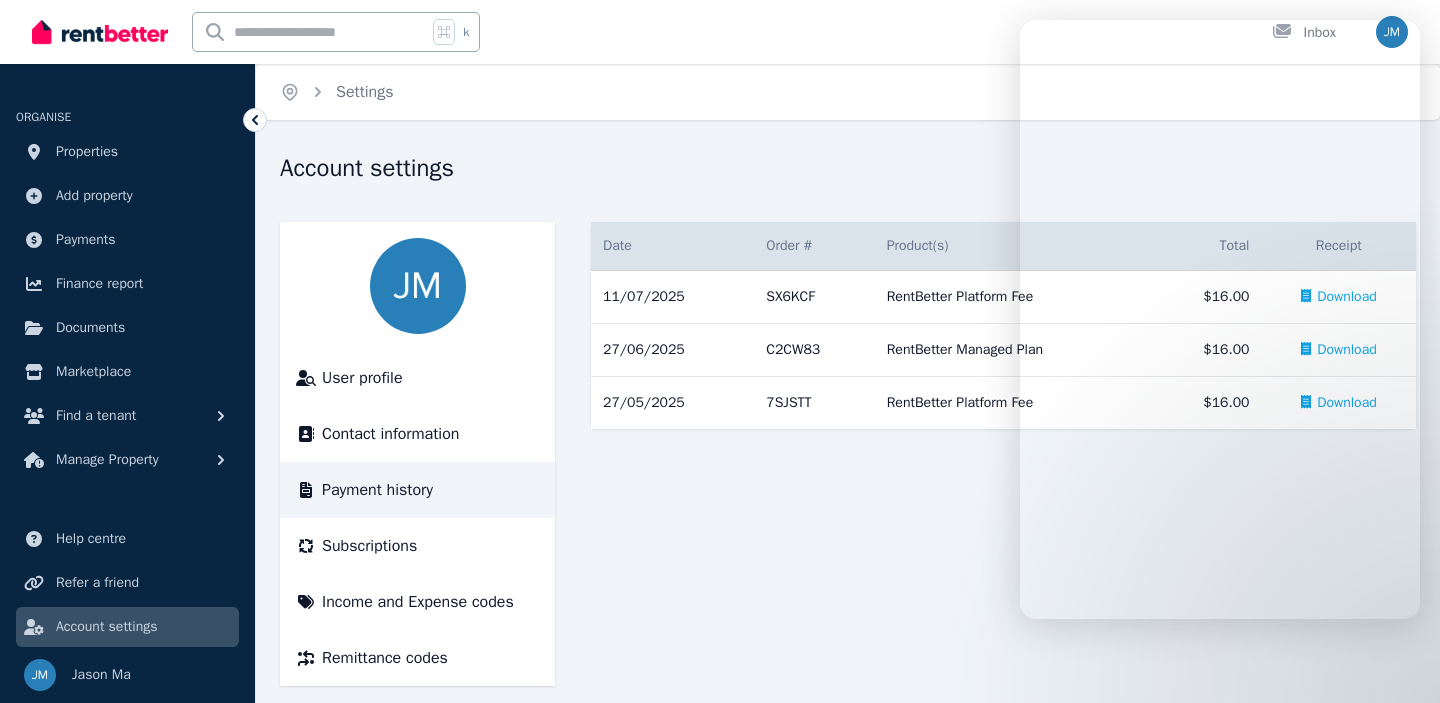 scroll, scrollTop: 0, scrollLeft: 0, axis: both 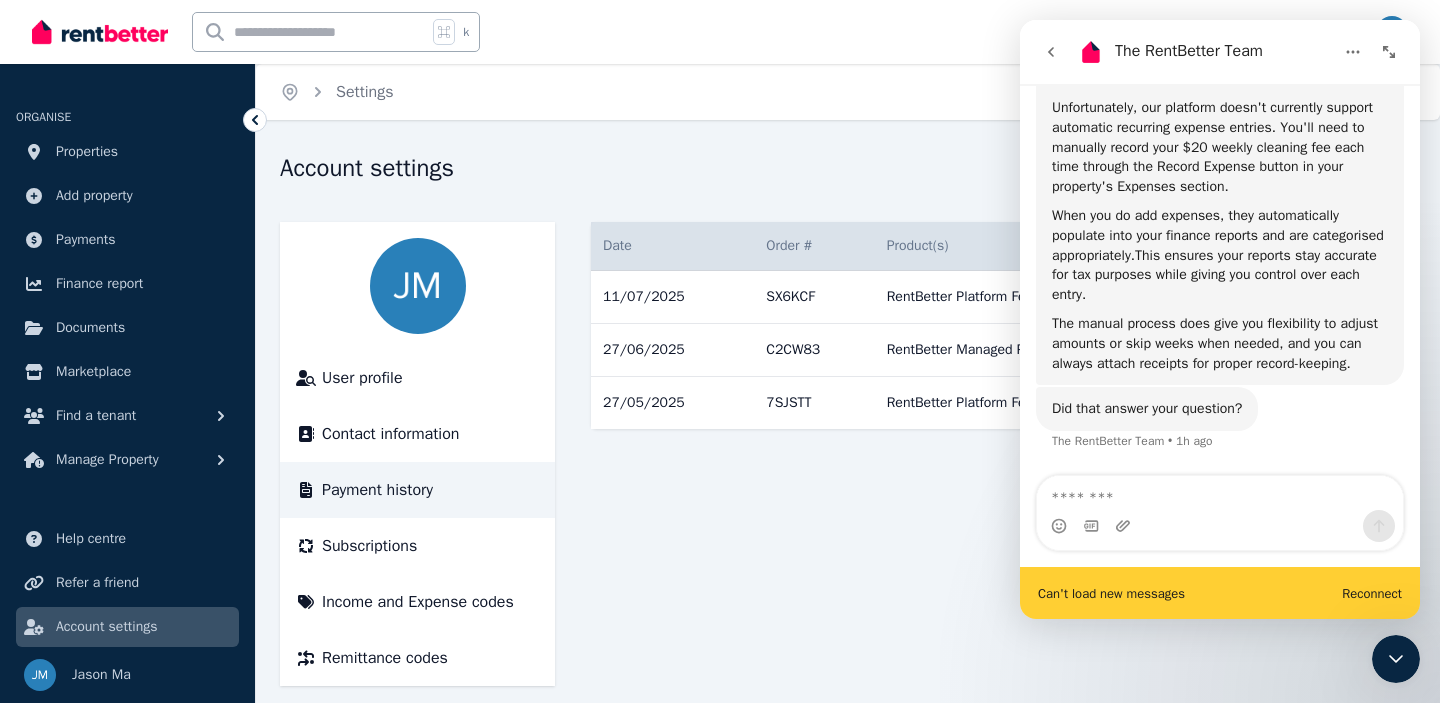 click 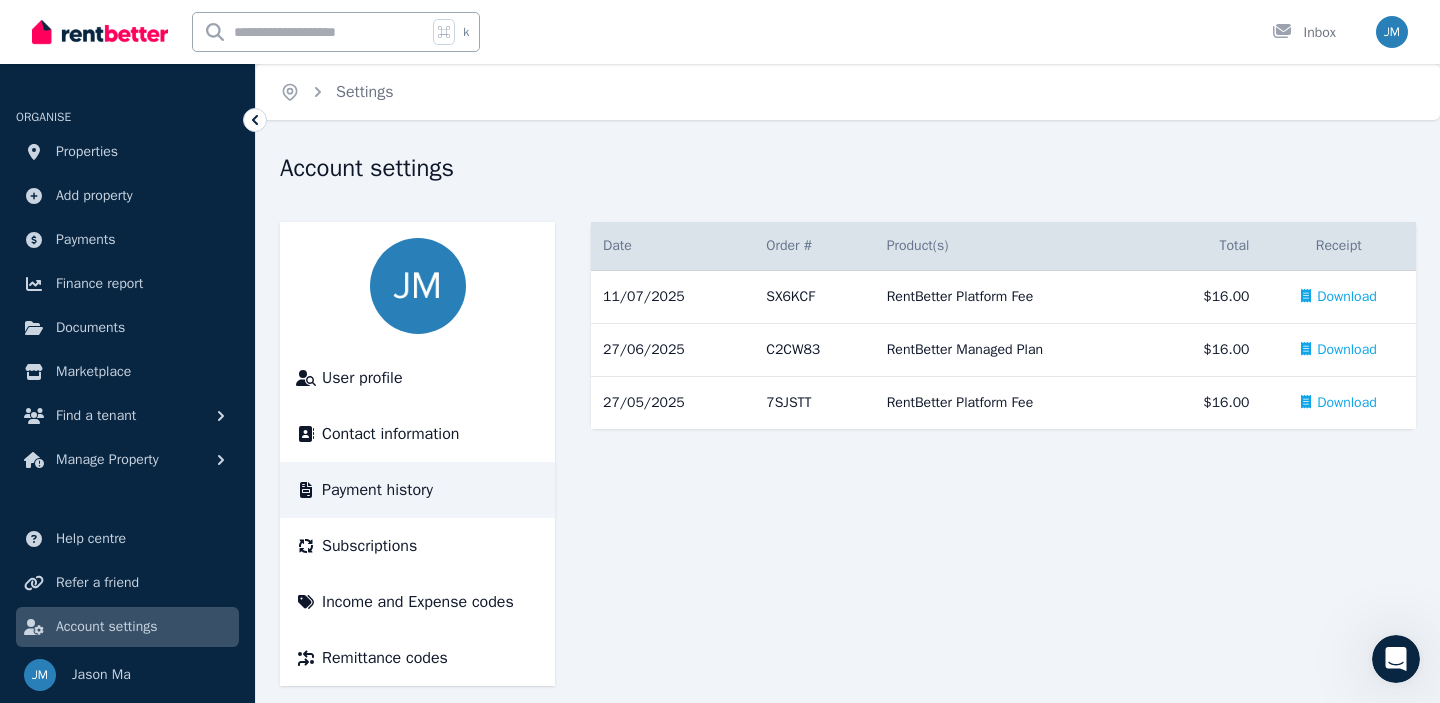 click on "Date Order # Order & Product(s) Product(s) Total Receipt 11/07/2025 # SX6KCF RentBetter Platform Fee RentBetter Platform Fee $16.00 Download 27/06/2025 # C2CW83 RentBetter Managed Plan RentBetter Managed Plan $16.00 Download 27/05/2025 # 7SJSTT RentBetter Platform Fee RentBetter Platform Fee $16.00 Download" at bounding box center (1003, 454) 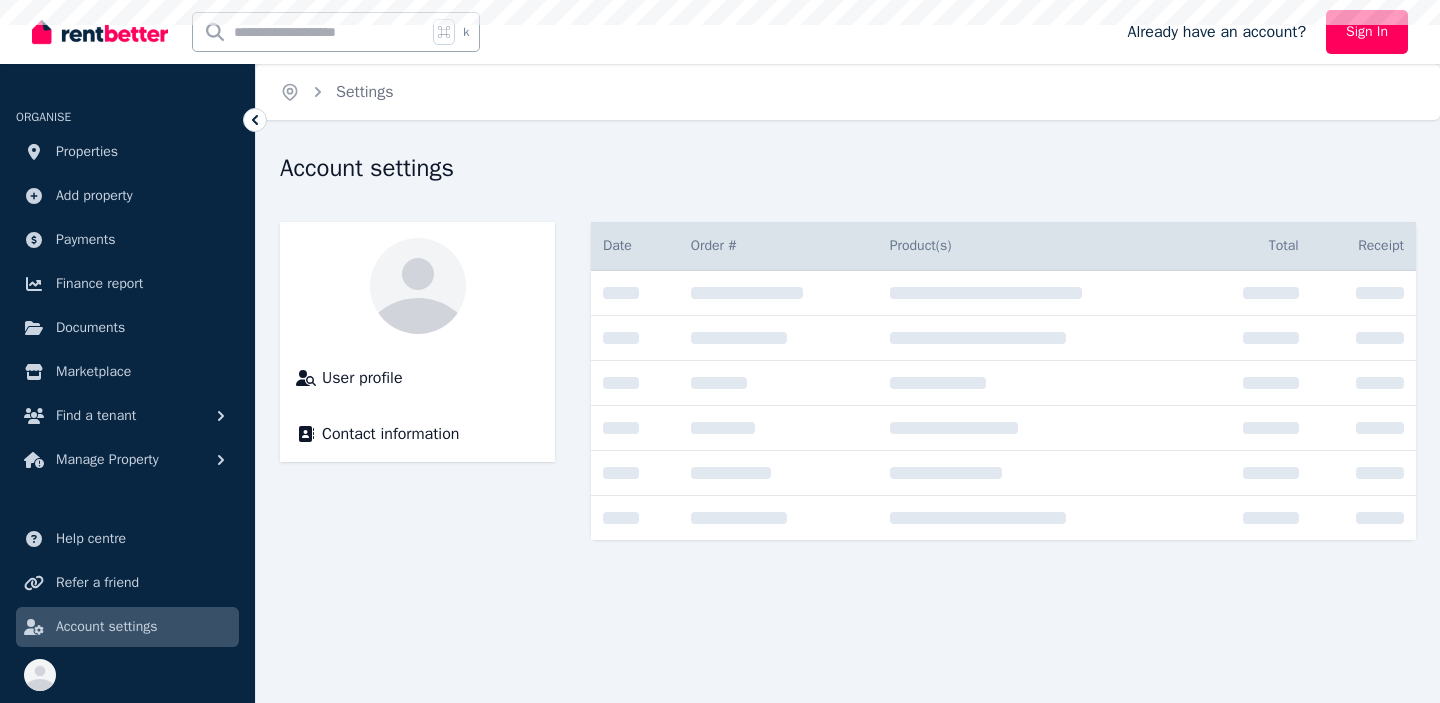 scroll, scrollTop: 0, scrollLeft: 0, axis: both 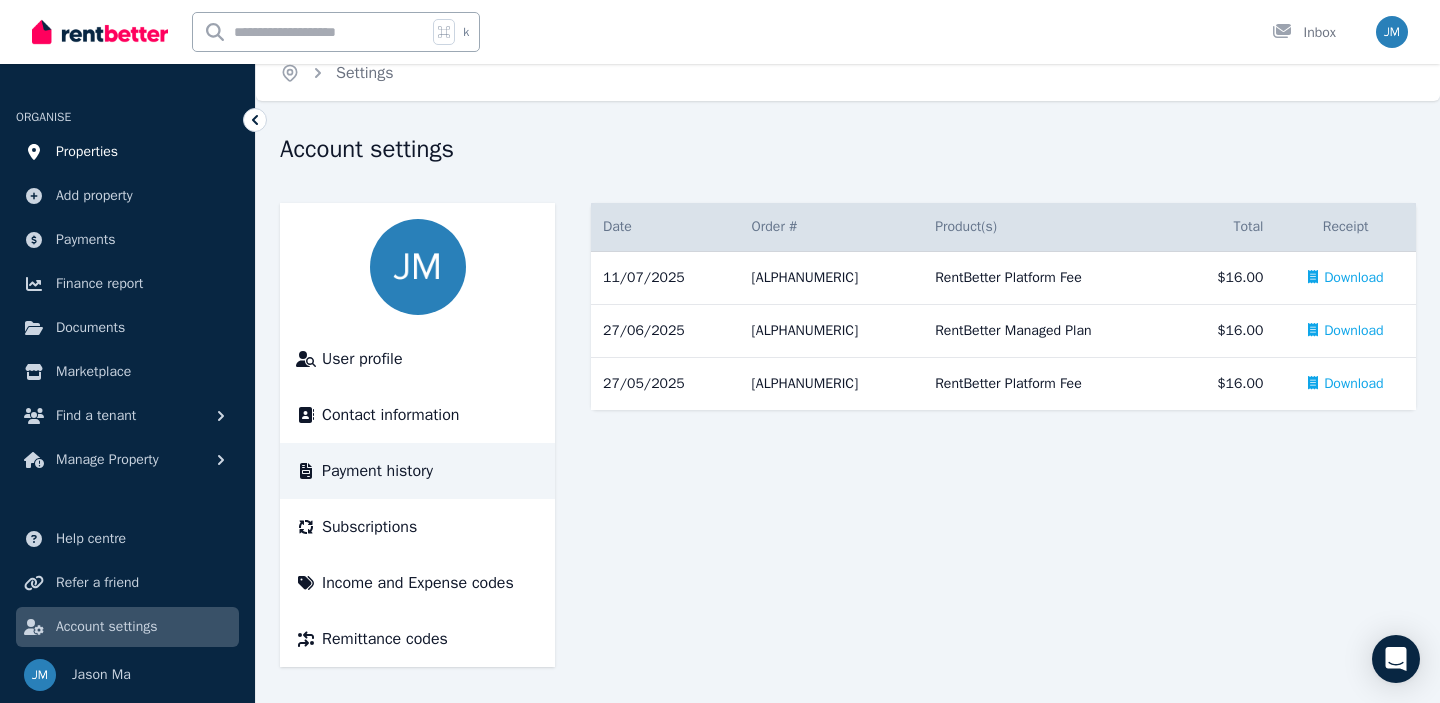 click on "Properties" at bounding box center [127, 152] 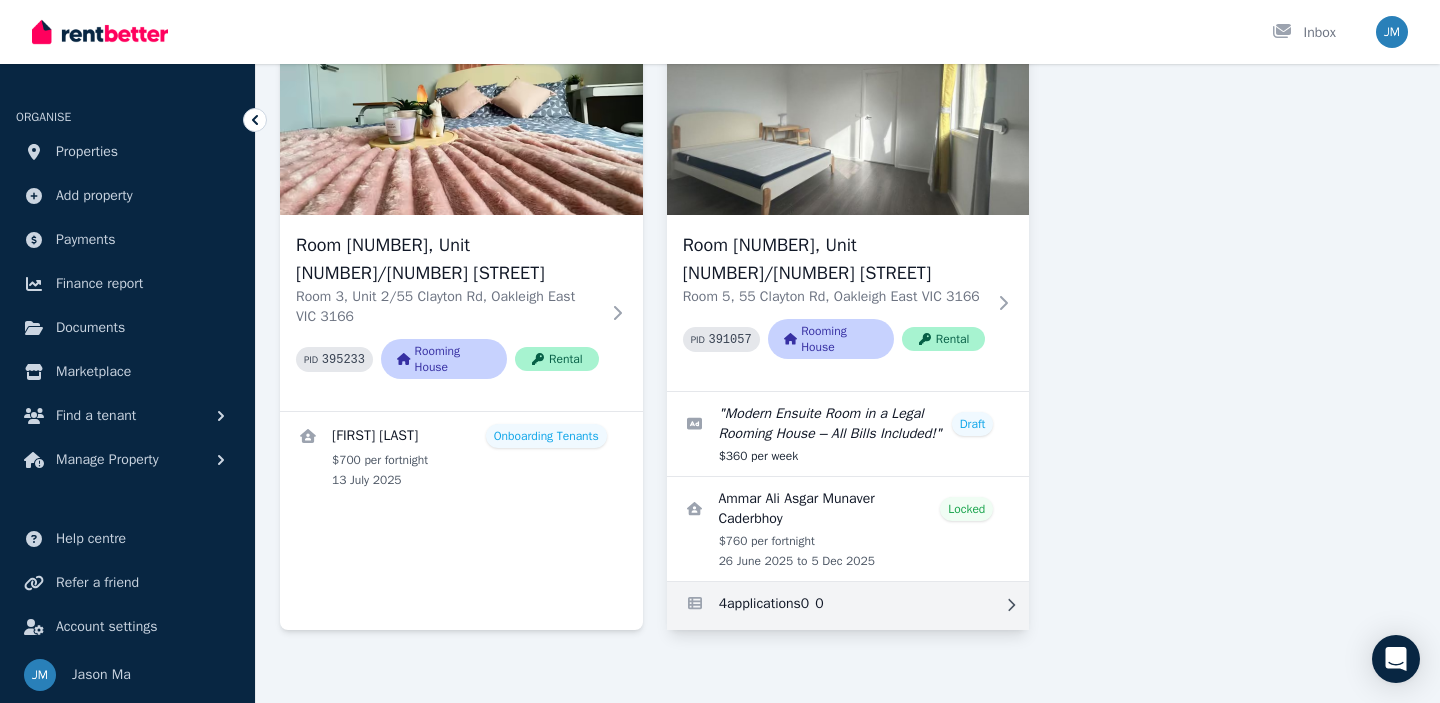 scroll, scrollTop: 0, scrollLeft: 0, axis: both 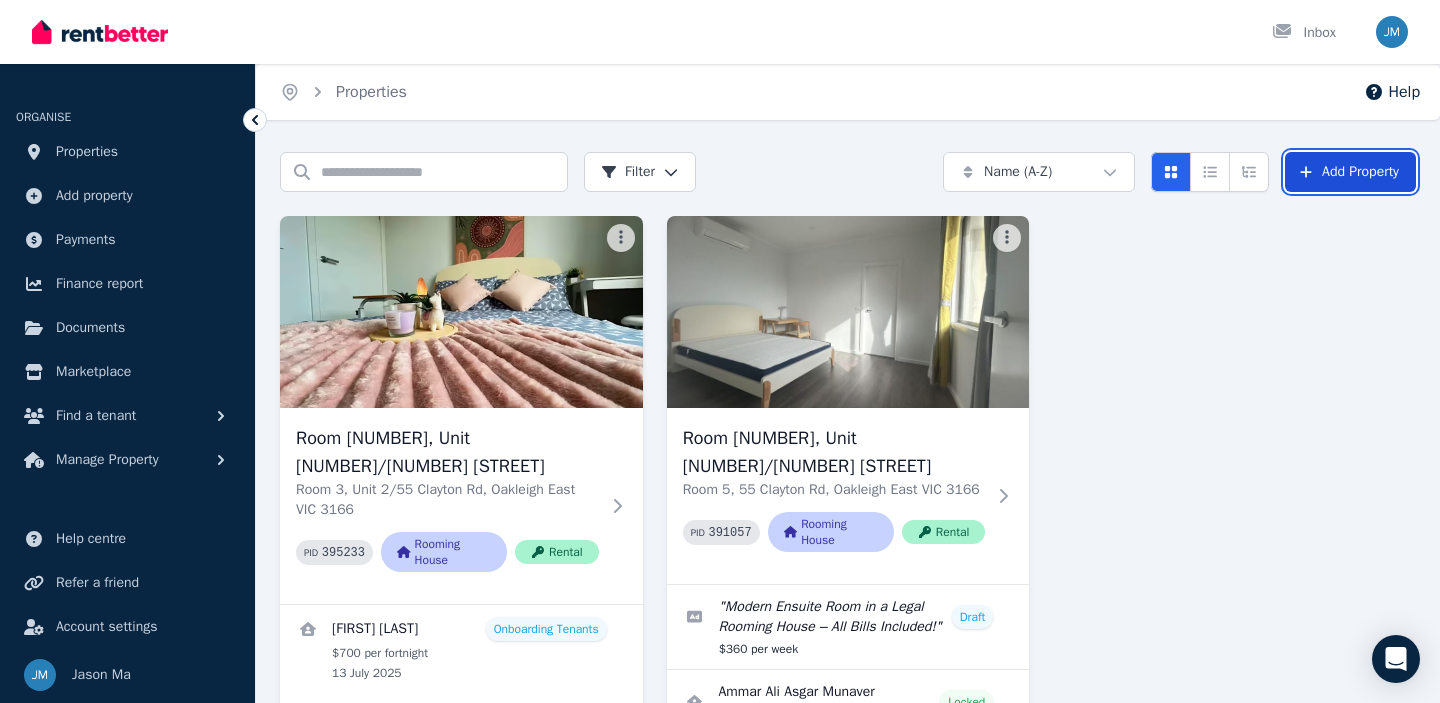 click on "Add Property" at bounding box center (1350, 172) 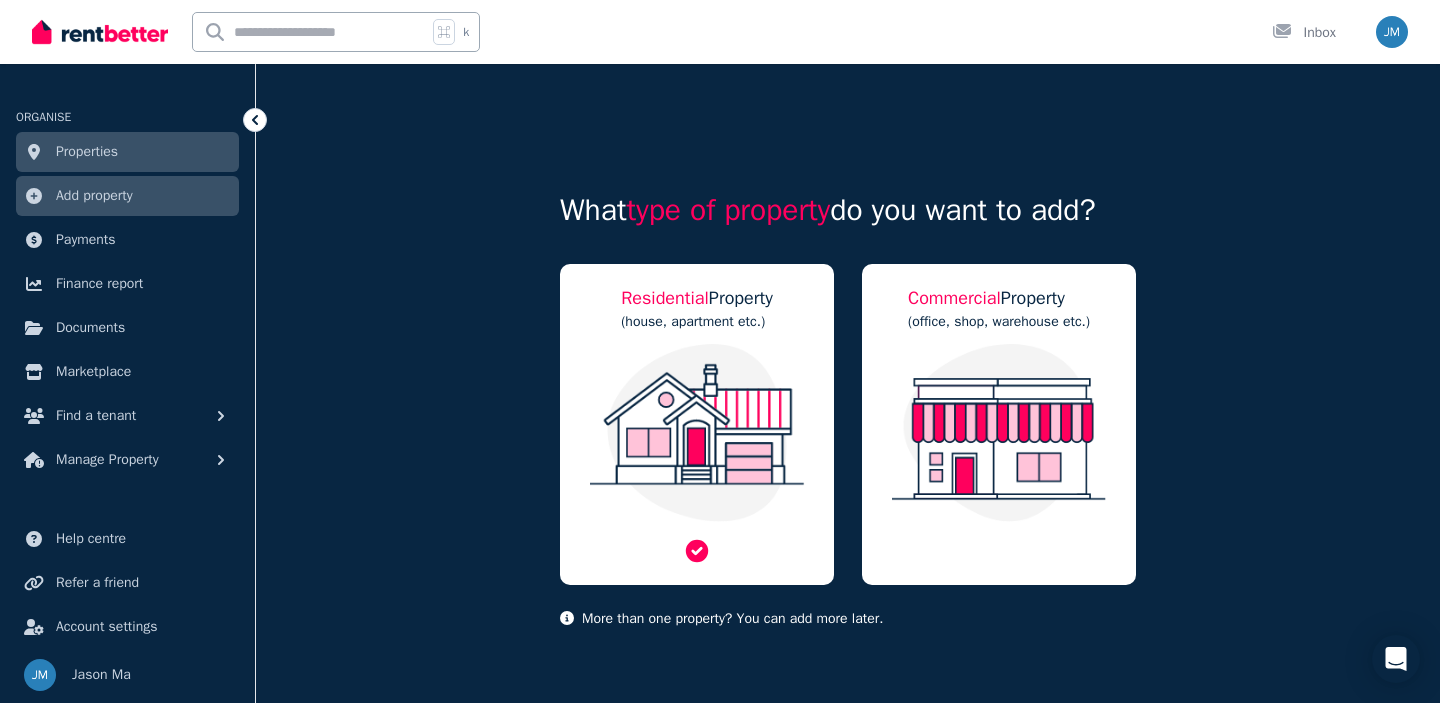 click on "Residential  Property (house, apartment etc.)" at bounding box center [697, 424] 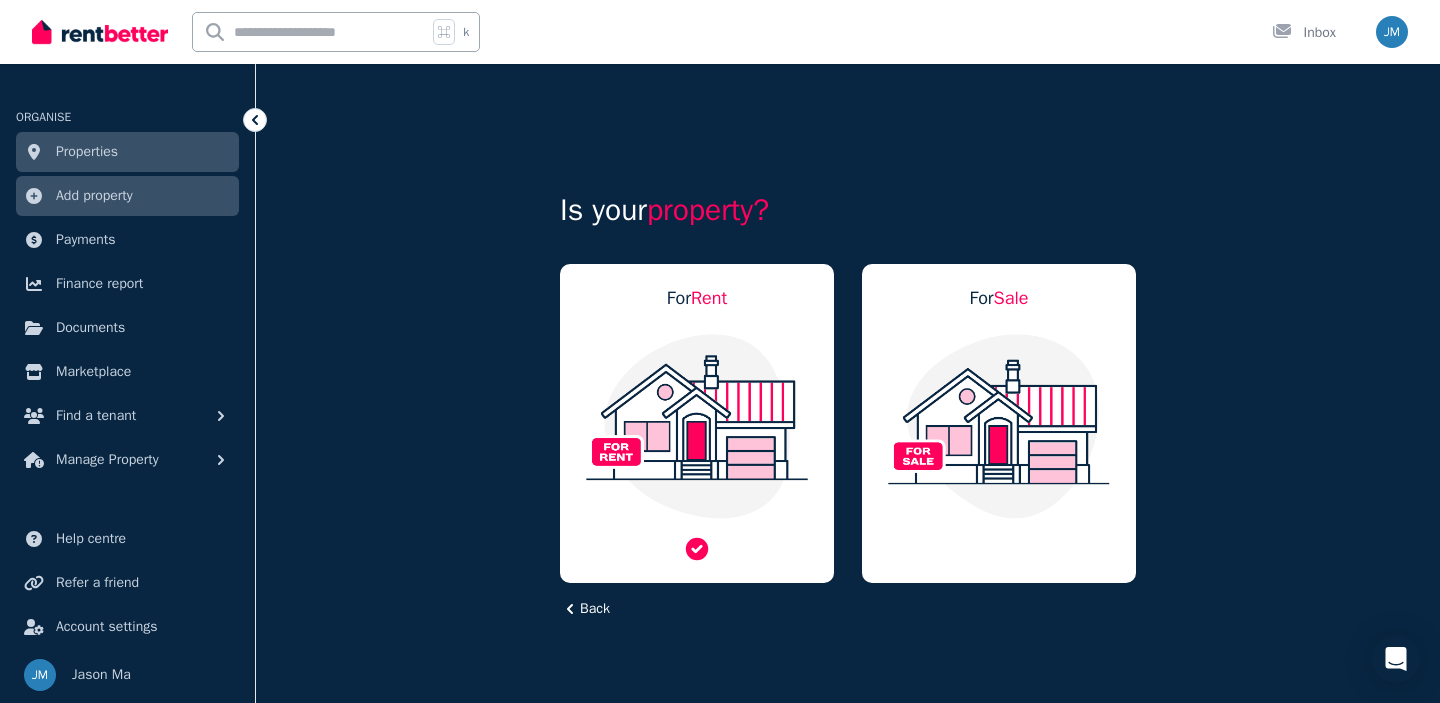 click at bounding box center [697, 426] 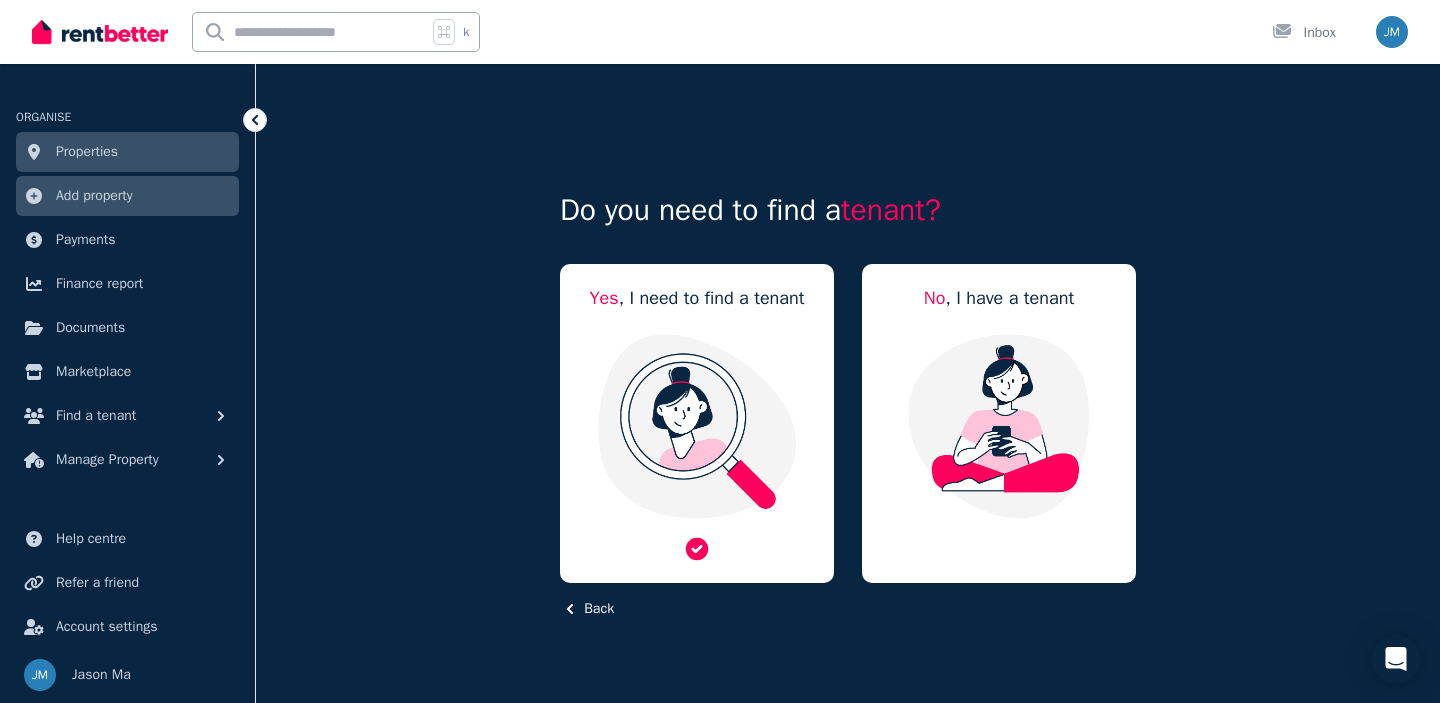 click at bounding box center (697, 426) 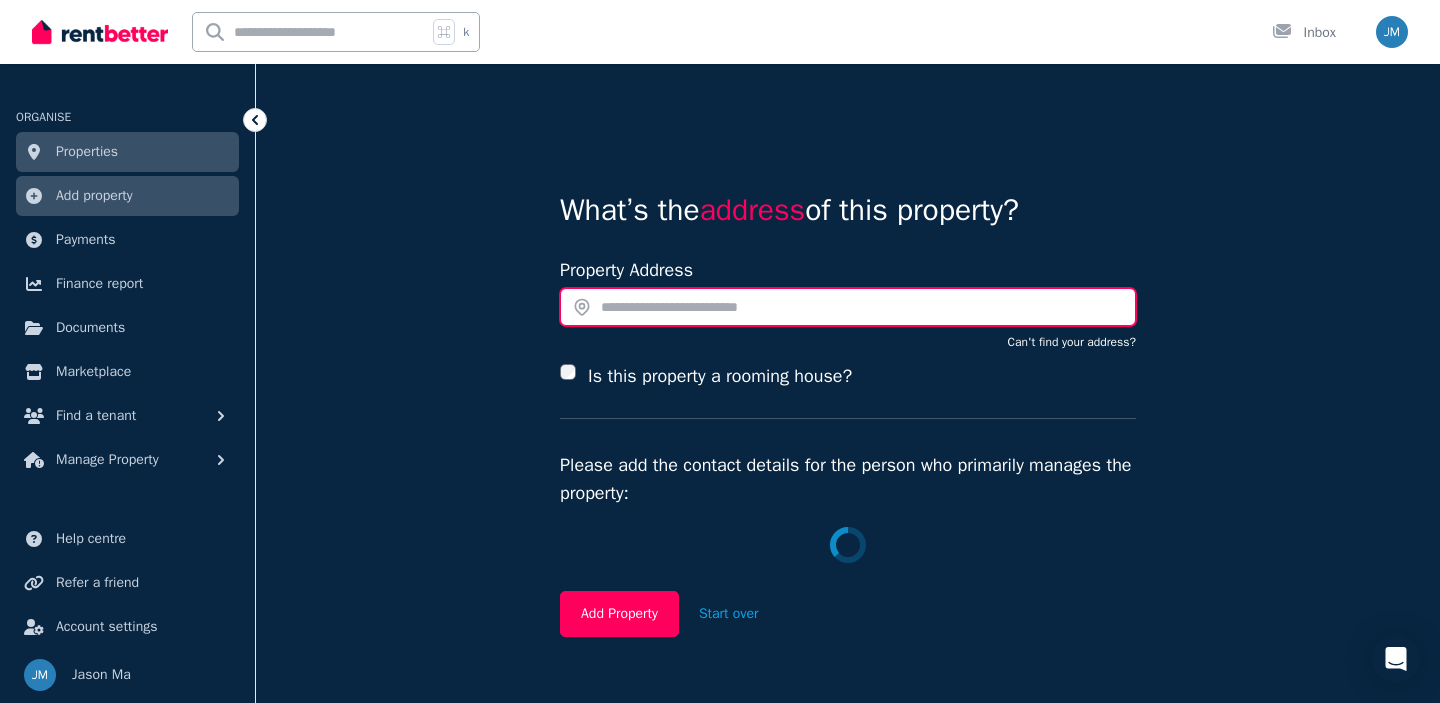 click at bounding box center [848, 307] 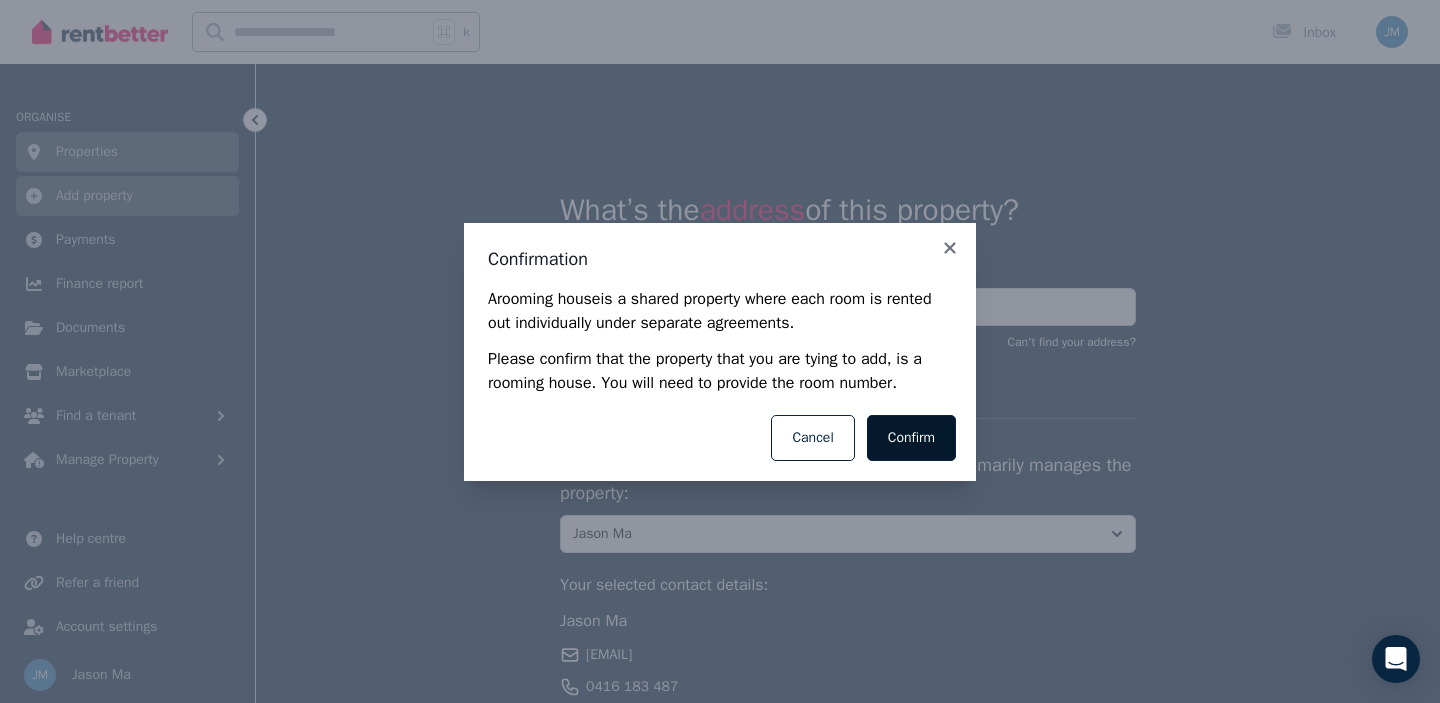 click on "Confirm" at bounding box center [911, 438] 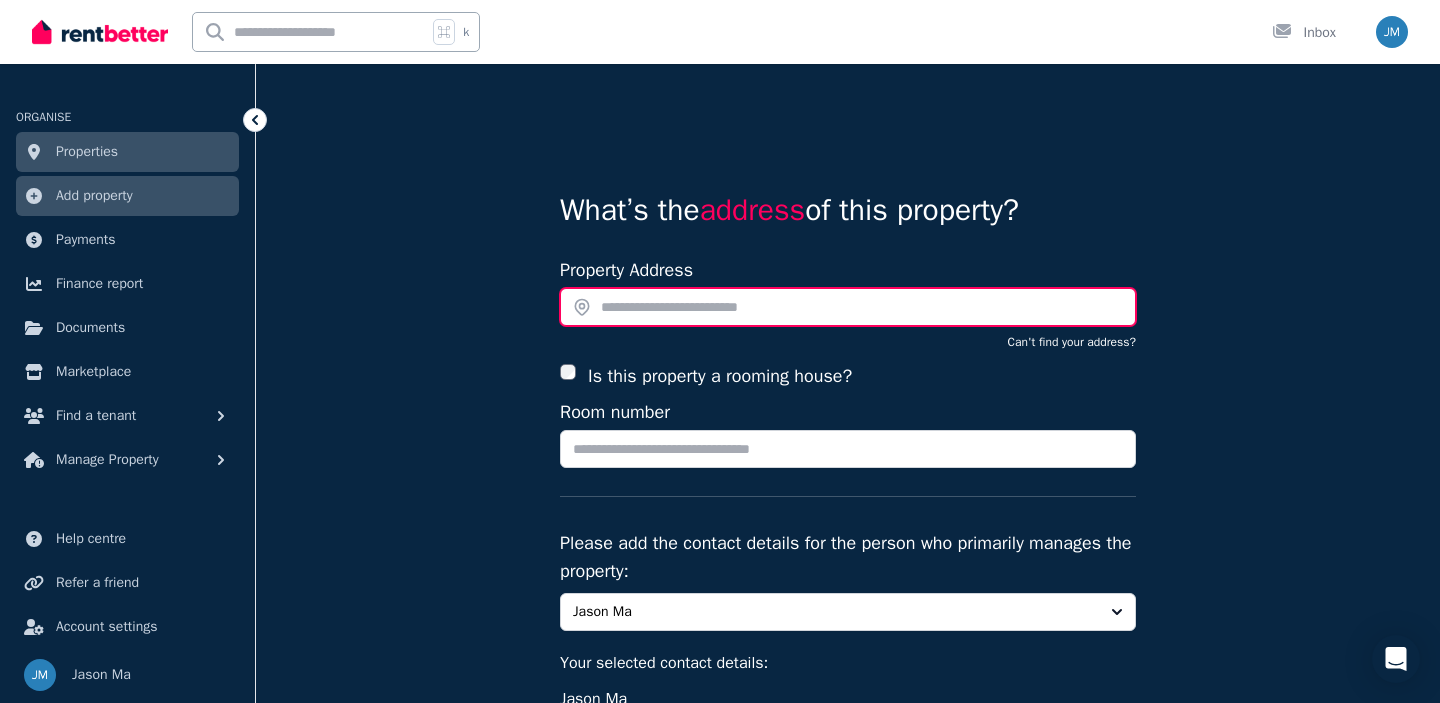 click at bounding box center (848, 307) 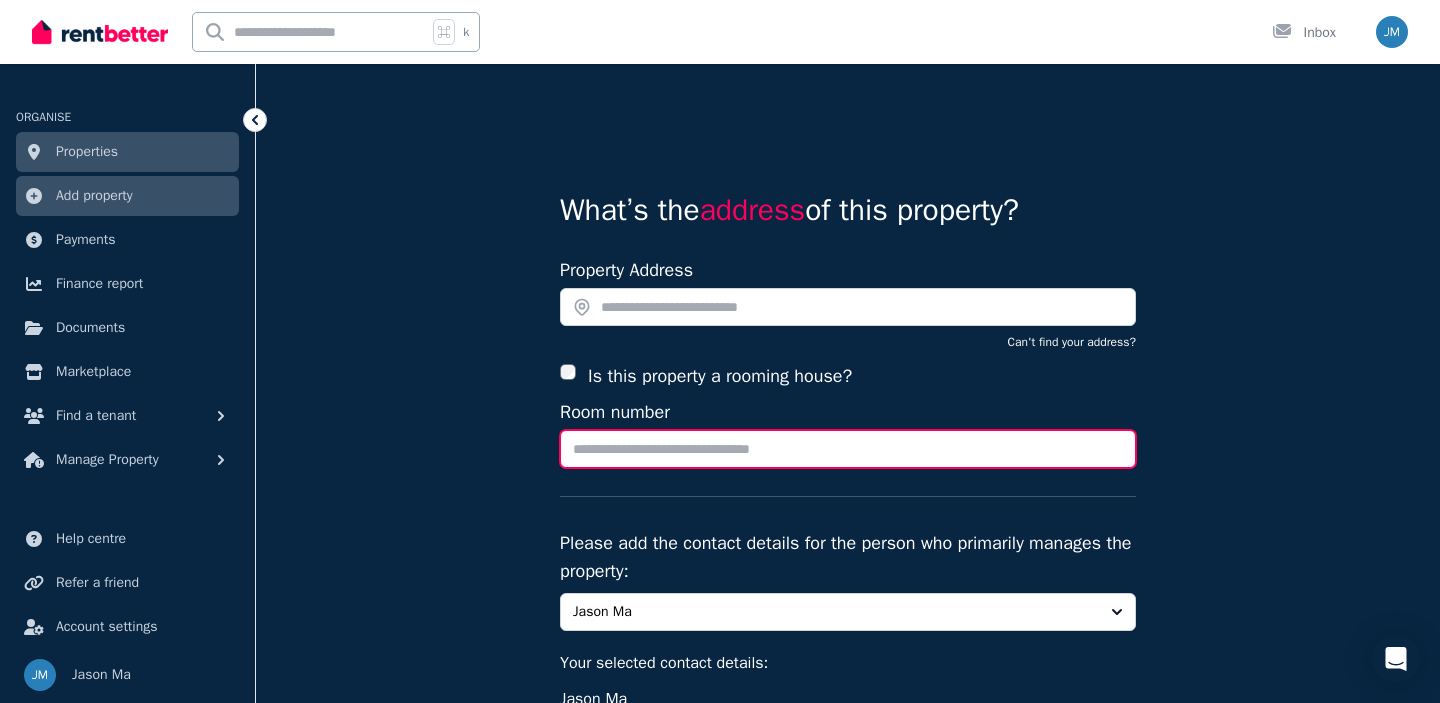 click on "Room number" at bounding box center [848, 449] 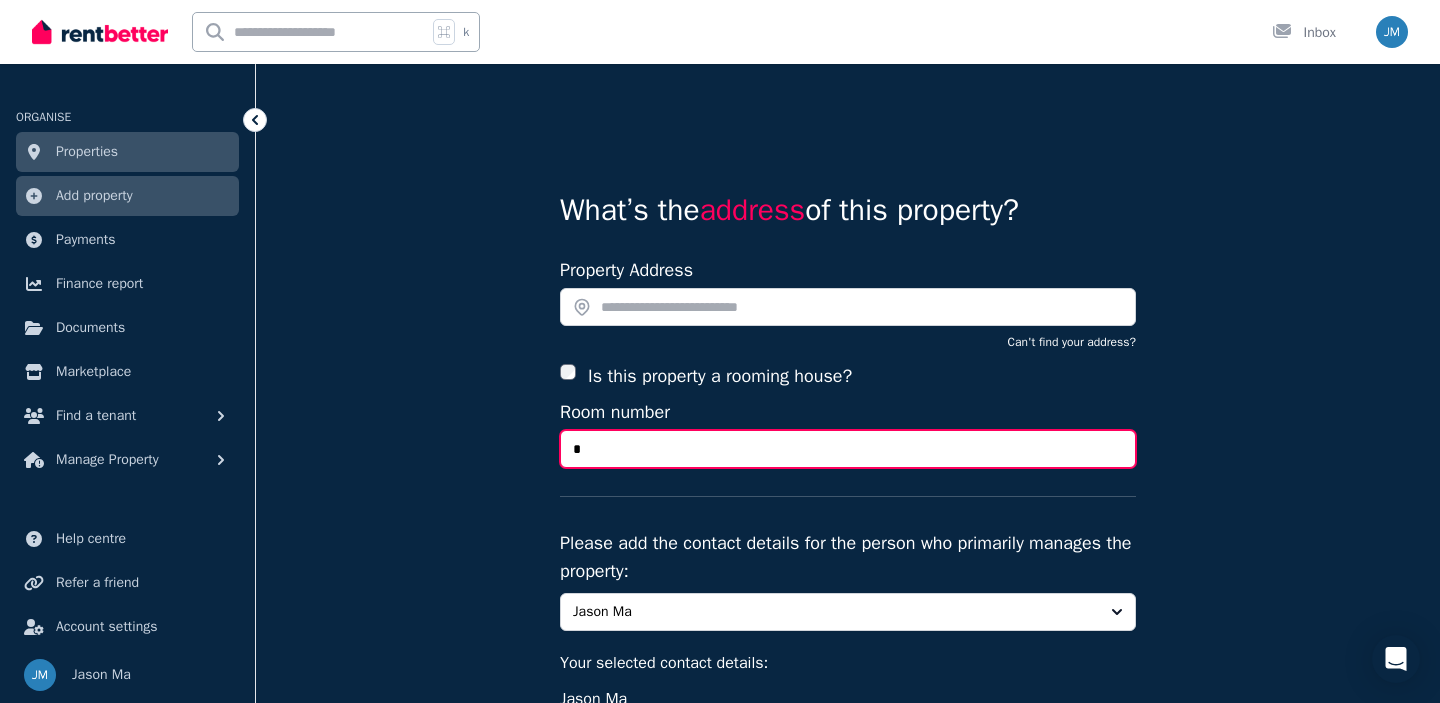 type on "*" 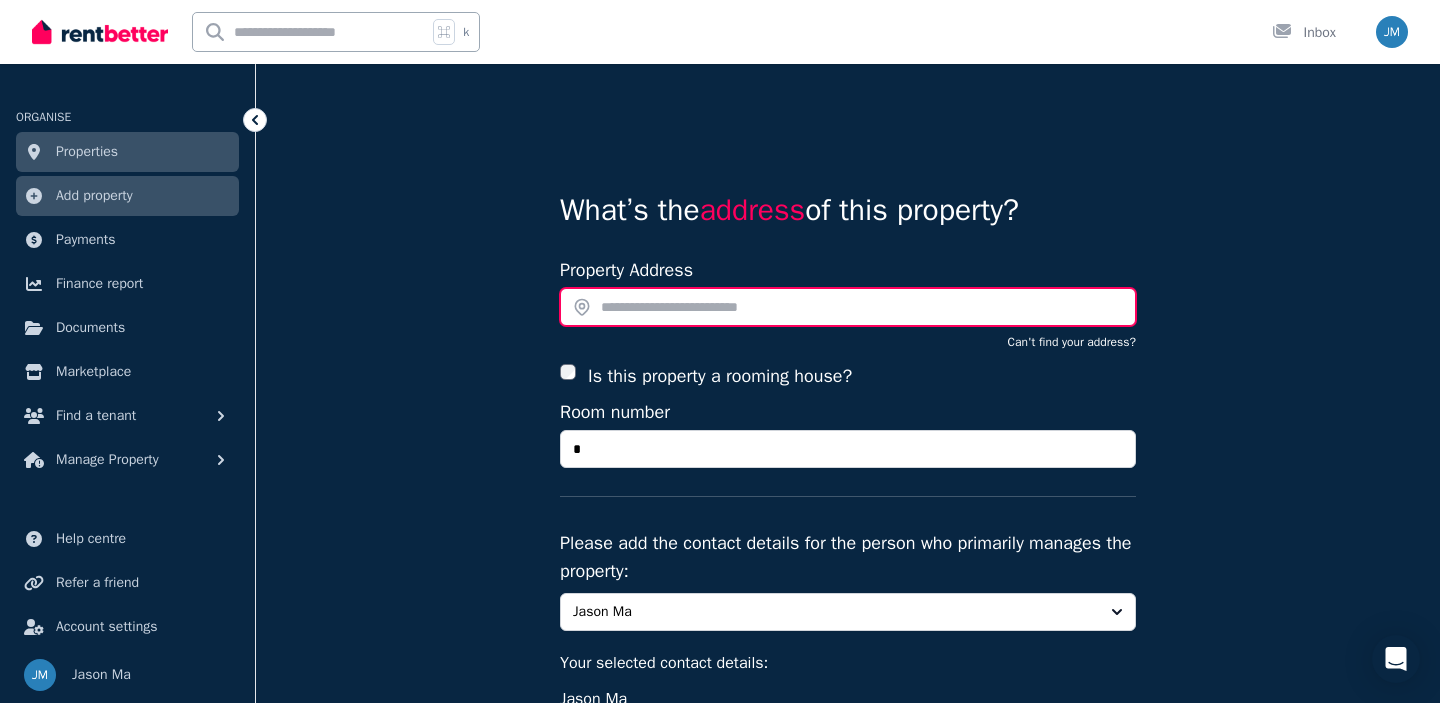 click at bounding box center (848, 307) 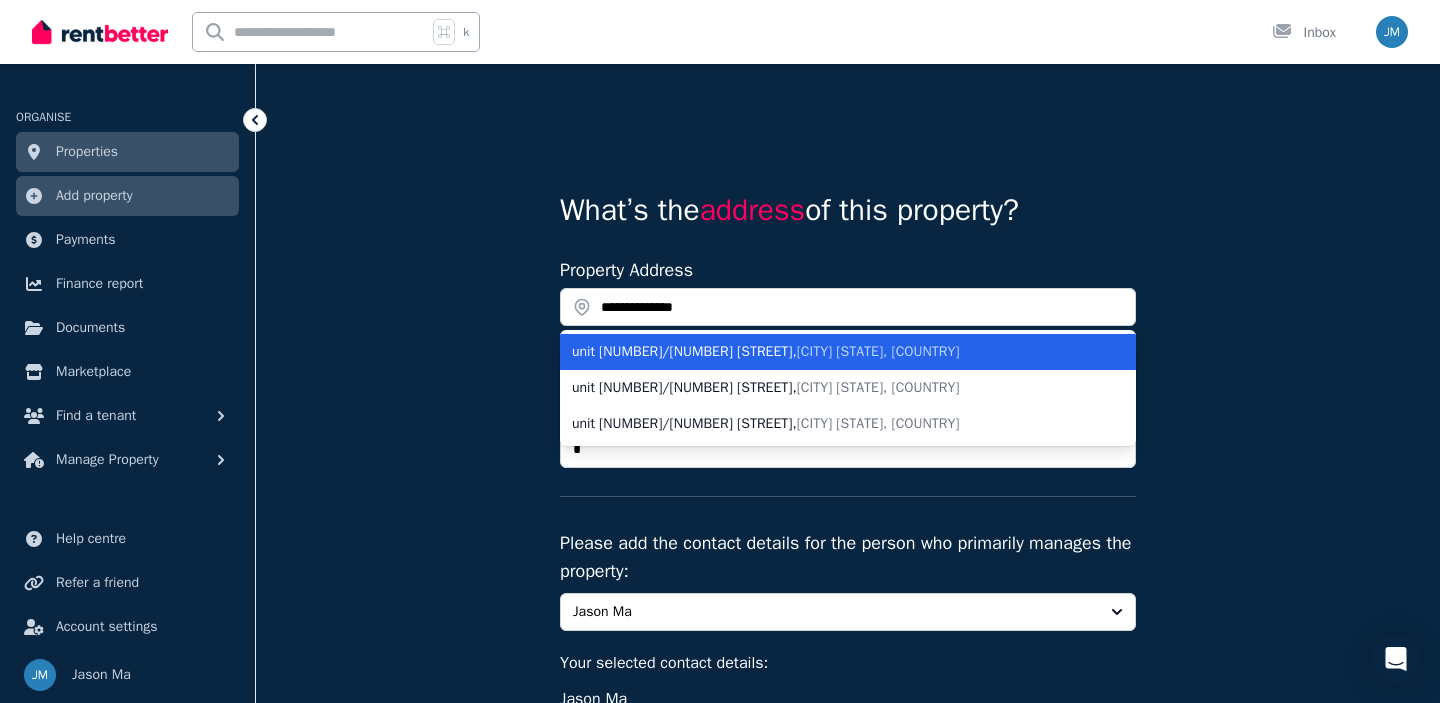 click on "unit 2/55 Clayton Road ,  Oakleigh East VIC, Australia" at bounding box center (836, 352) 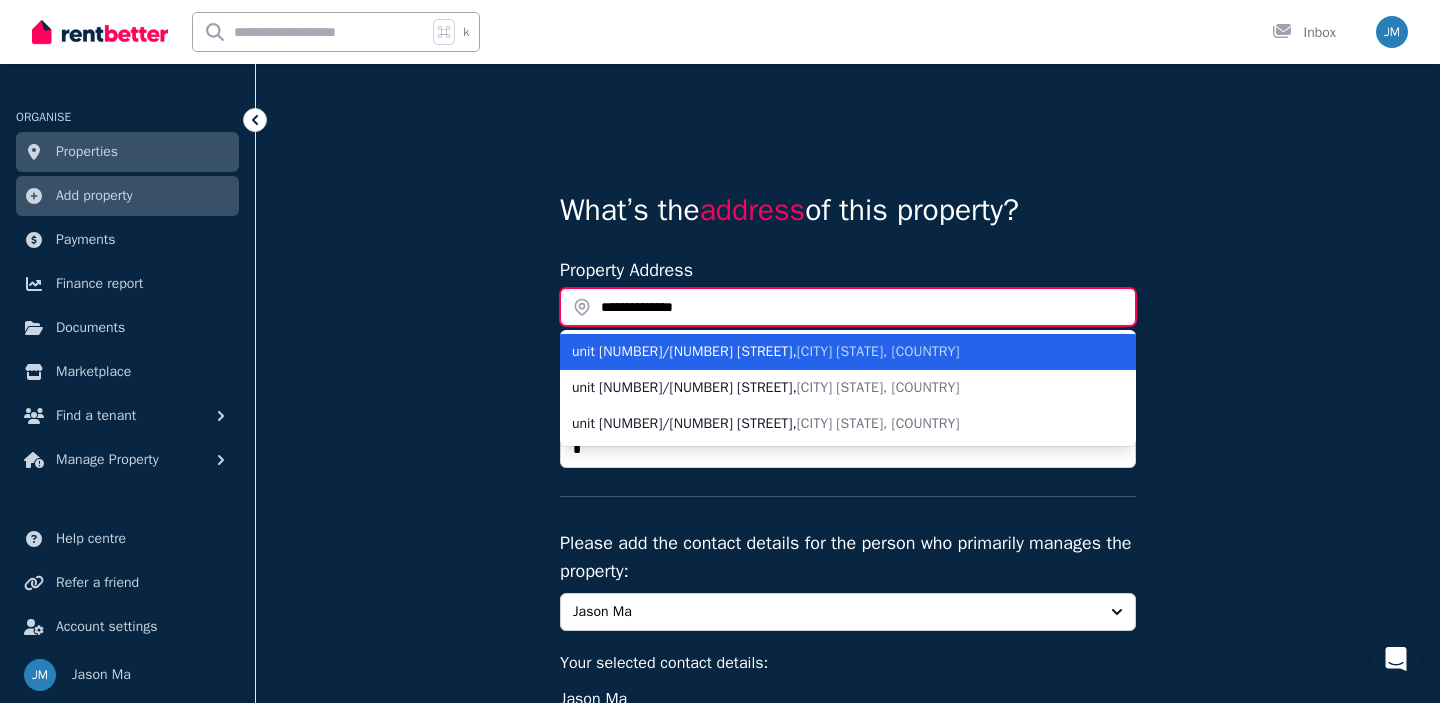 type on "**********" 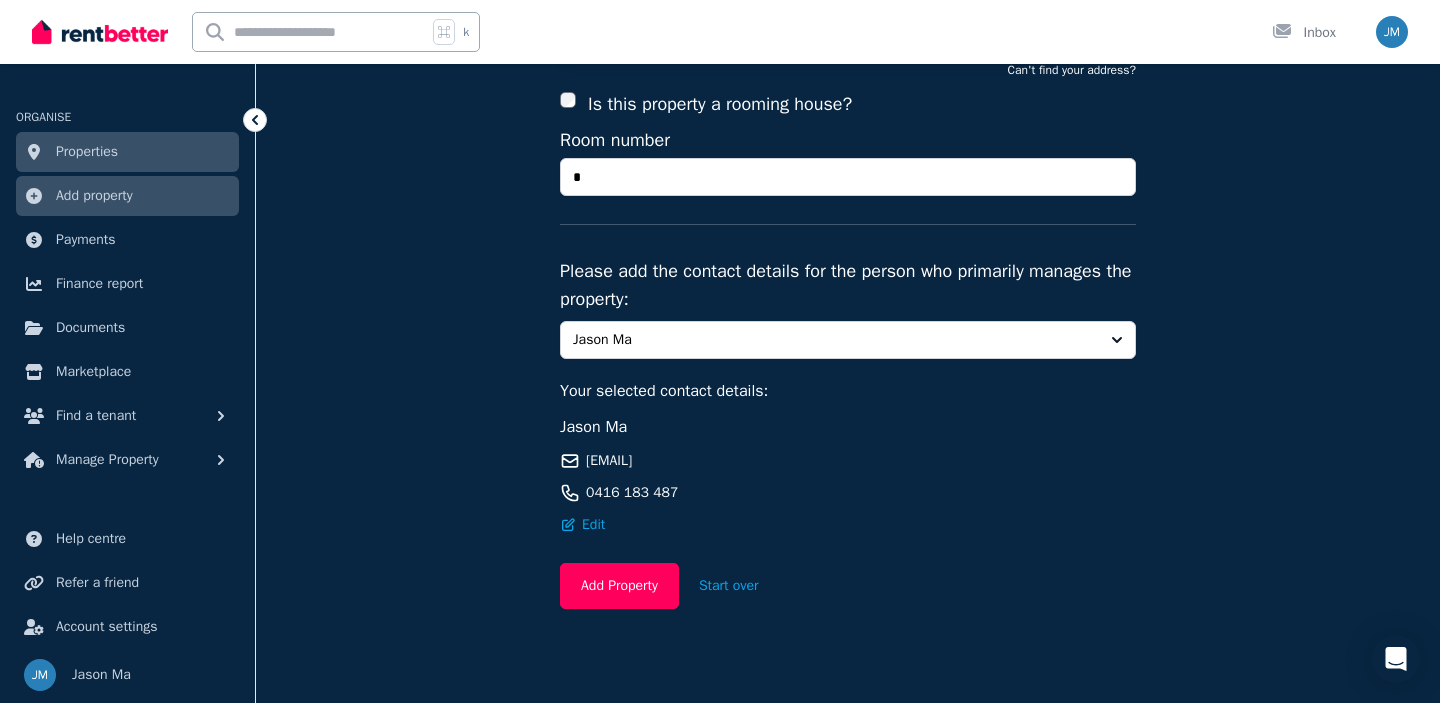 scroll, scrollTop: 462, scrollLeft: 0, axis: vertical 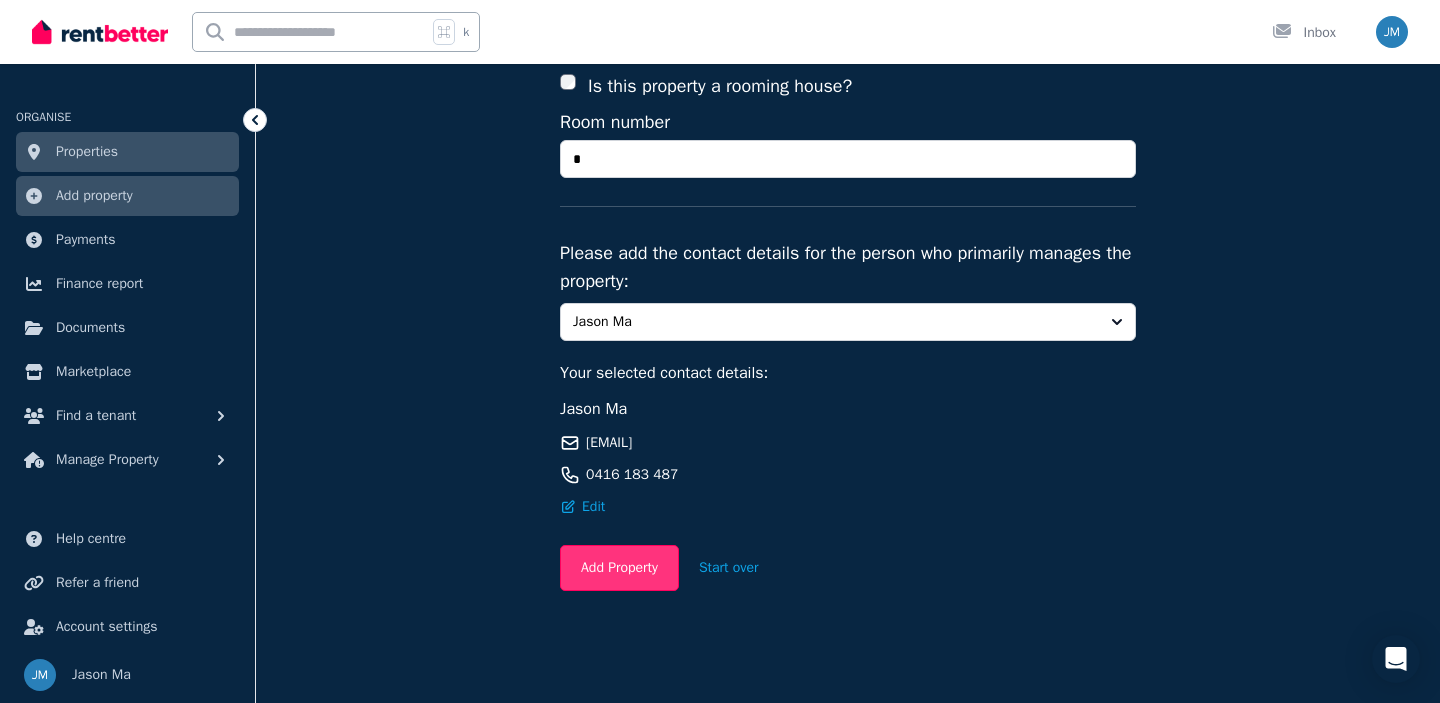 click on "Add Property" at bounding box center (619, 568) 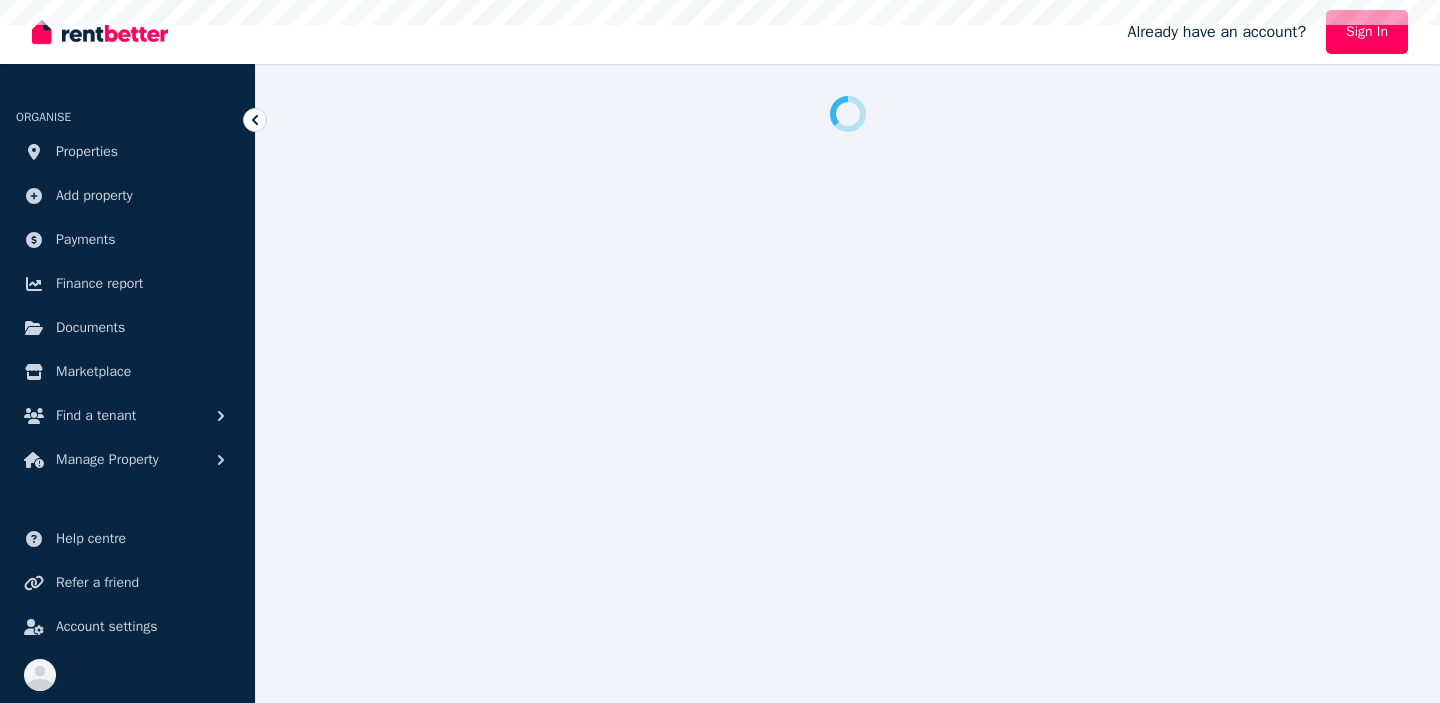 scroll, scrollTop: 0, scrollLeft: 0, axis: both 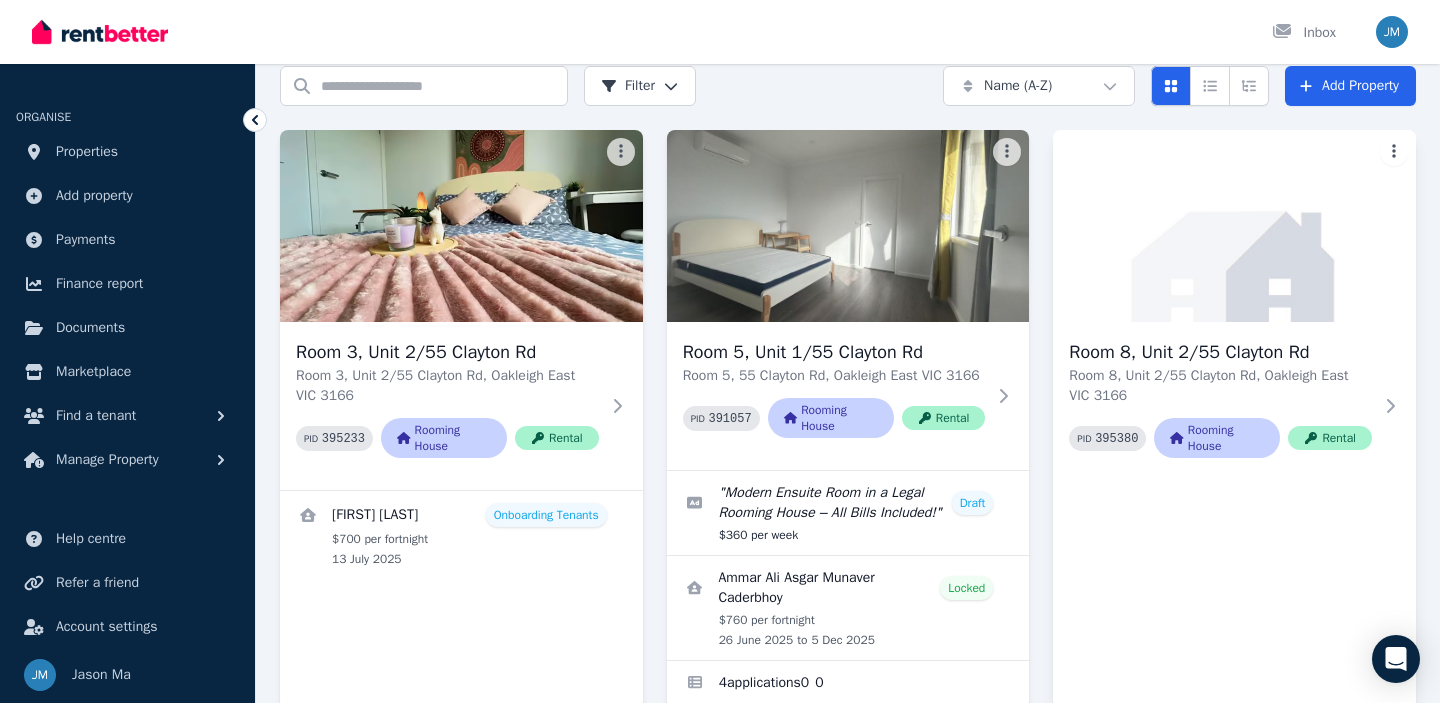click on "Open main menu Inbox Open user menu ORGANISE Properties Add property Payments Finance report Documents Marketplace Find a tenant Manage Property Help centre Refer a friend Account settings Your profile Jason Ma Home Properties Help Search properties Filter Name (A-Z) Add Property Room 3, Unit 2/55 Clayton Rd Room 3, Unit 2/55 Clayton Rd, Oakleigh East VIC 3166 PID   395233 Rooming House Rental Mandira Iddamalgodage Onboarding Tenants $700 per fortnight 13 July 2025 Room 5, Unit 1/55 Clayton Rd Room 5, 55 Clayton Rd, Oakleigh East VIC 3166 PID   391057 Rooming House Rental " Modern Ensuite Room in a Legal Rooming House – All Bills Included! " Draft $360 per week Ammar Ali Asgar Munaver Caderbhoy Locked $760 per fortnight 26 June 2025 to 5 Dec 2025 4  application s 0 0 Room 8, Unit 2/55 Clayton Rd Room 8, Unit 2/55 Clayton Rd, Oakleigh East VIC 3166 PID   395380 Rooming House Rental" at bounding box center (720, 265) 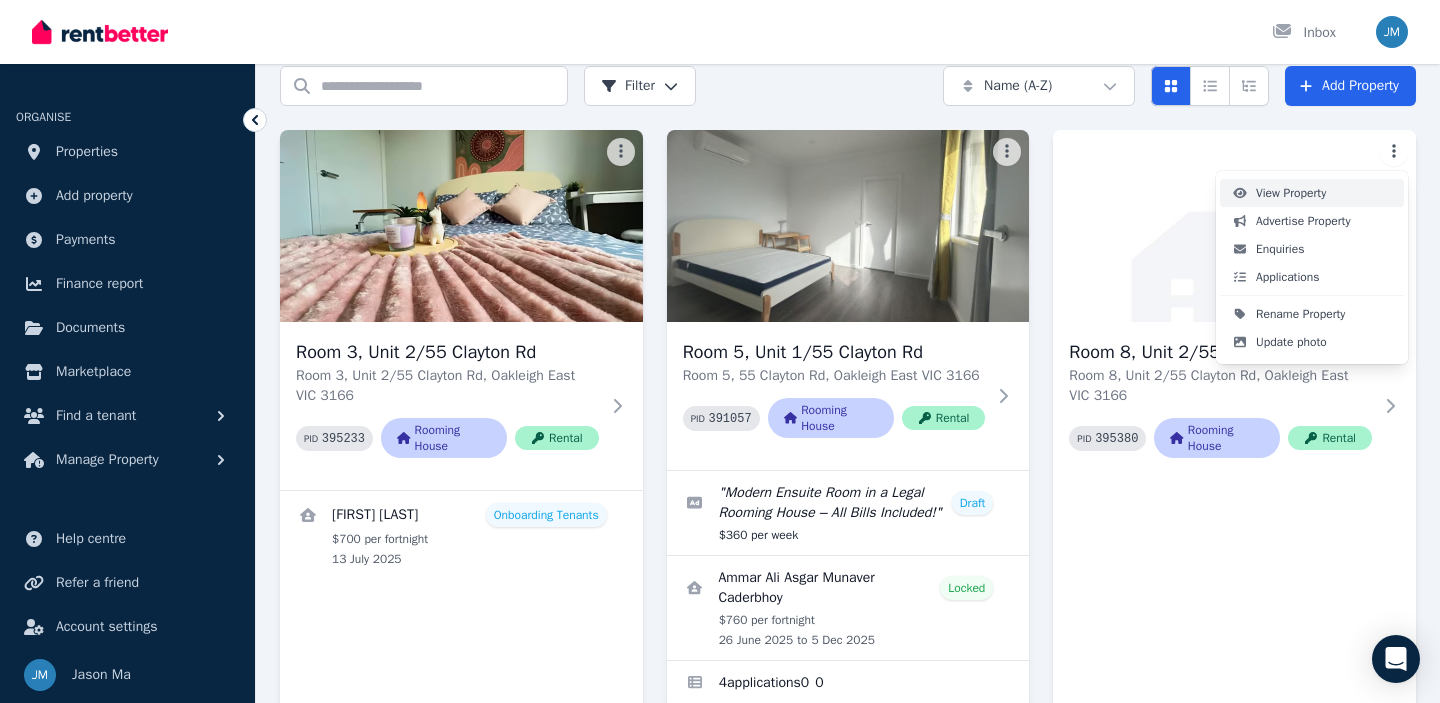 click on "View Property" at bounding box center (1312, 193) 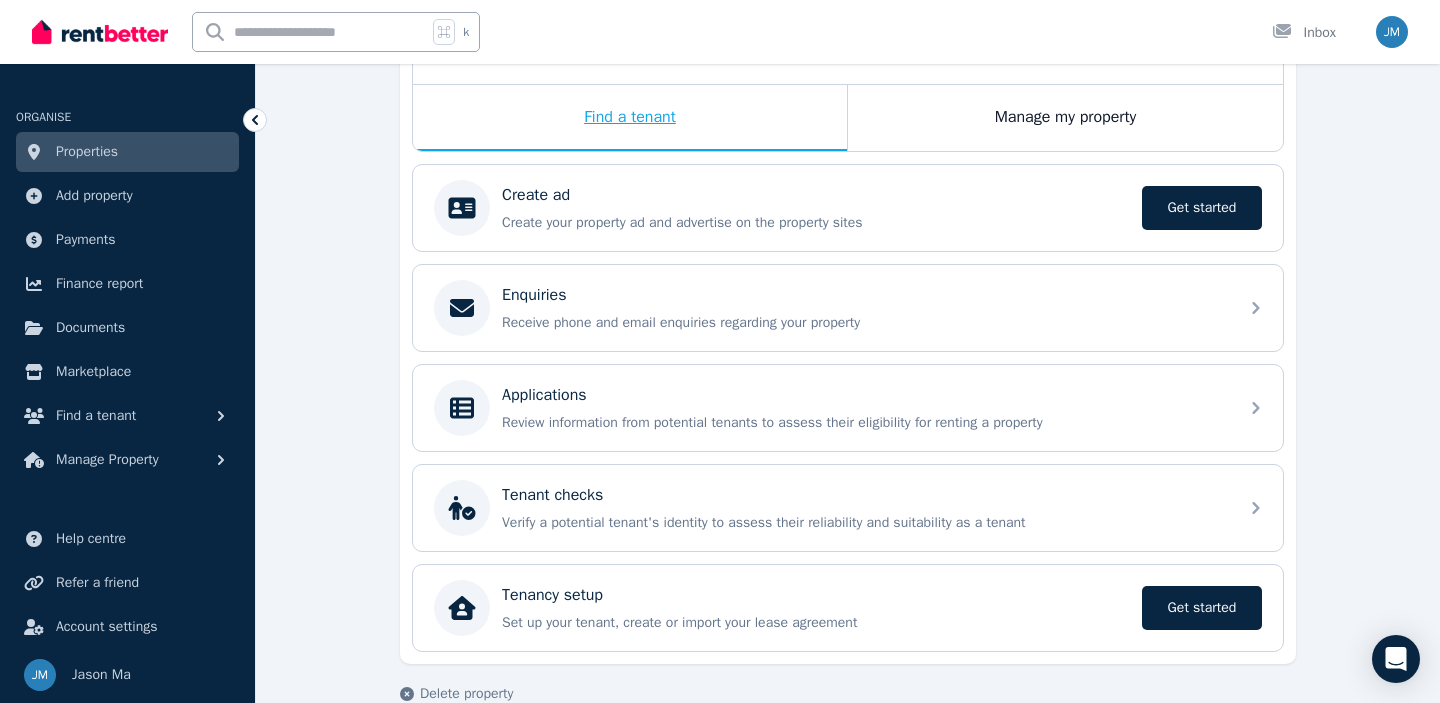scroll, scrollTop: 308, scrollLeft: 0, axis: vertical 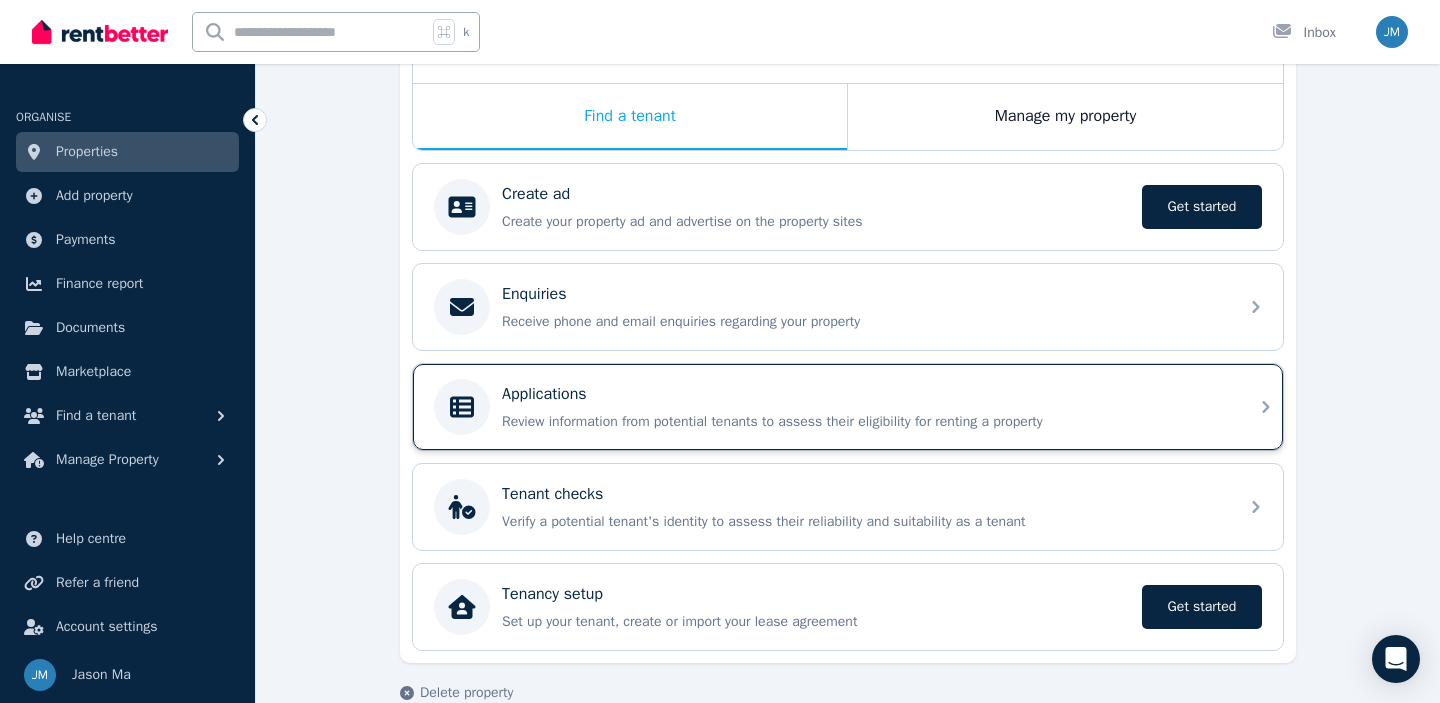 click on "Applications Review information from potential tenants to assess their eligibility for renting a property" at bounding box center (864, 407) 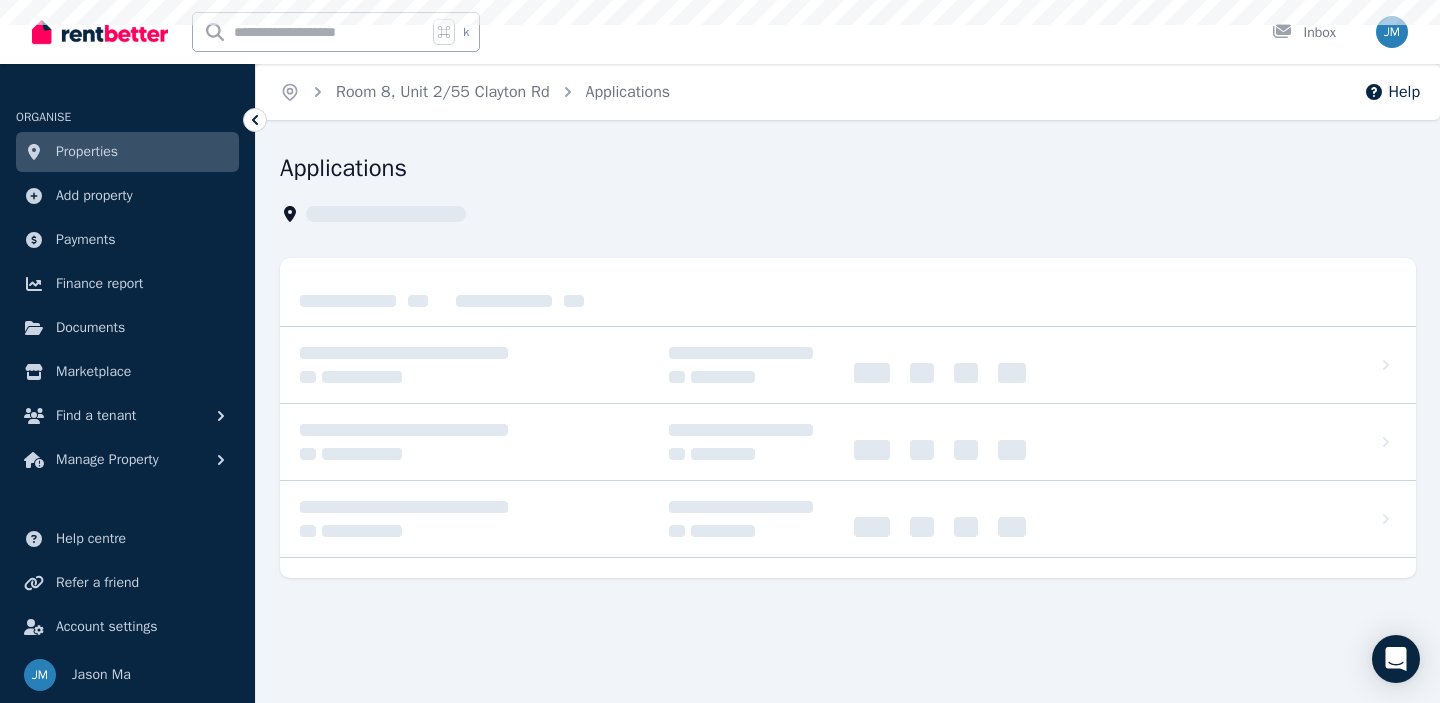scroll, scrollTop: 0, scrollLeft: 0, axis: both 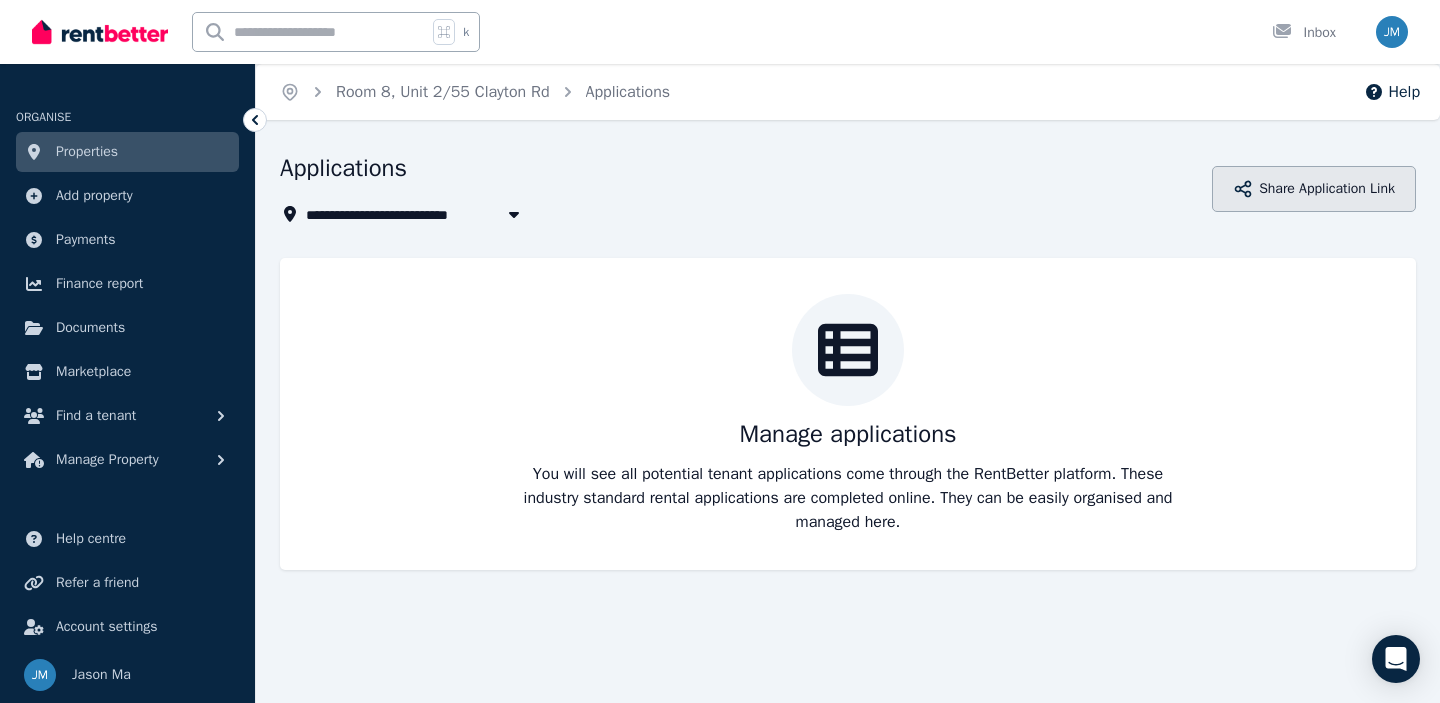 click on "Share Application Link" at bounding box center (1314, 189) 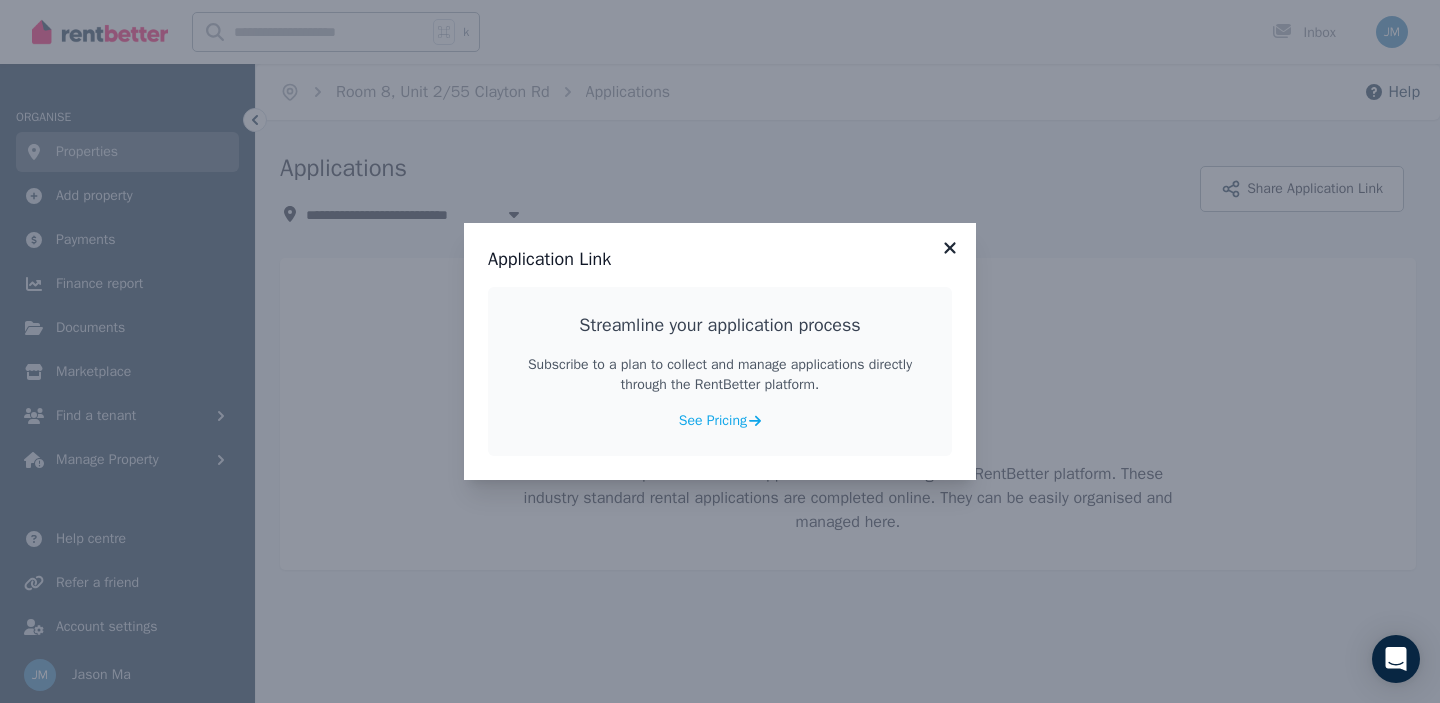 click 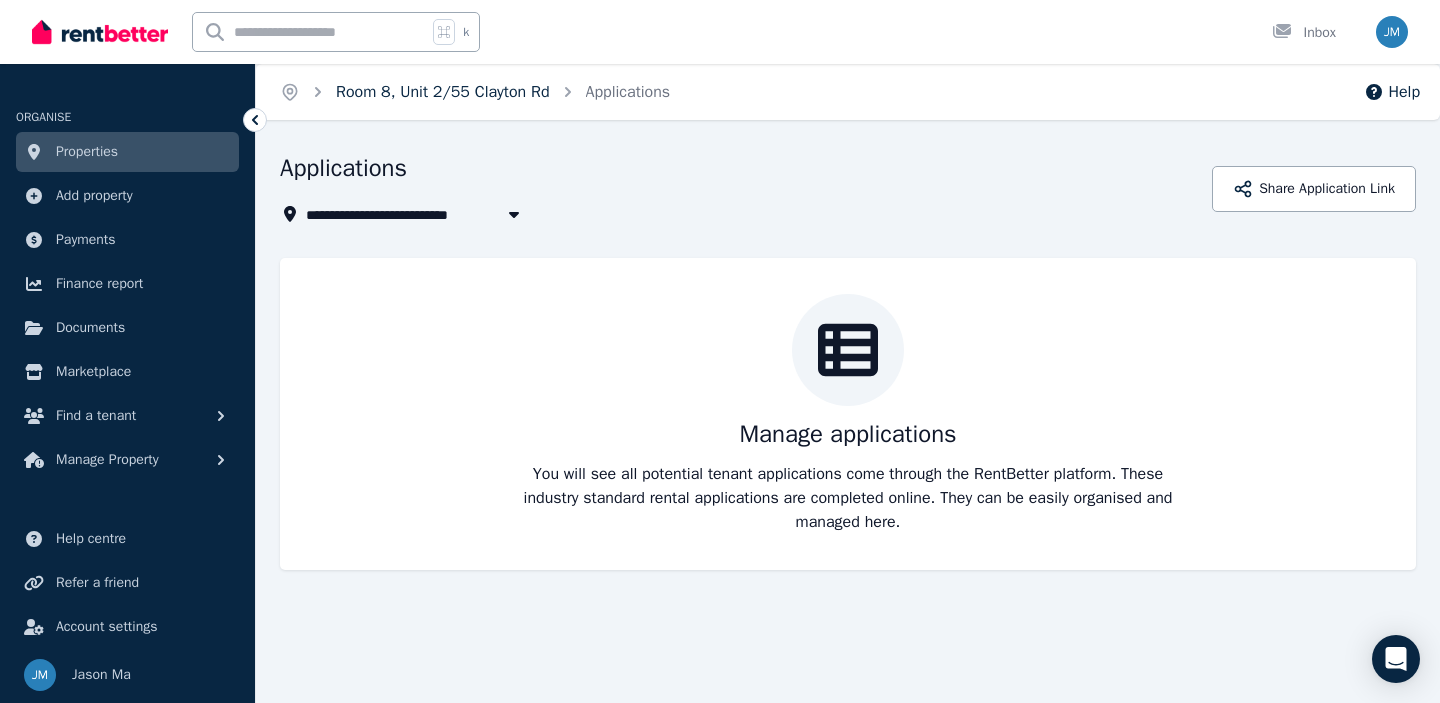 click on "Room 8, Unit 2/55 Clayton Rd" at bounding box center (443, 92) 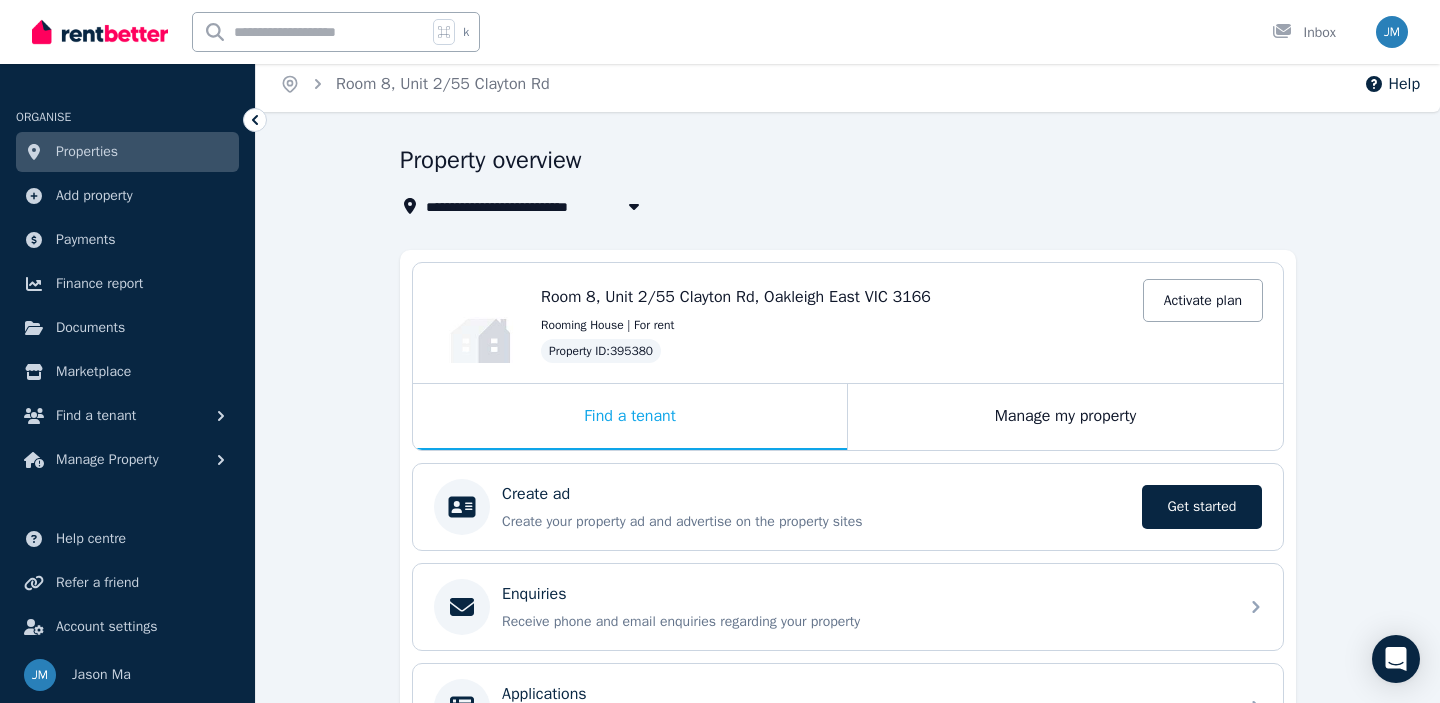 scroll, scrollTop: 0, scrollLeft: 0, axis: both 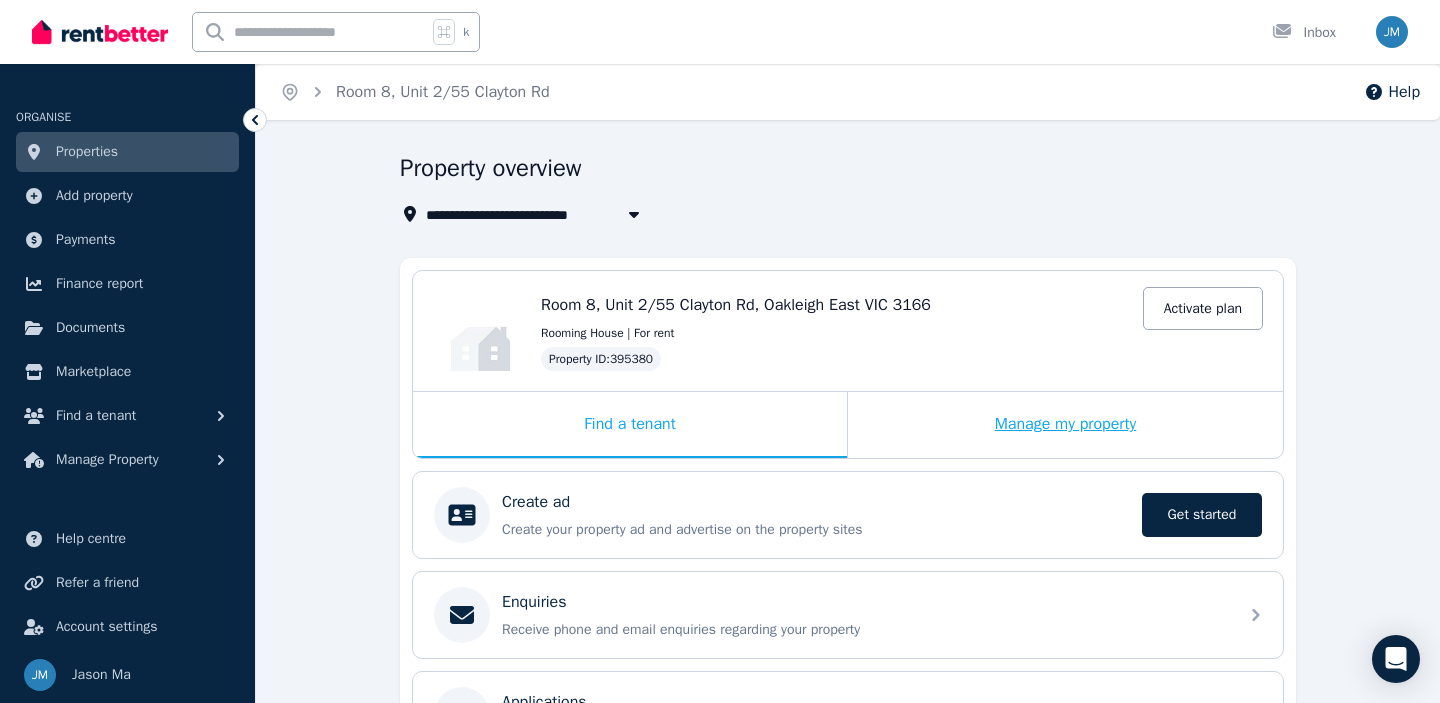 click on "Manage my property" at bounding box center (1065, 425) 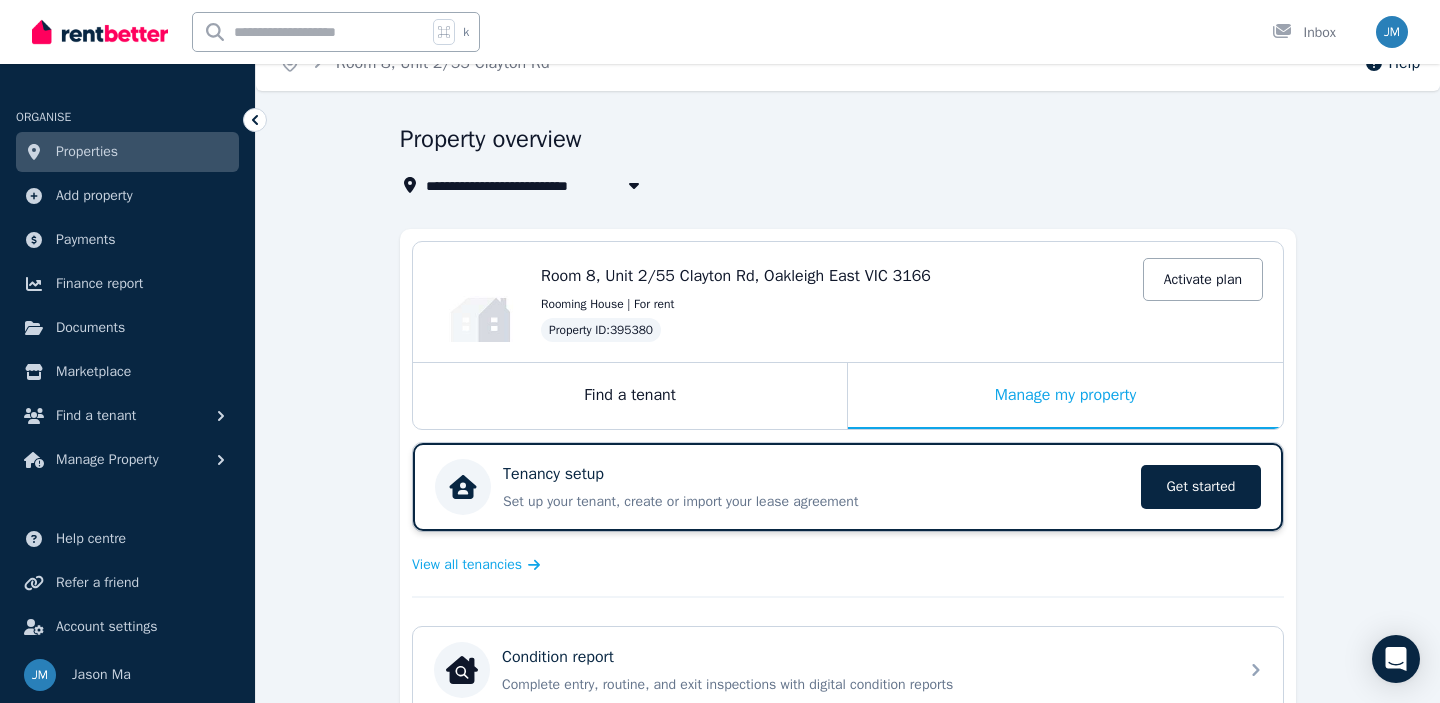 scroll, scrollTop: 18, scrollLeft: 0, axis: vertical 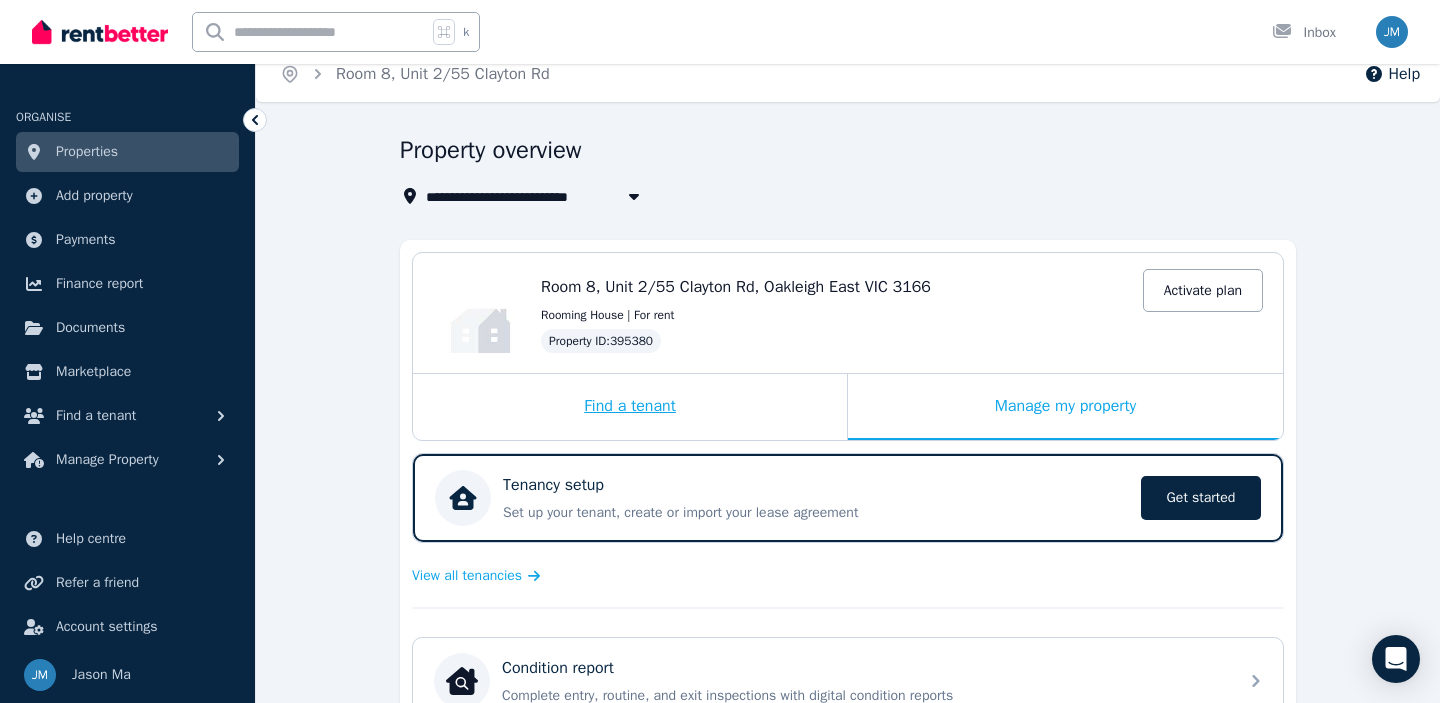 click on "Find a tenant" at bounding box center [630, 407] 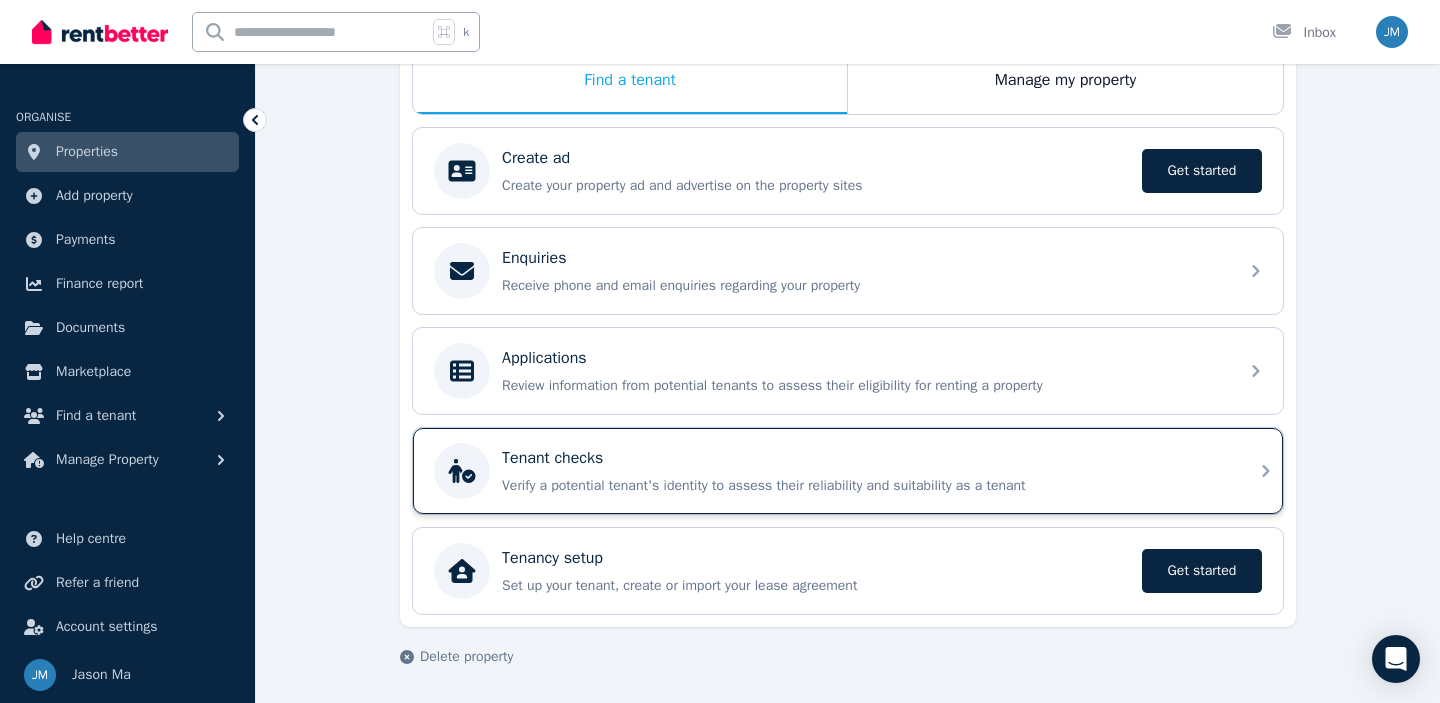 scroll, scrollTop: 0, scrollLeft: 0, axis: both 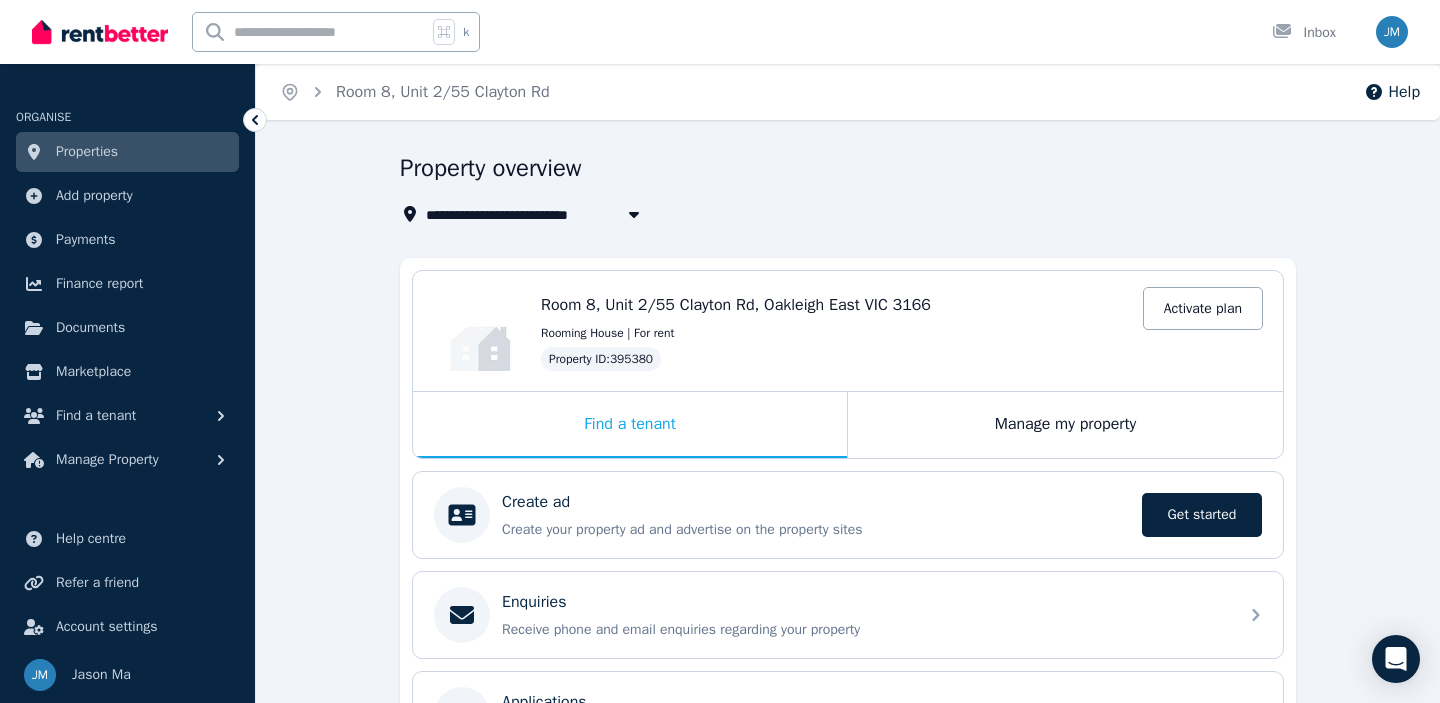 click on "Room 8, Unit 2/55 Clayton Rd, Oakleigh East VIC 3166" at bounding box center (736, 305) 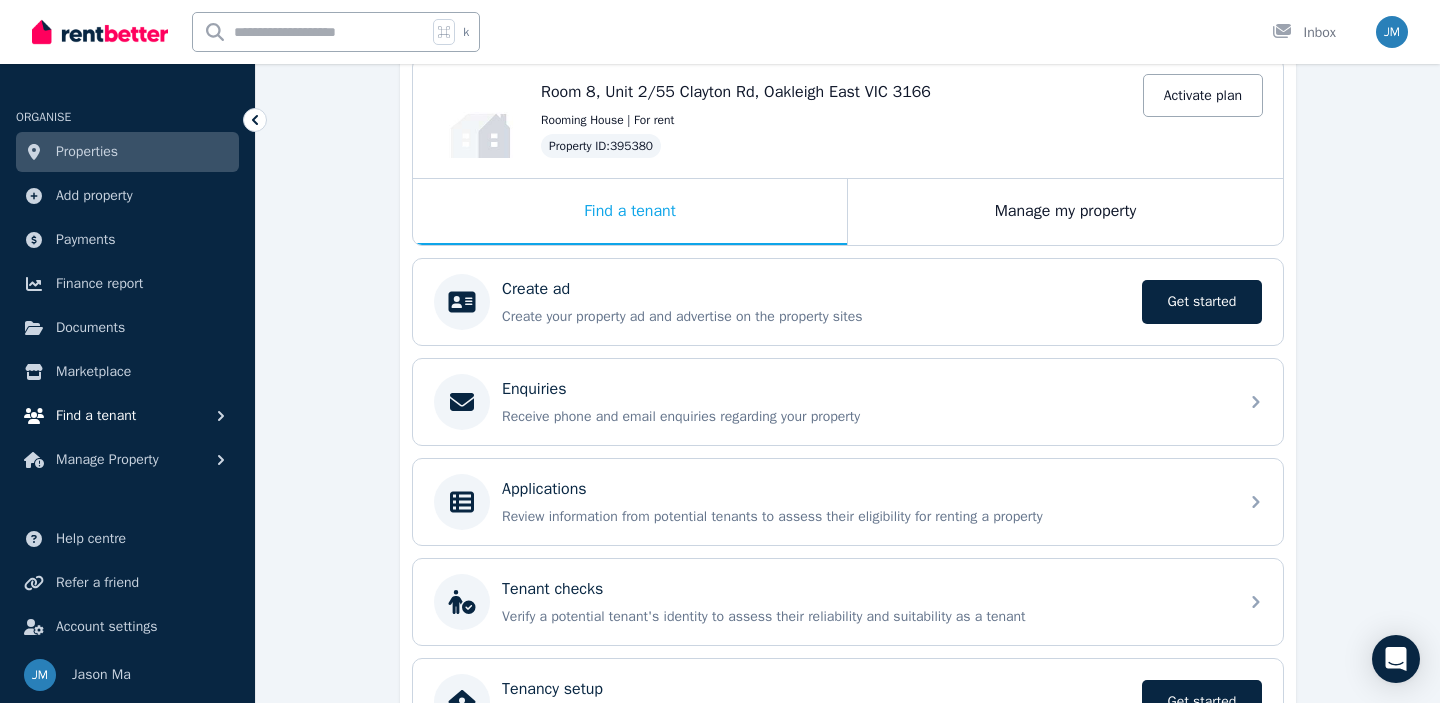 scroll, scrollTop: 344, scrollLeft: 0, axis: vertical 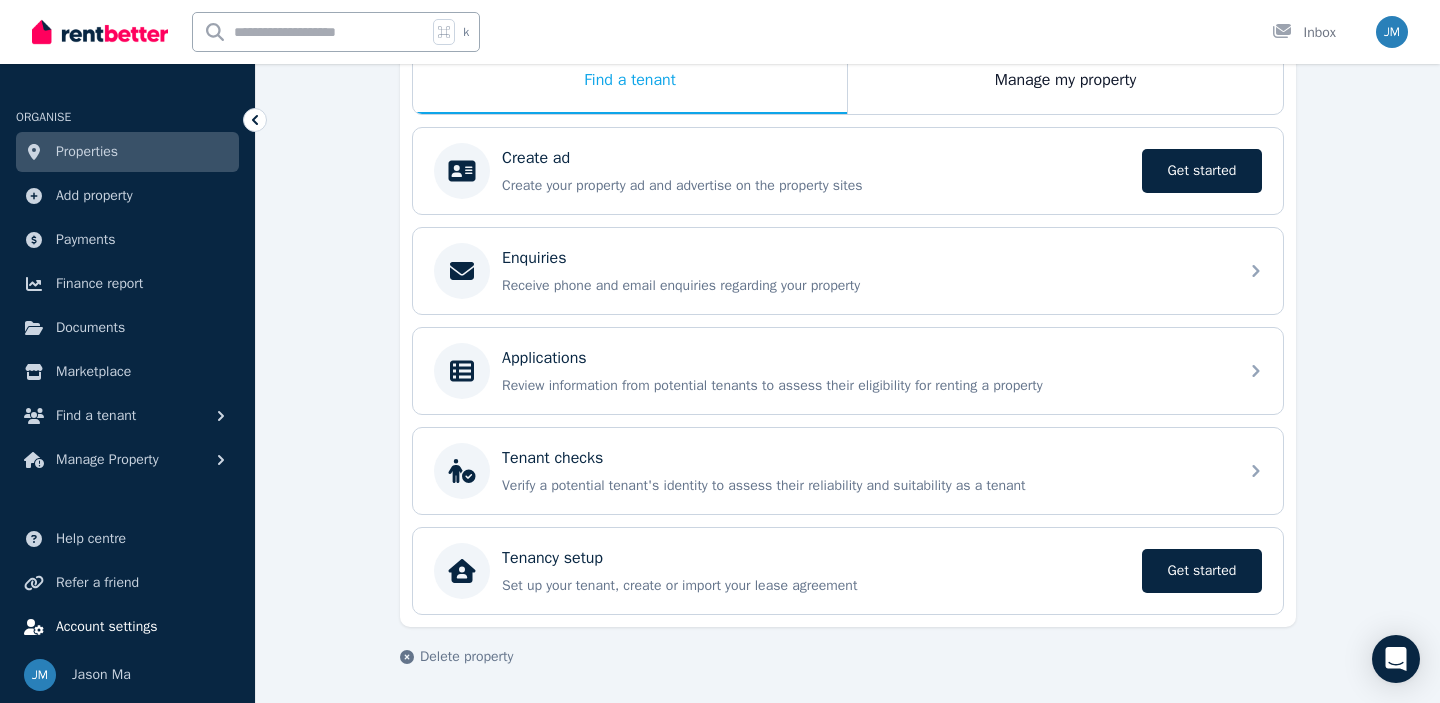 click on "Account settings" at bounding box center (127, 627) 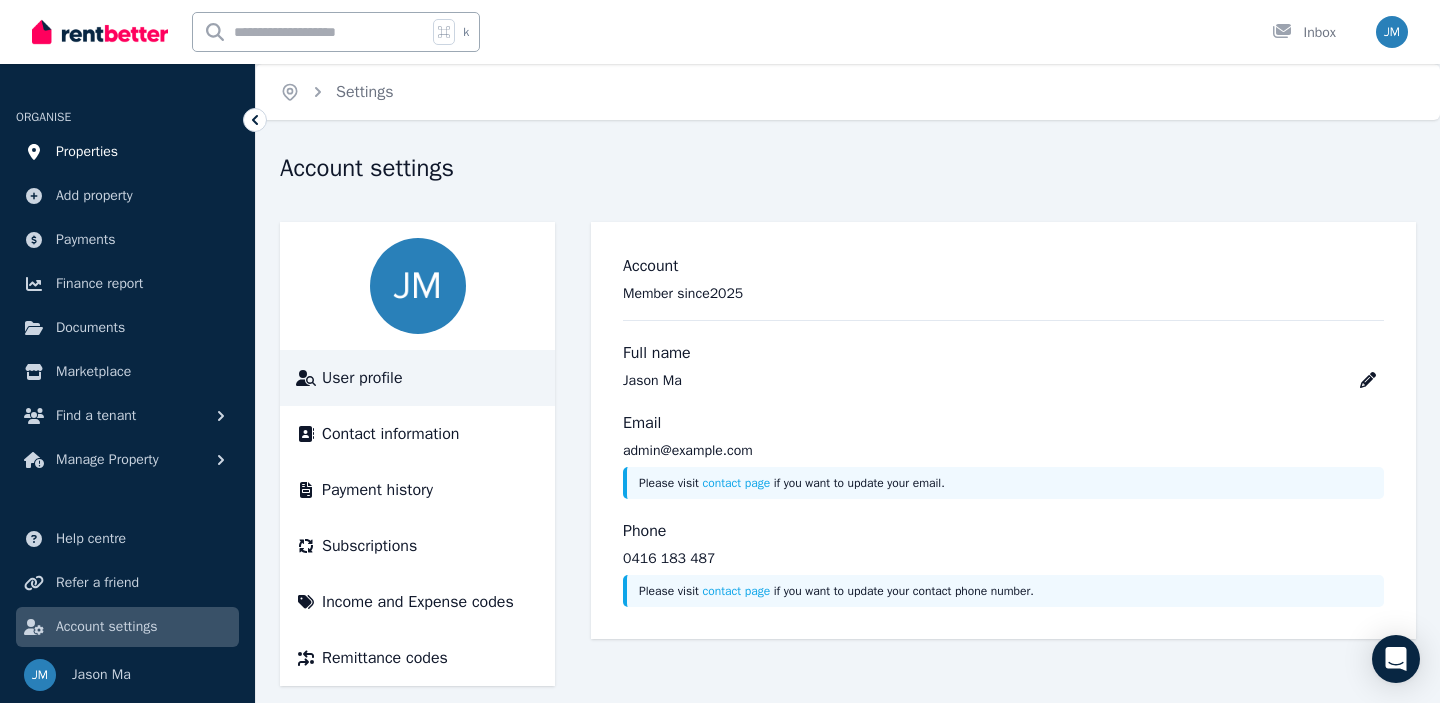 click on "Properties" at bounding box center (127, 152) 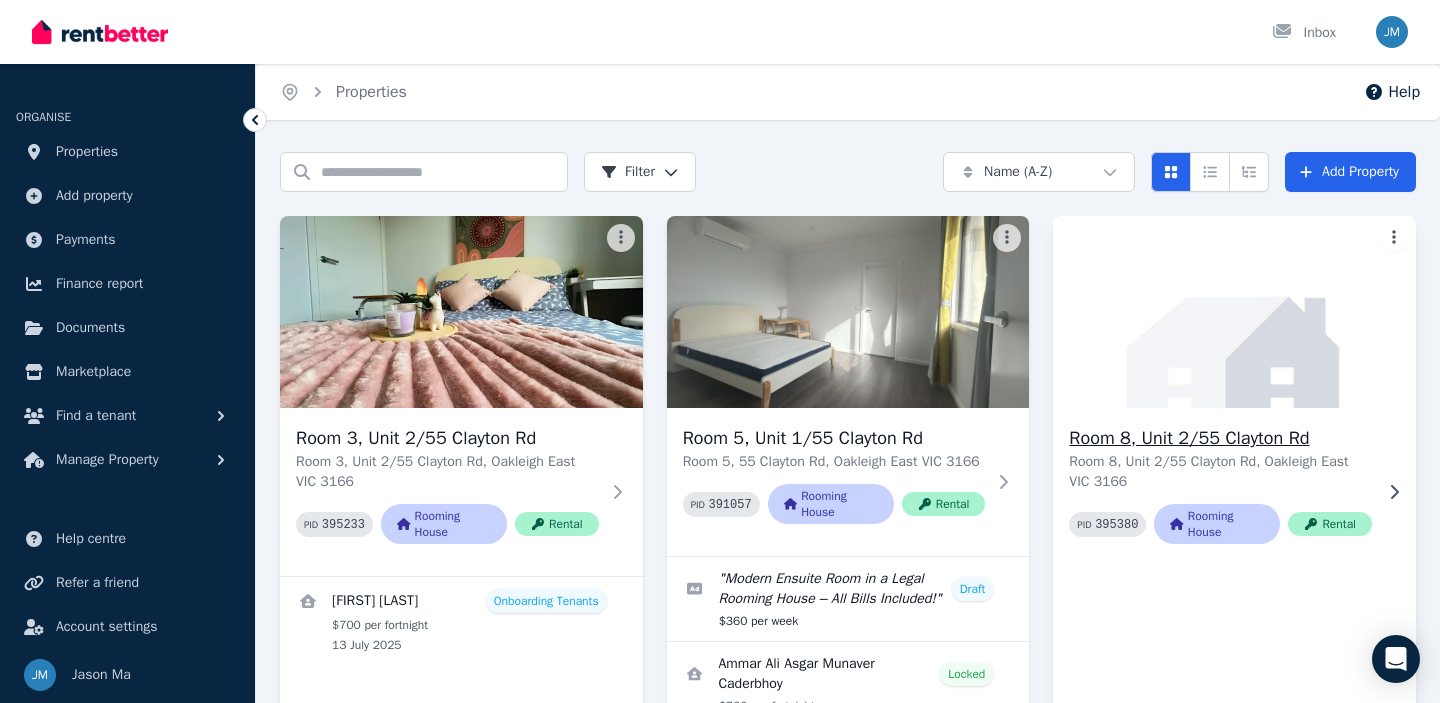 click at bounding box center [1234, 312] 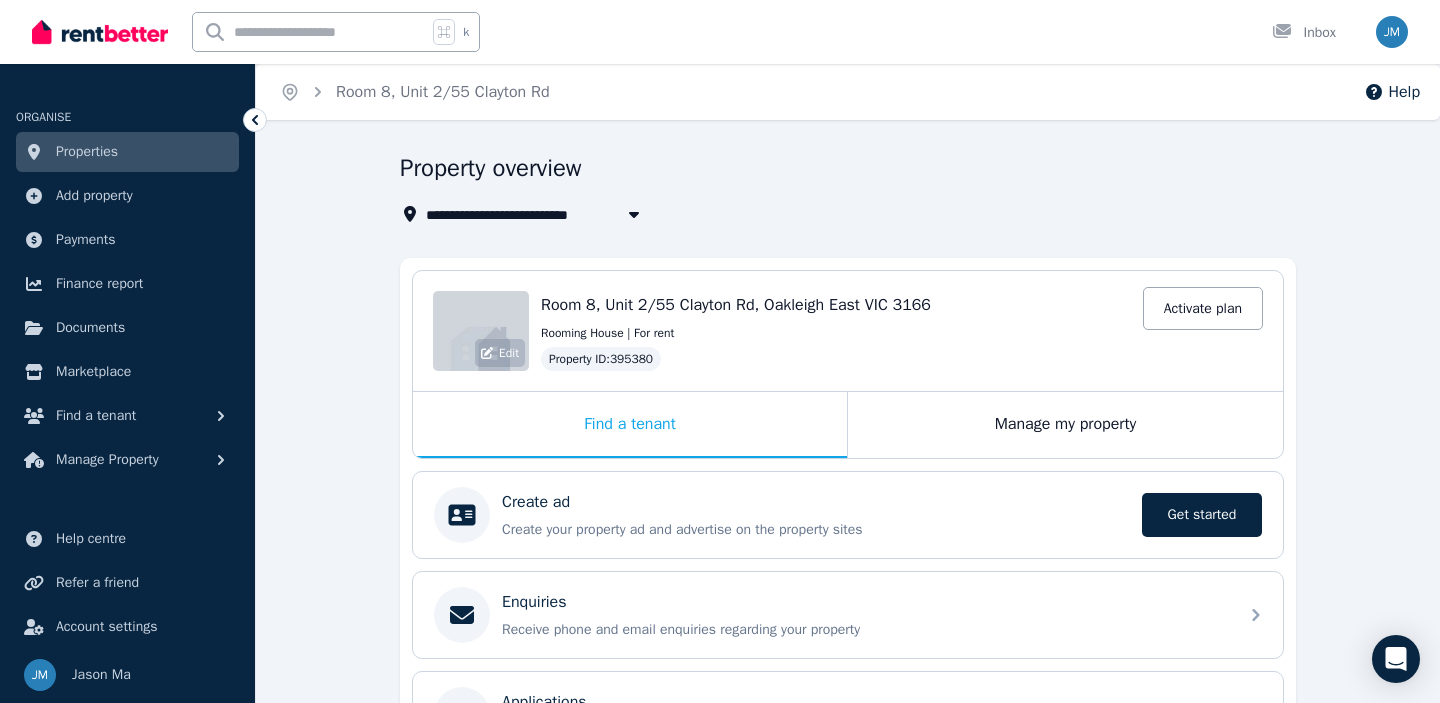 click on "Edit" at bounding box center [481, 331] 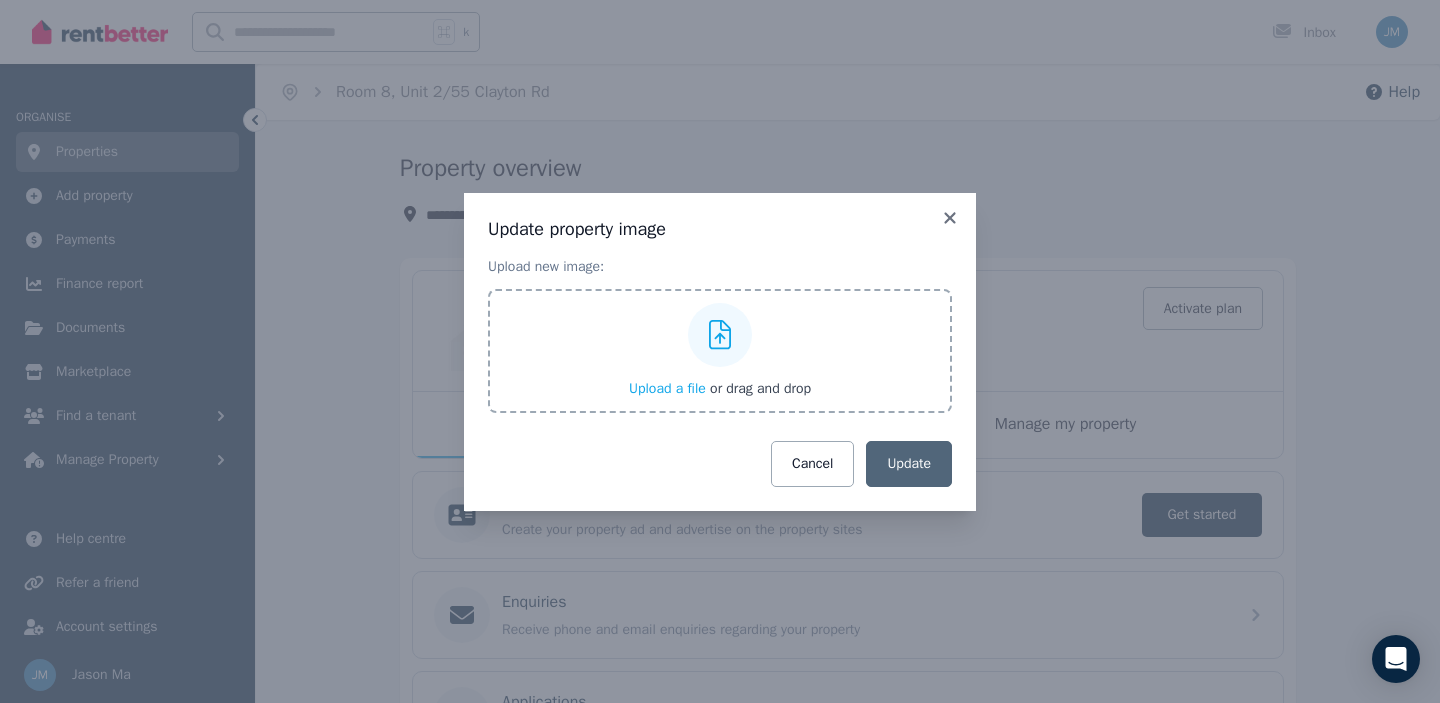 click on "Upload a file" at bounding box center (667, 388) 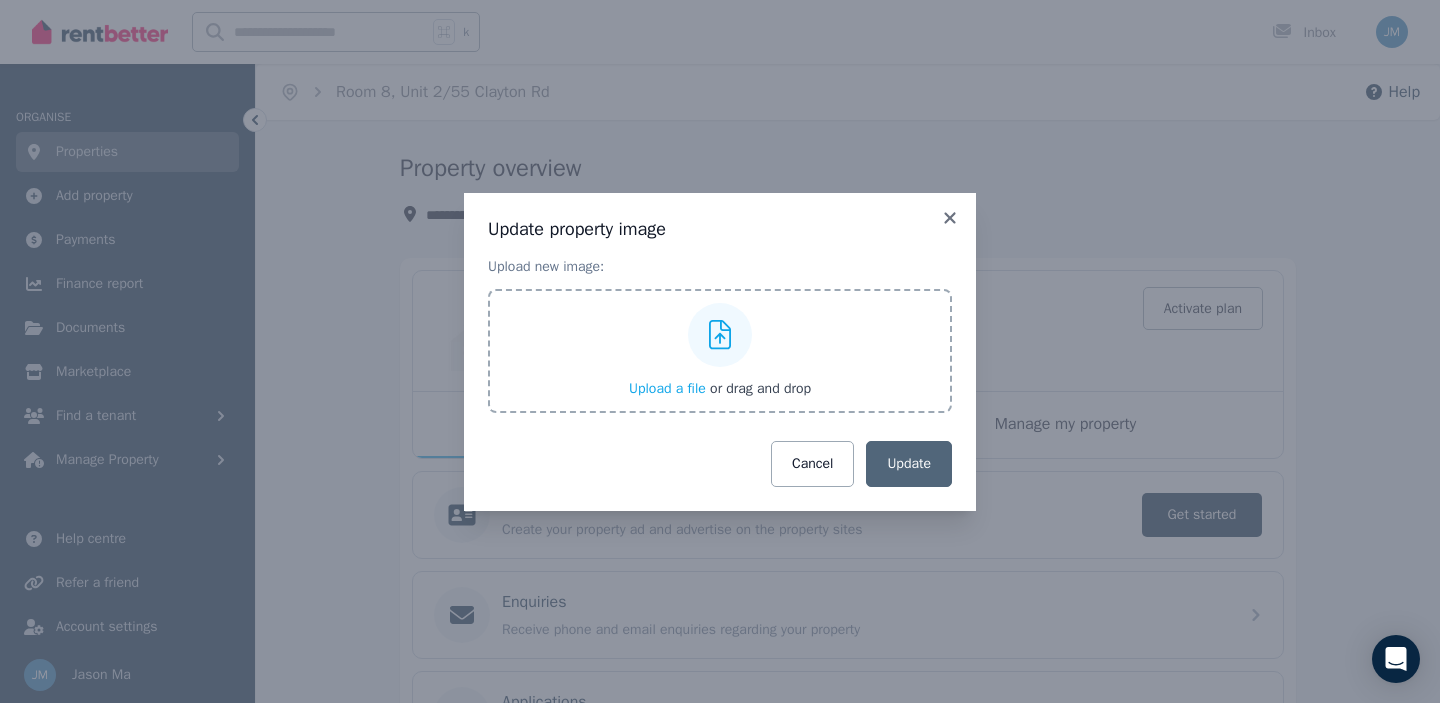 click on "Upload a file" at bounding box center [667, 388] 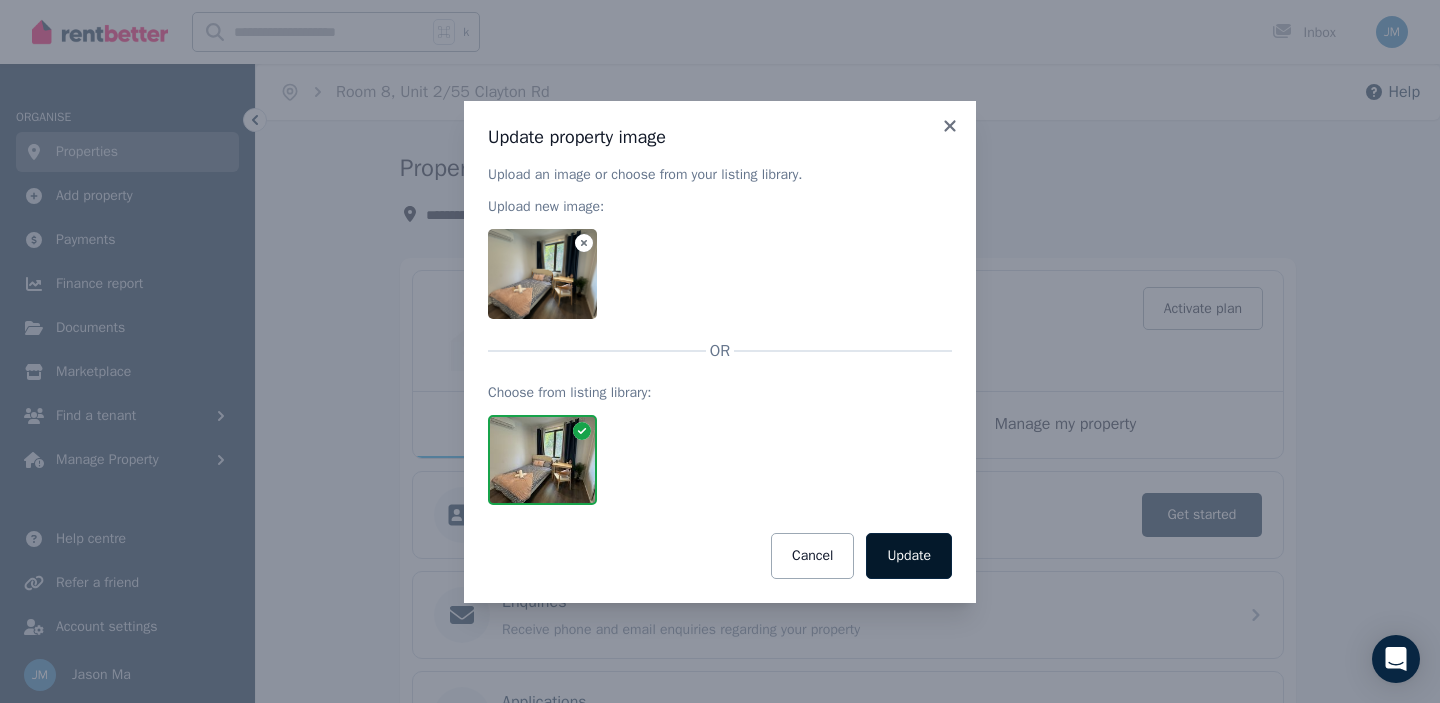 click on "Update" at bounding box center (909, 556) 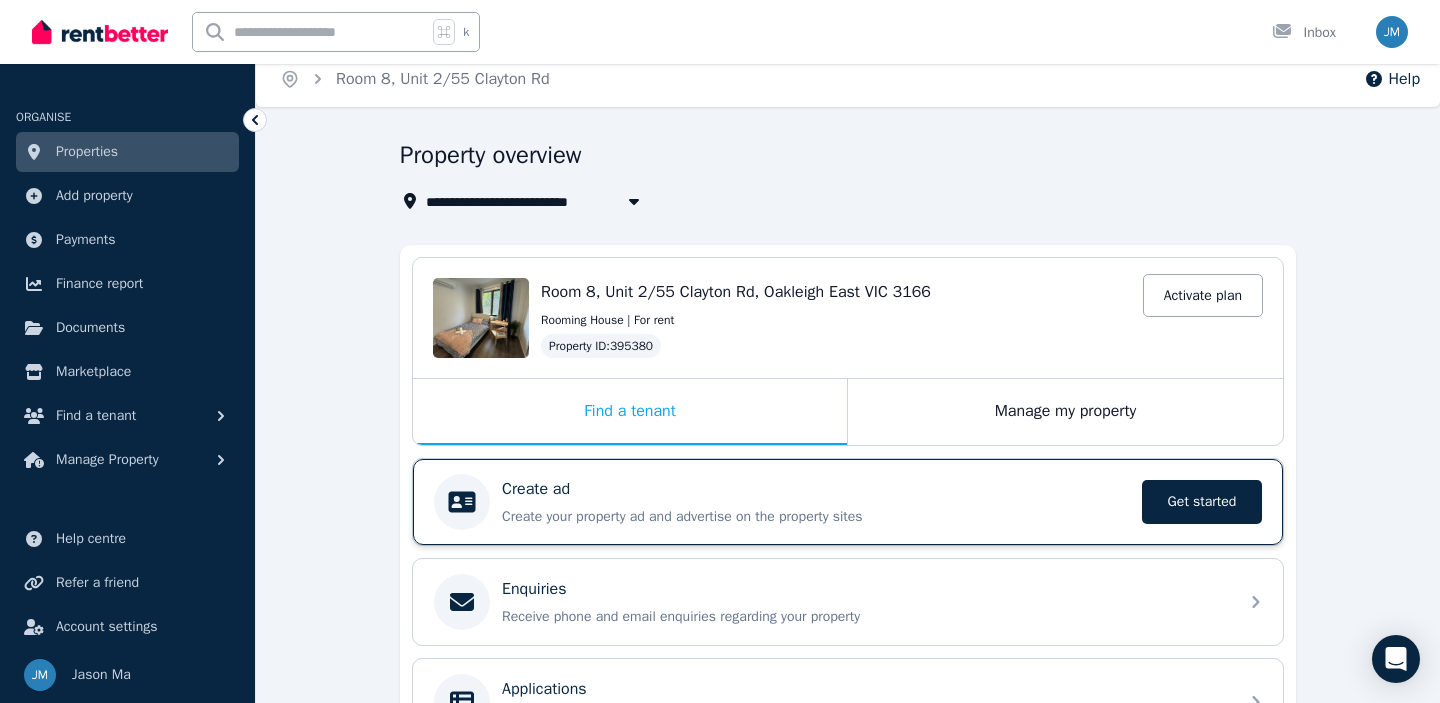 scroll, scrollTop: 0, scrollLeft: 0, axis: both 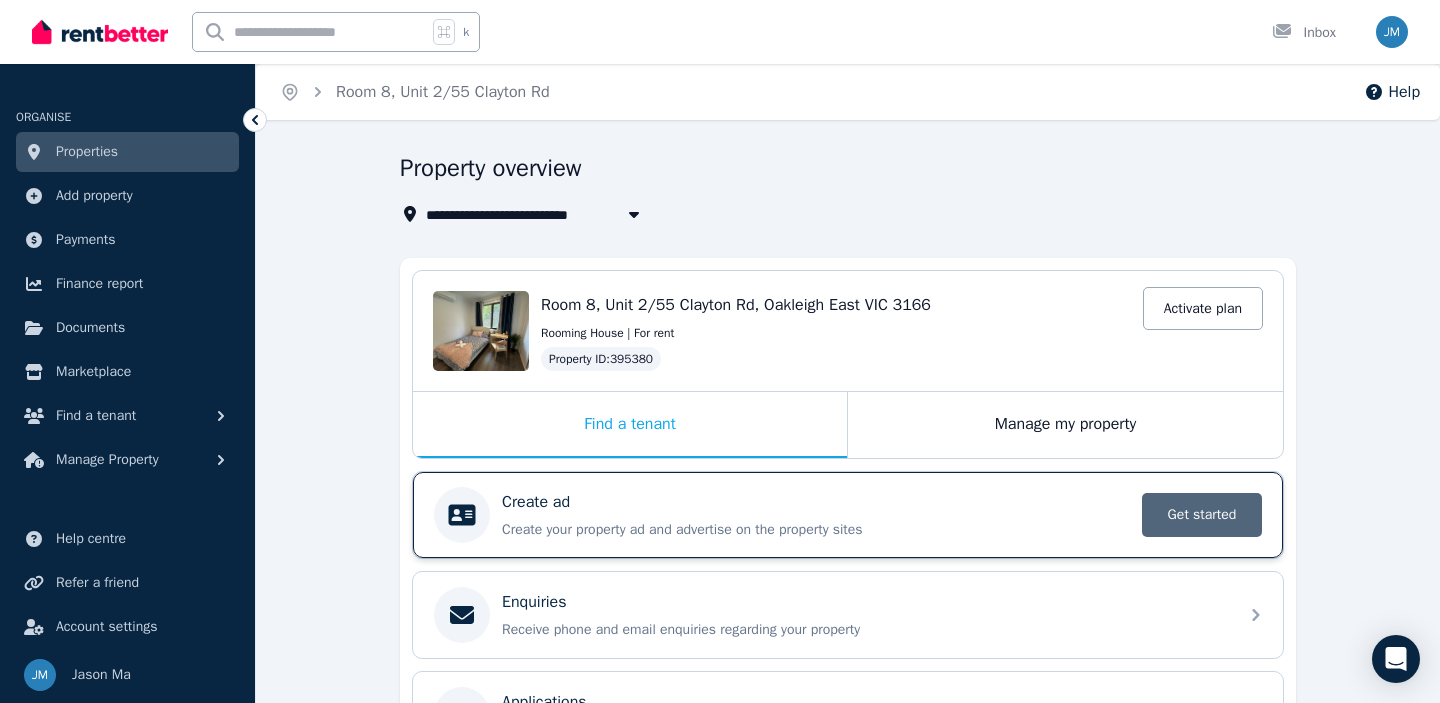 click on "Get started" at bounding box center [1202, 515] 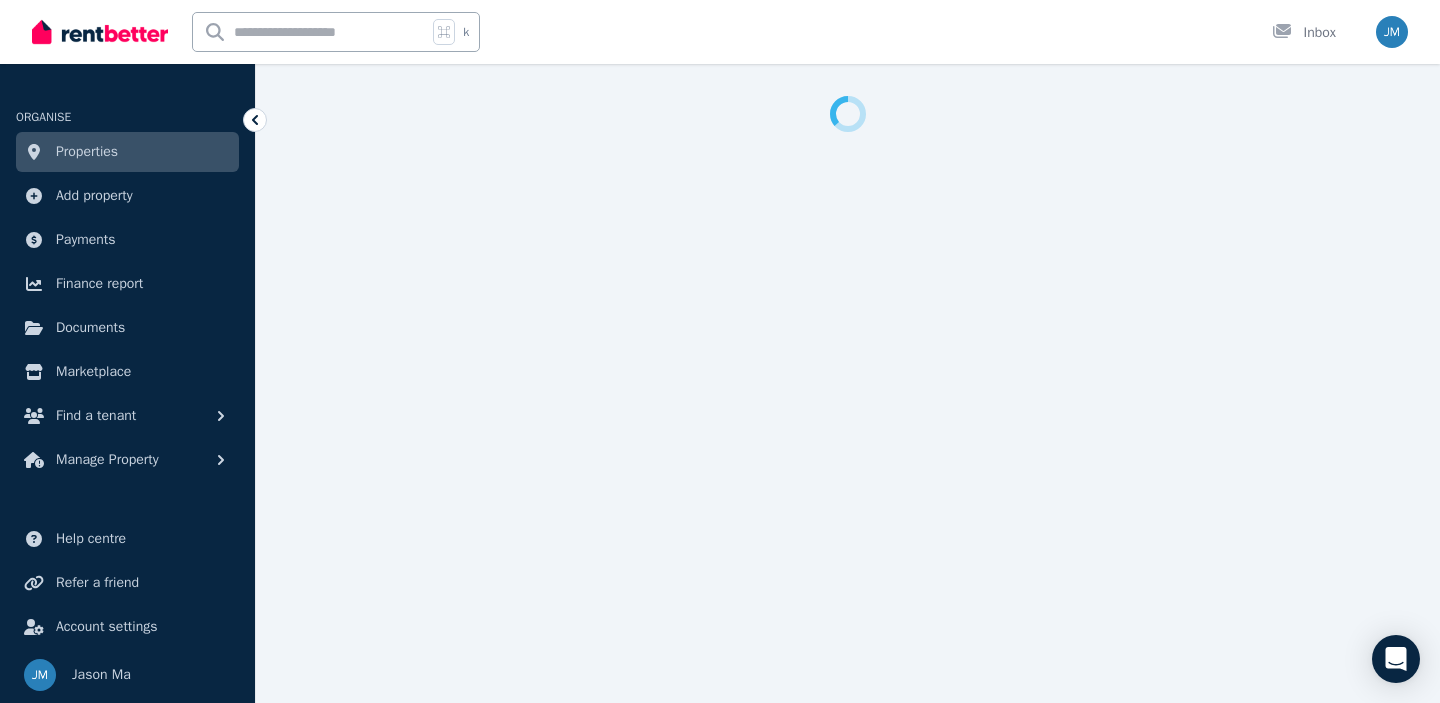 select on "***" 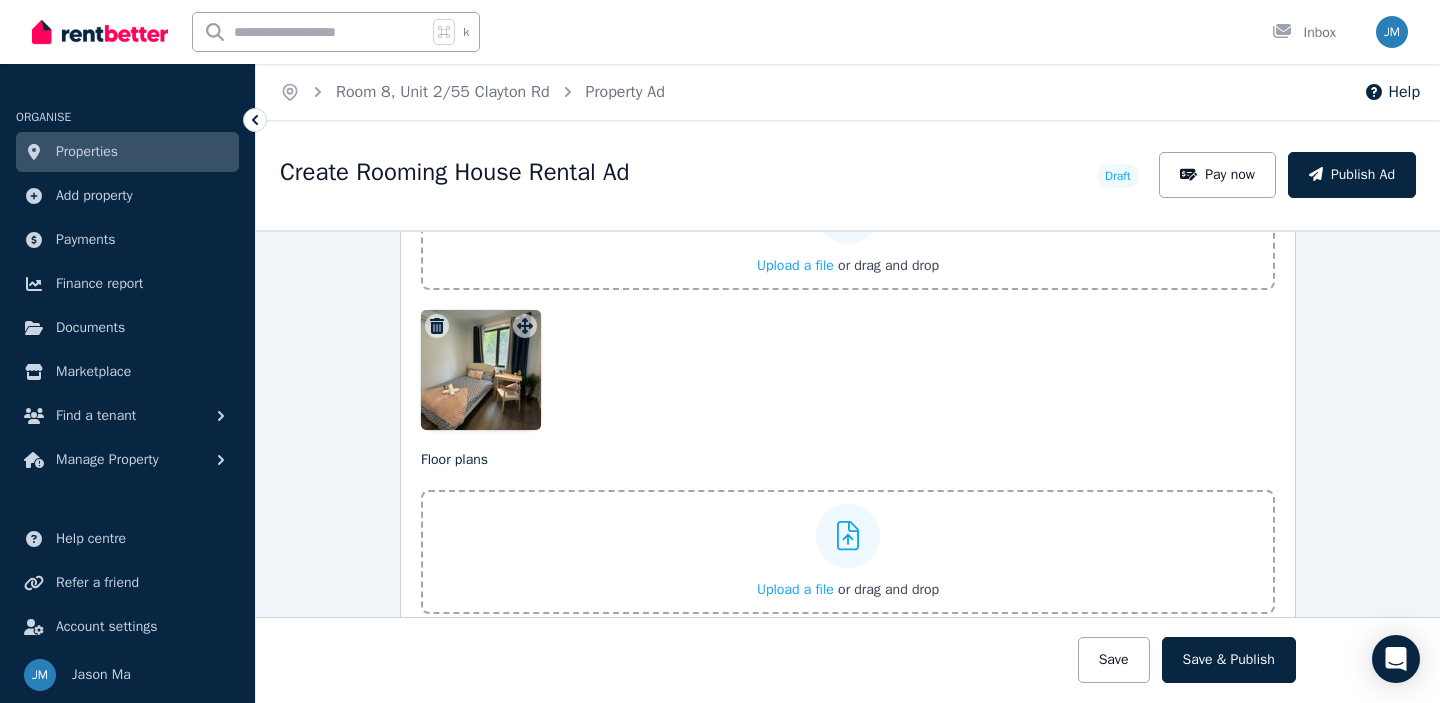 scroll, scrollTop: 2515, scrollLeft: 0, axis: vertical 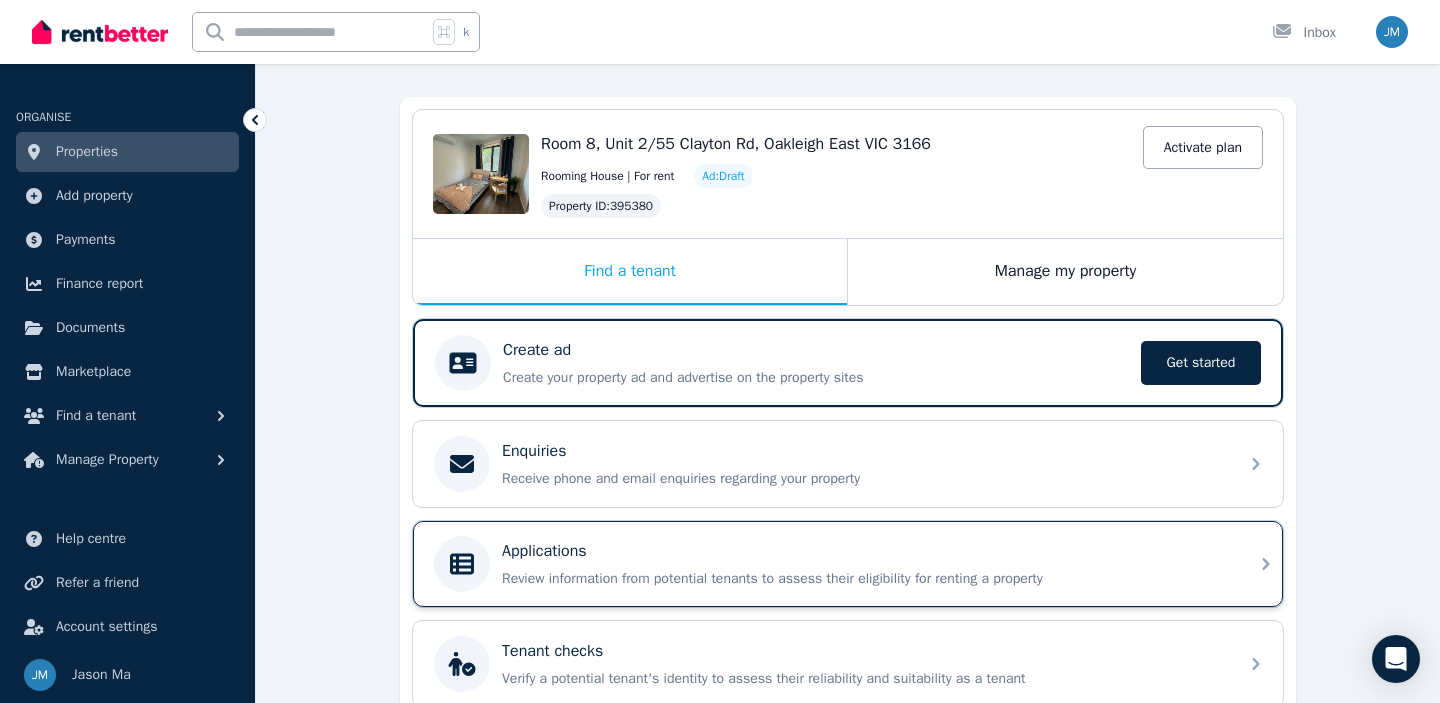 click on "Applications Review information from potential tenants to assess their eligibility for renting a property" at bounding box center [848, 564] 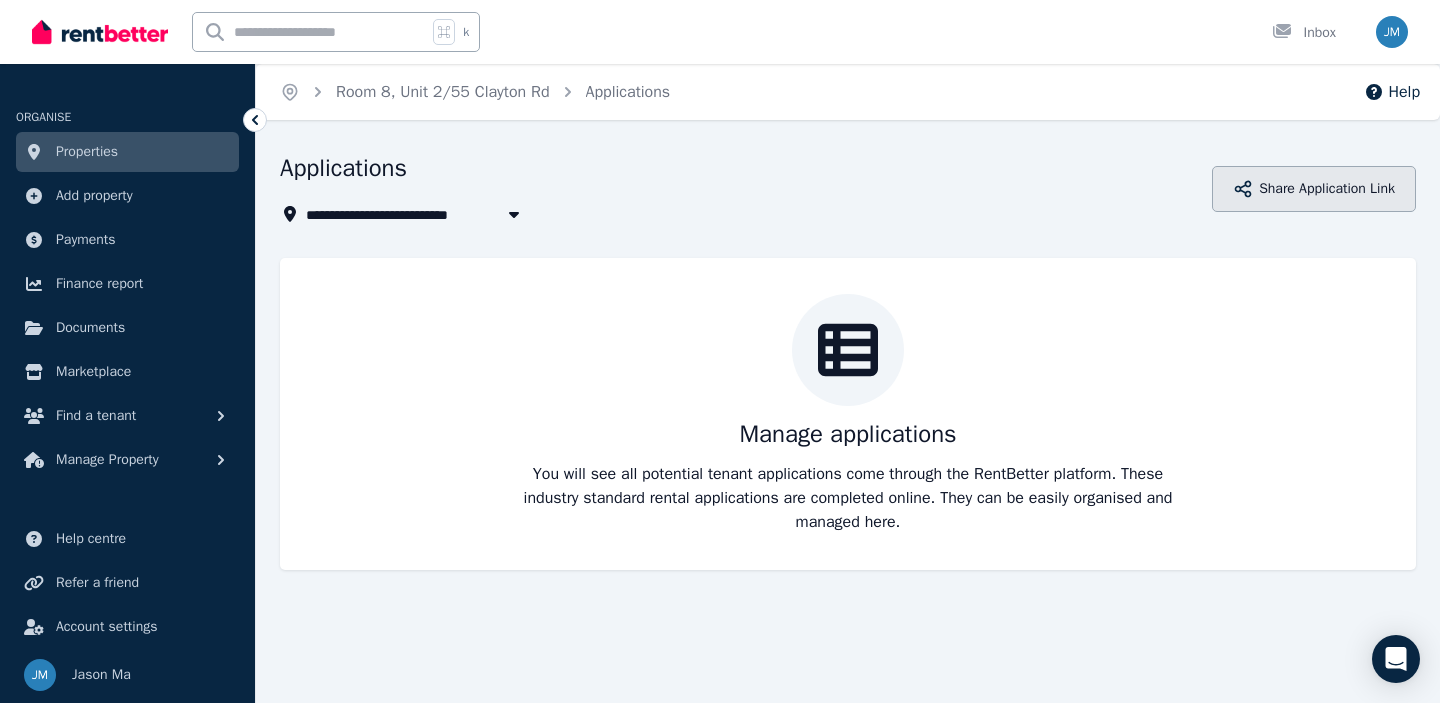 click on "Share Application Link" at bounding box center (1314, 189) 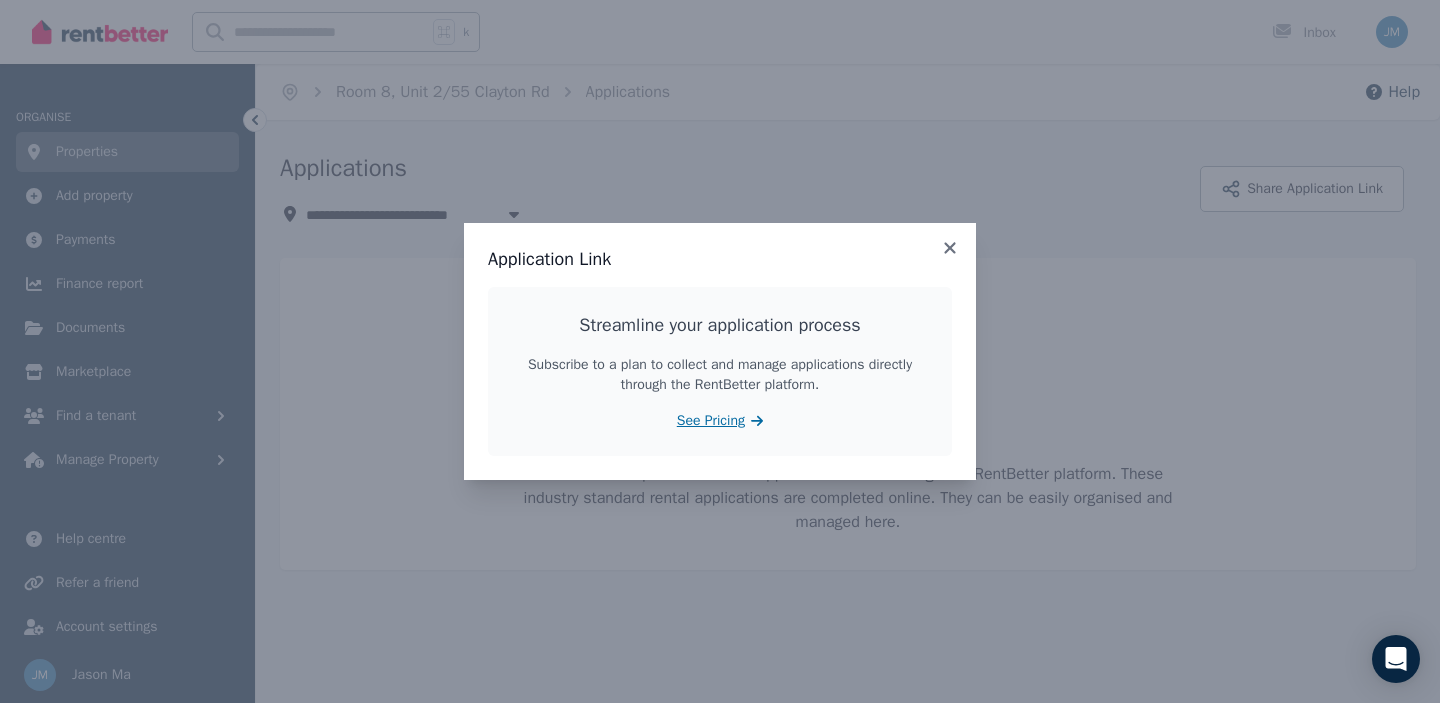 click on "See Pricing" at bounding box center [711, 421] 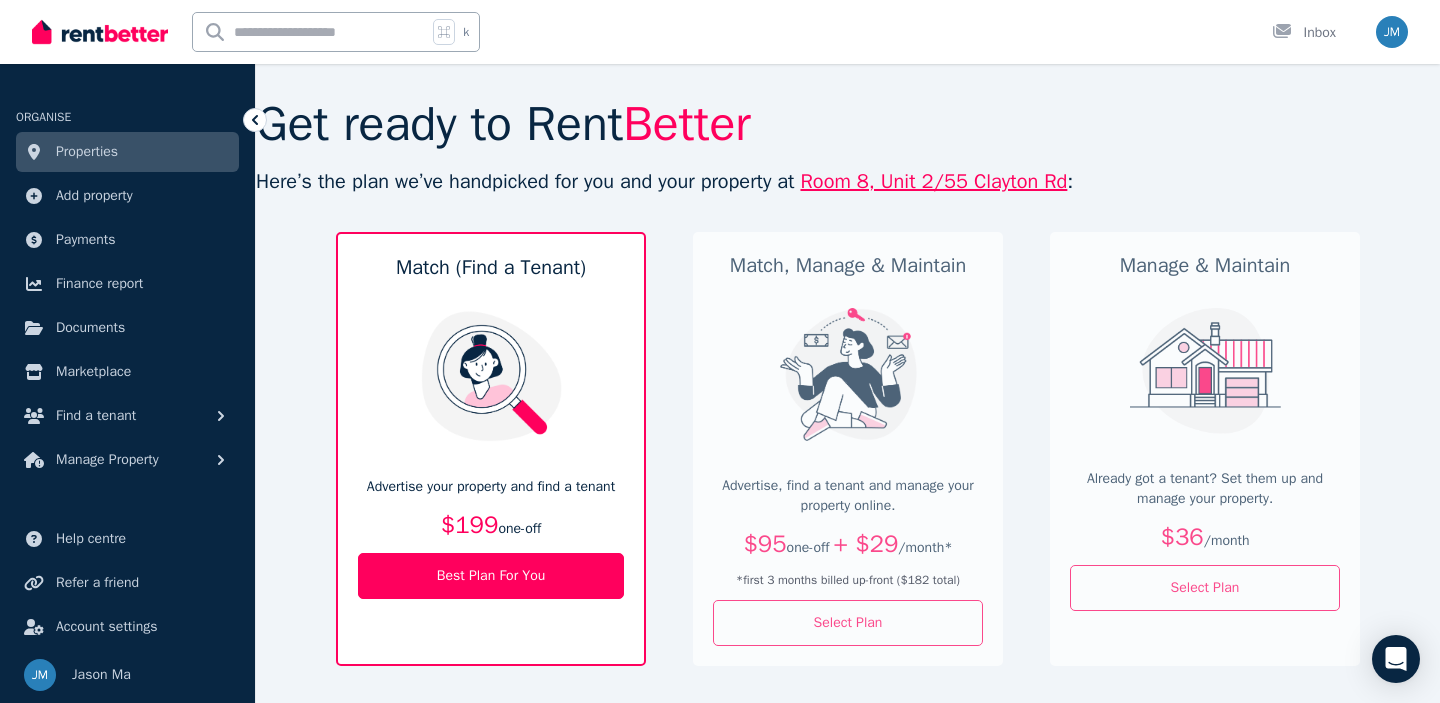 click on "Already got a tenant? Set them up and manage your property. $36 /month" at bounding box center (1205, 517) 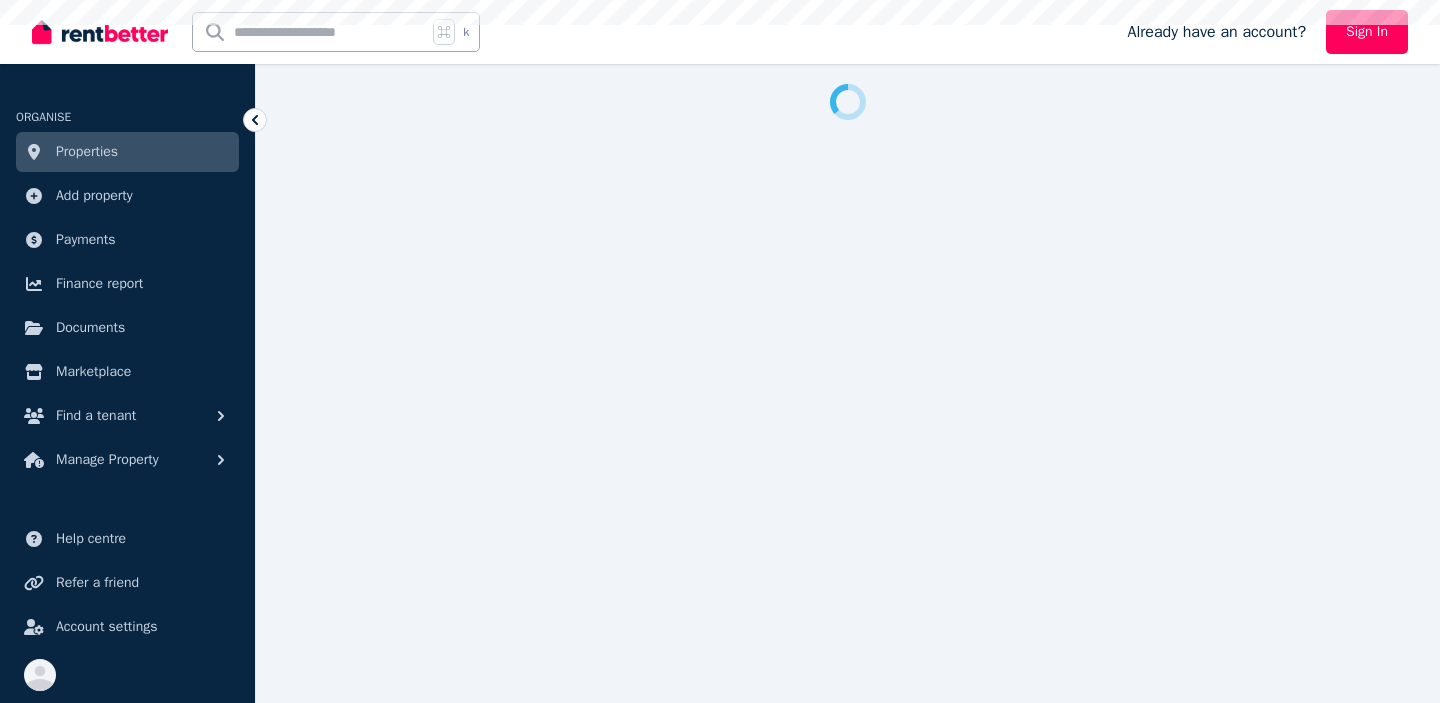 scroll, scrollTop: 0, scrollLeft: 0, axis: both 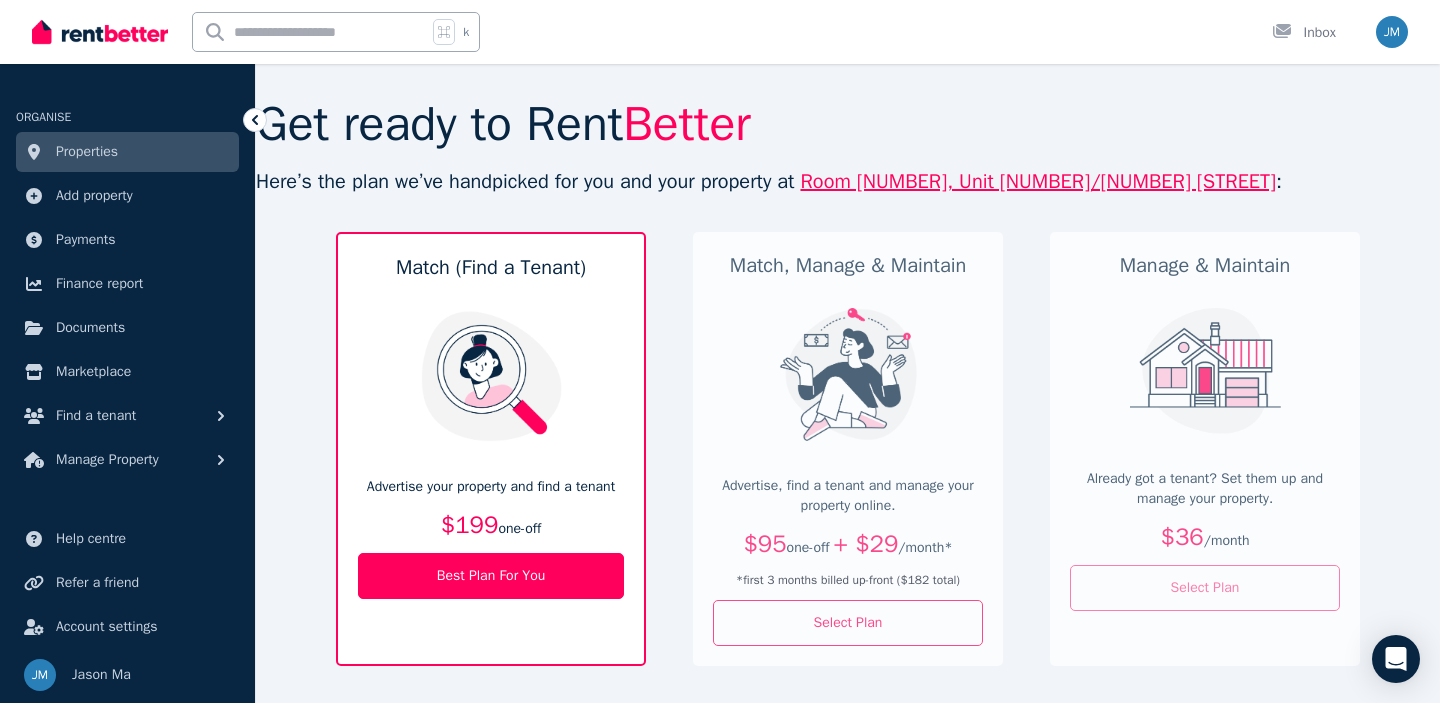 click on "Select Plan" at bounding box center (1205, 588) 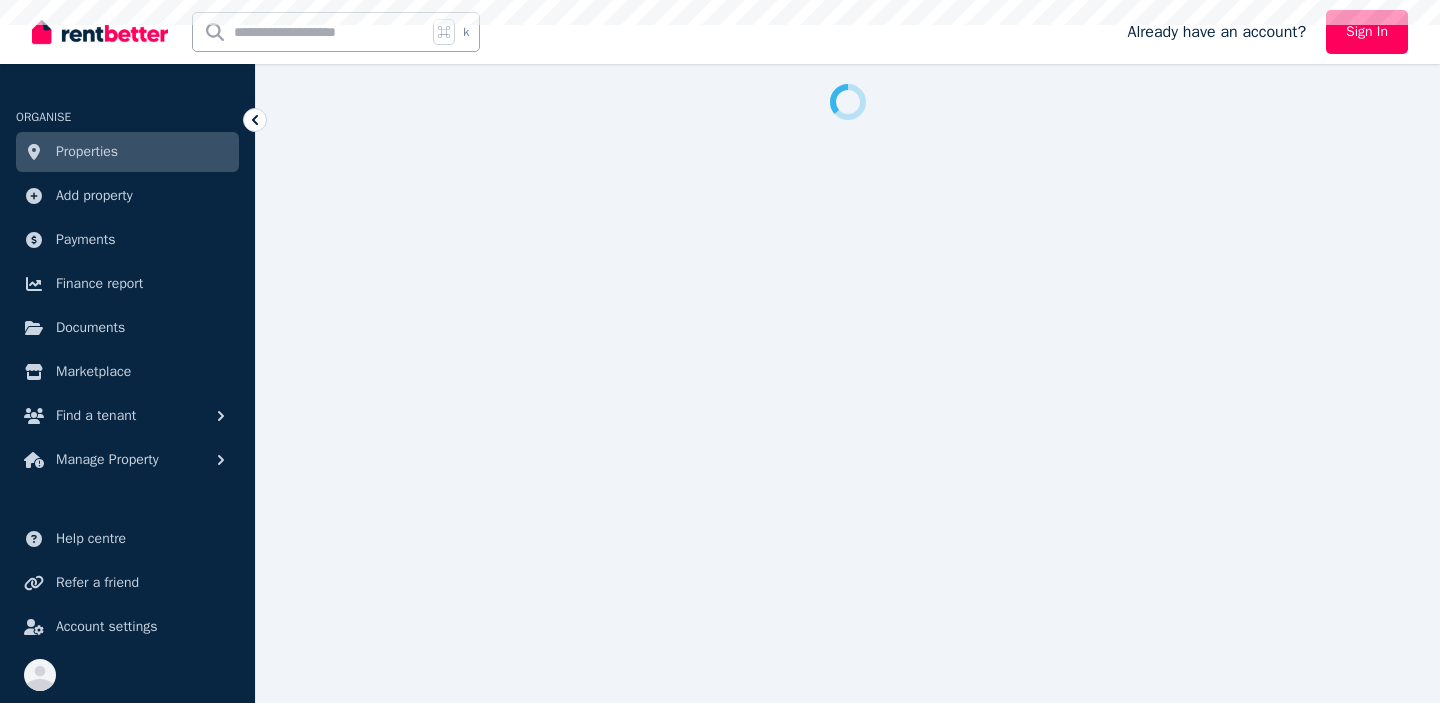 scroll, scrollTop: 0, scrollLeft: 0, axis: both 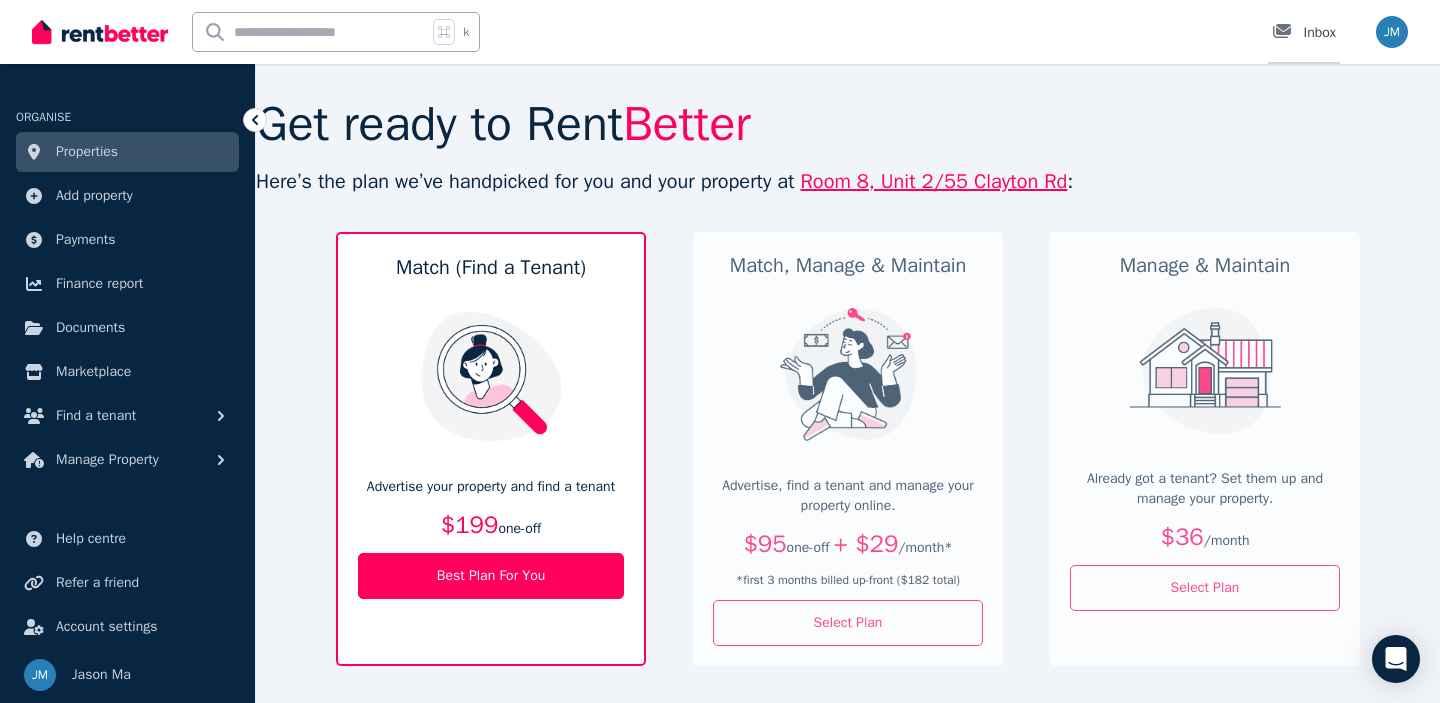 click on "Inbox" at bounding box center (1304, 32) 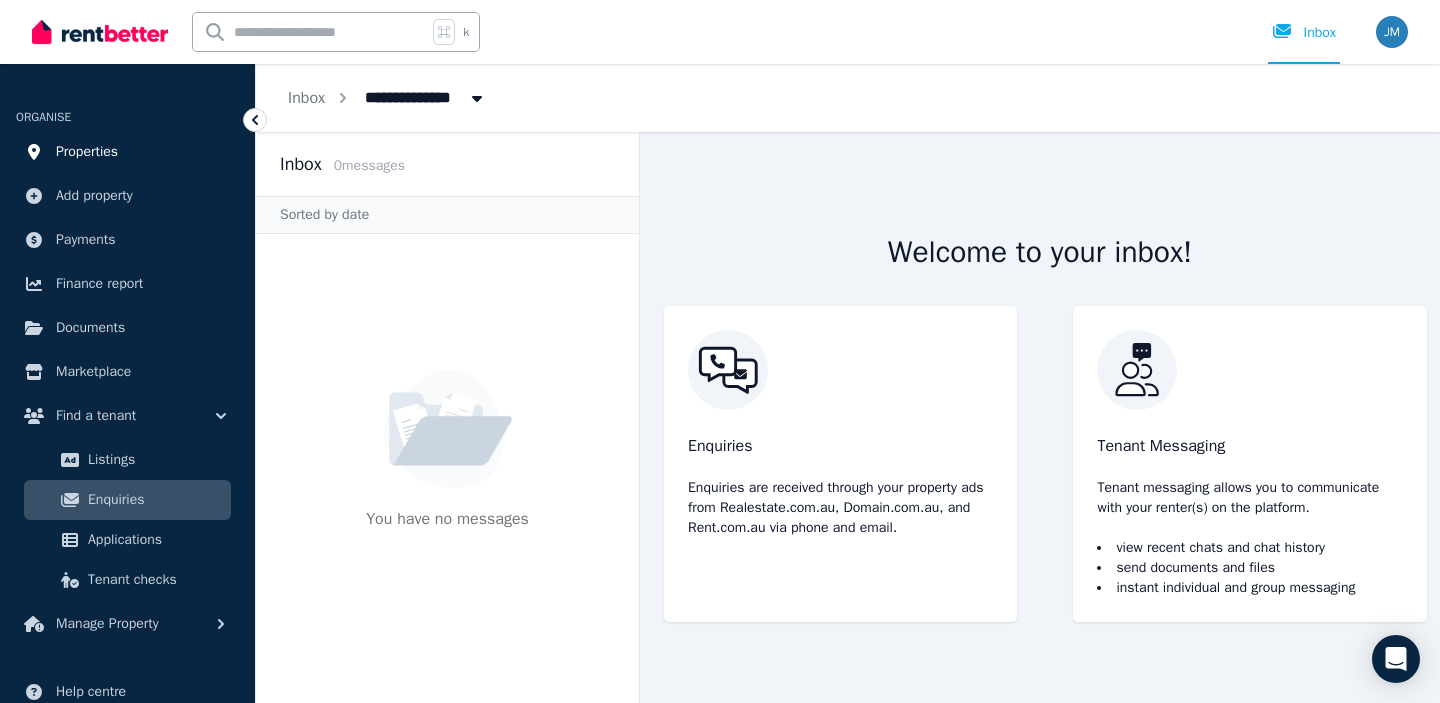 click on "Properties" at bounding box center (87, 152) 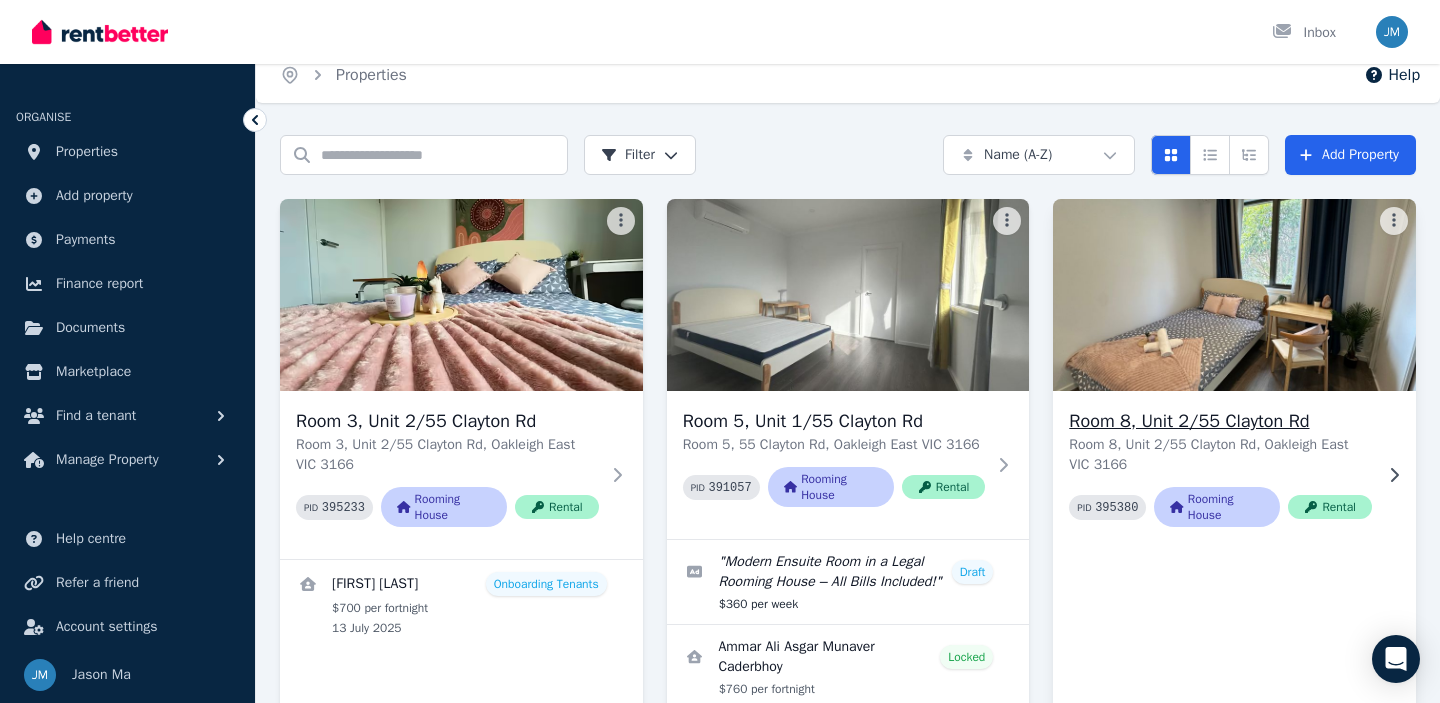 scroll, scrollTop: 16, scrollLeft: 0, axis: vertical 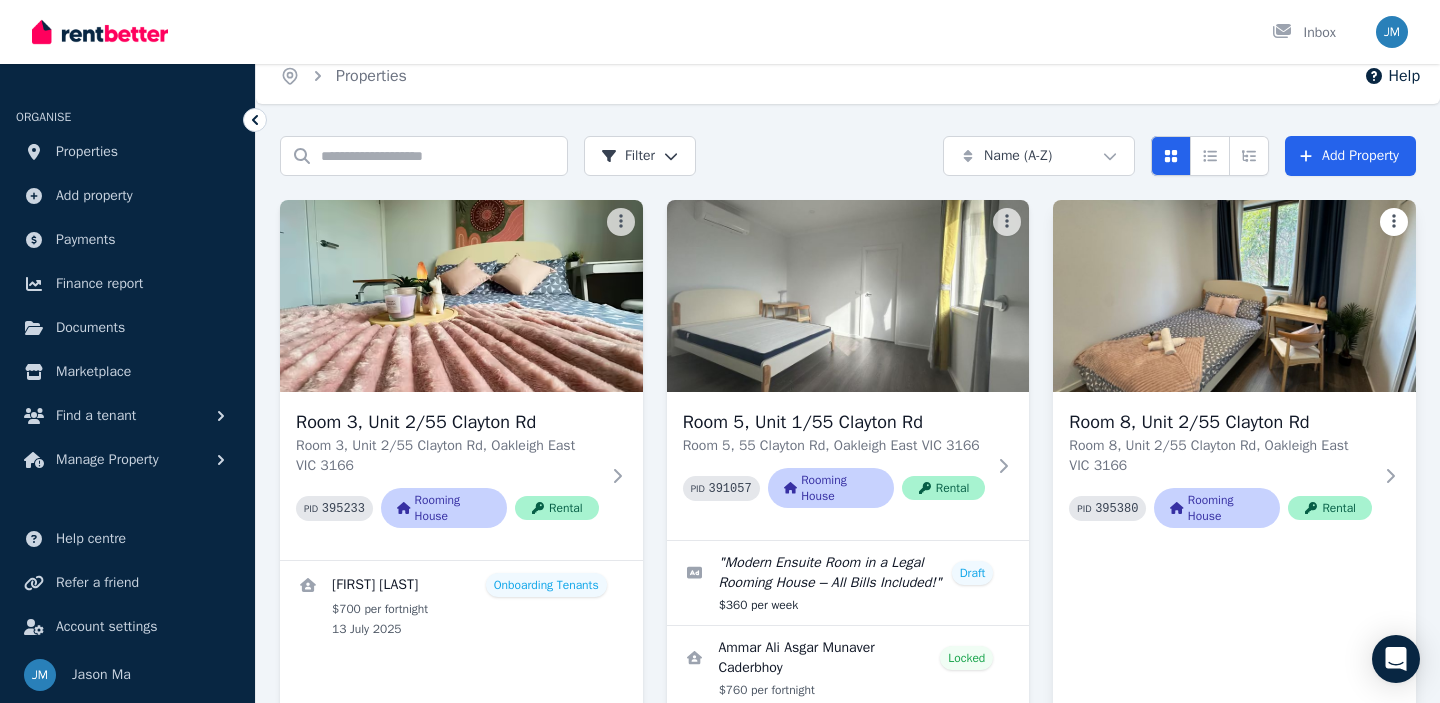 click on "Open main menu Inbox Open user menu ORGANISE Properties Add property Payments Finance report Documents Marketplace Find a tenant Manage Property Help centre Refer a friend Account settings Your profile [FIRST] [LAST] Home Properties Help Search properties Filter Name (A-Z) Add Property Room 3, Unit 2/55 Clayton Rd Room 3, Unit 2/55 Clayton Rd, [CITY] [STATE] [POSTCODE] PID   395233 Rooming House Rental [FIRST] [LAST] Onboarding Tenants $700 per fortnight 13 July 2025 Room 5, Unit 1/55 Clayton Rd Room 5, 55 Clayton Rd, [CITY] [STATE] [POSTCODE] PID   391057 Rooming House Rental " Modern Ensuite Room in a Legal Rooming House – All Bills Included! " Draft $360 per week [FIRST] [LAST] [FIRST] [LAST] Locked $760 per fortnight 26 June 2025 to 5 Dec 2025 4  application s 0 0 Room 8, Unit 2/55 Clayton Rd Room 8, Unit 2/55 Clayton Rd, [CITY] [STATE] [POSTCODE] PID   395380 Rooming House Rental /portal" at bounding box center [720, 335] 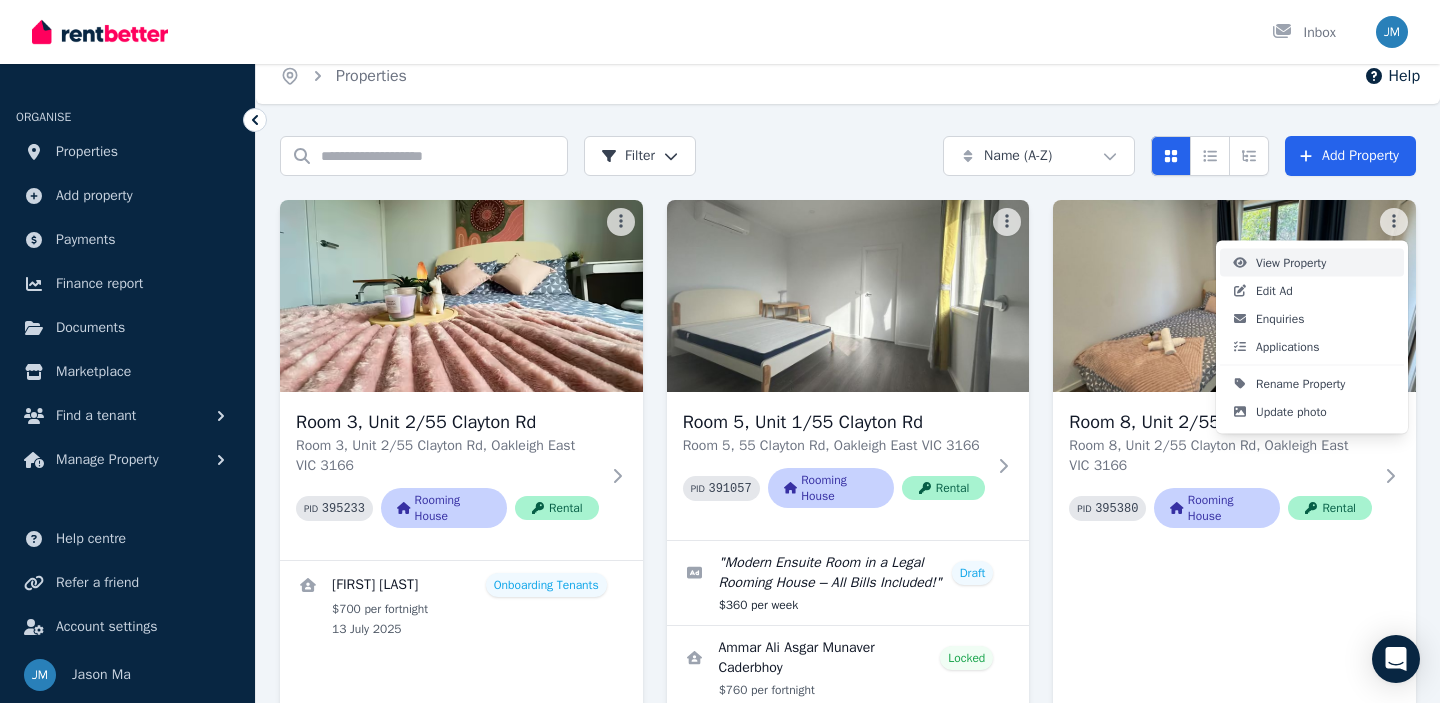 click on "View Property" at bounding box center [1312, 263] 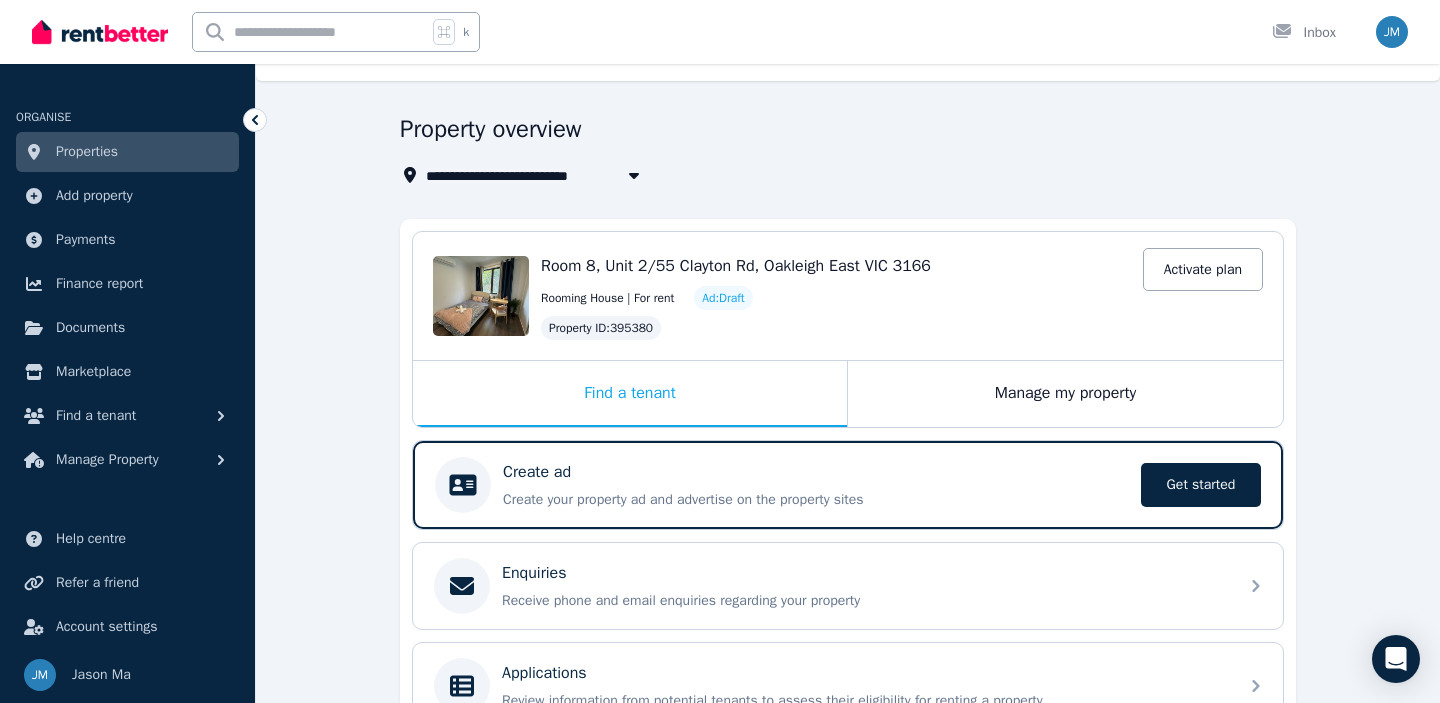 scroll, scrollTop: 40, scrollLeft: 0, axis: vertical 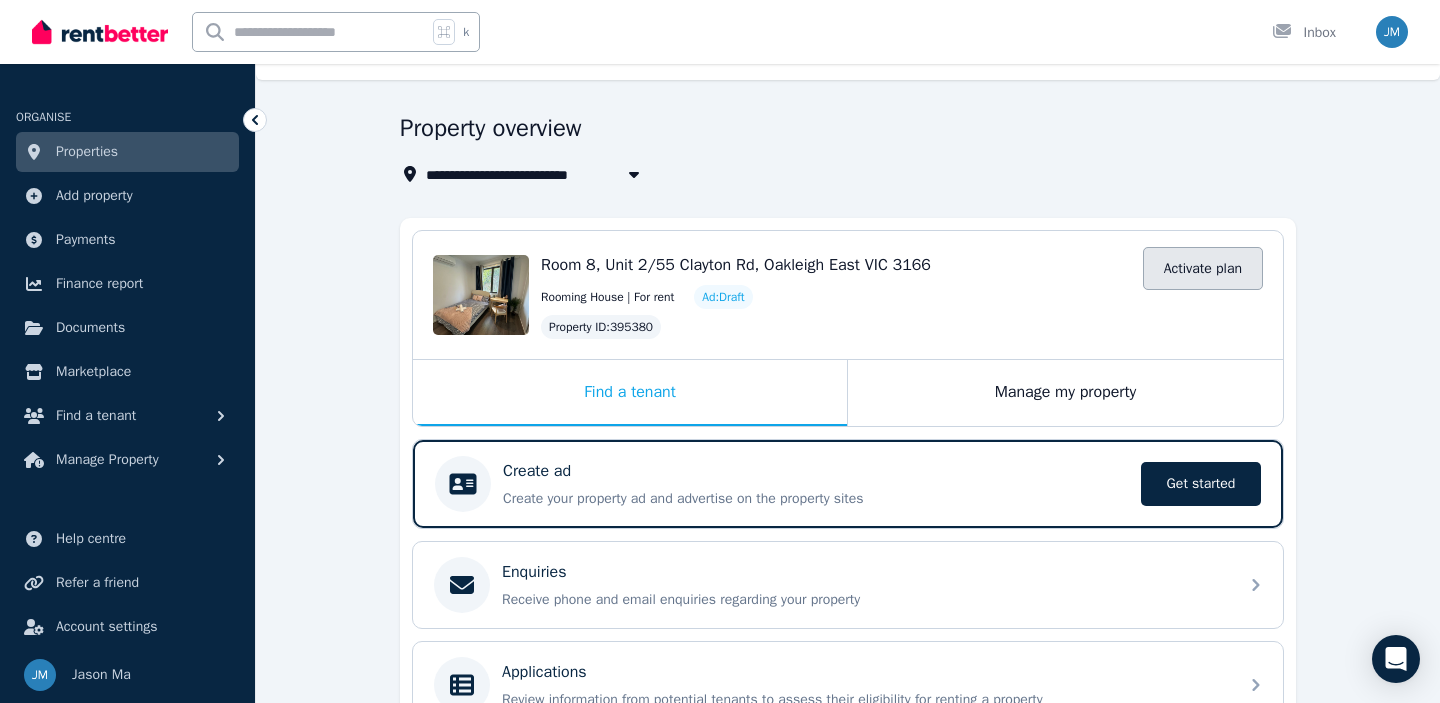 click on "Activate plan" at bounding box center [1203, 268] 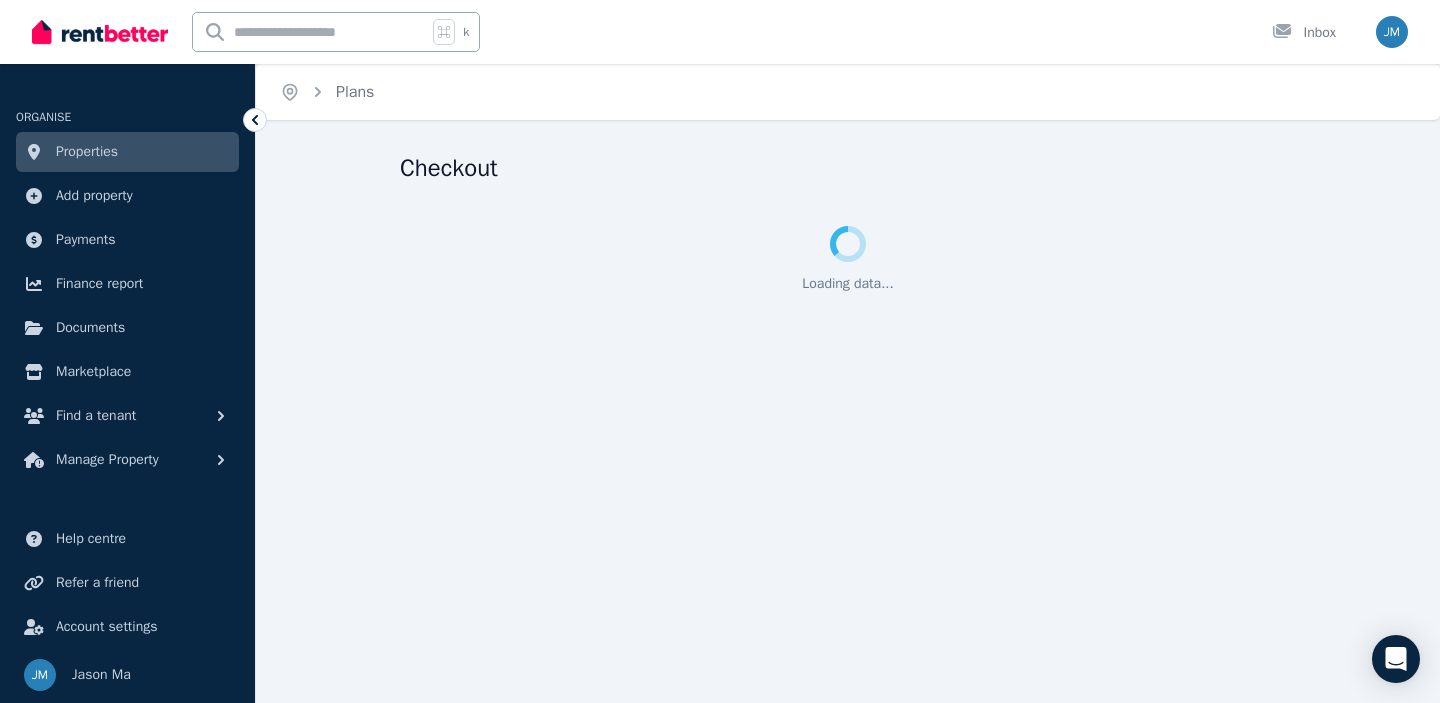 scroll, scrollTop: 0, scrollLeft: 0, axis: both 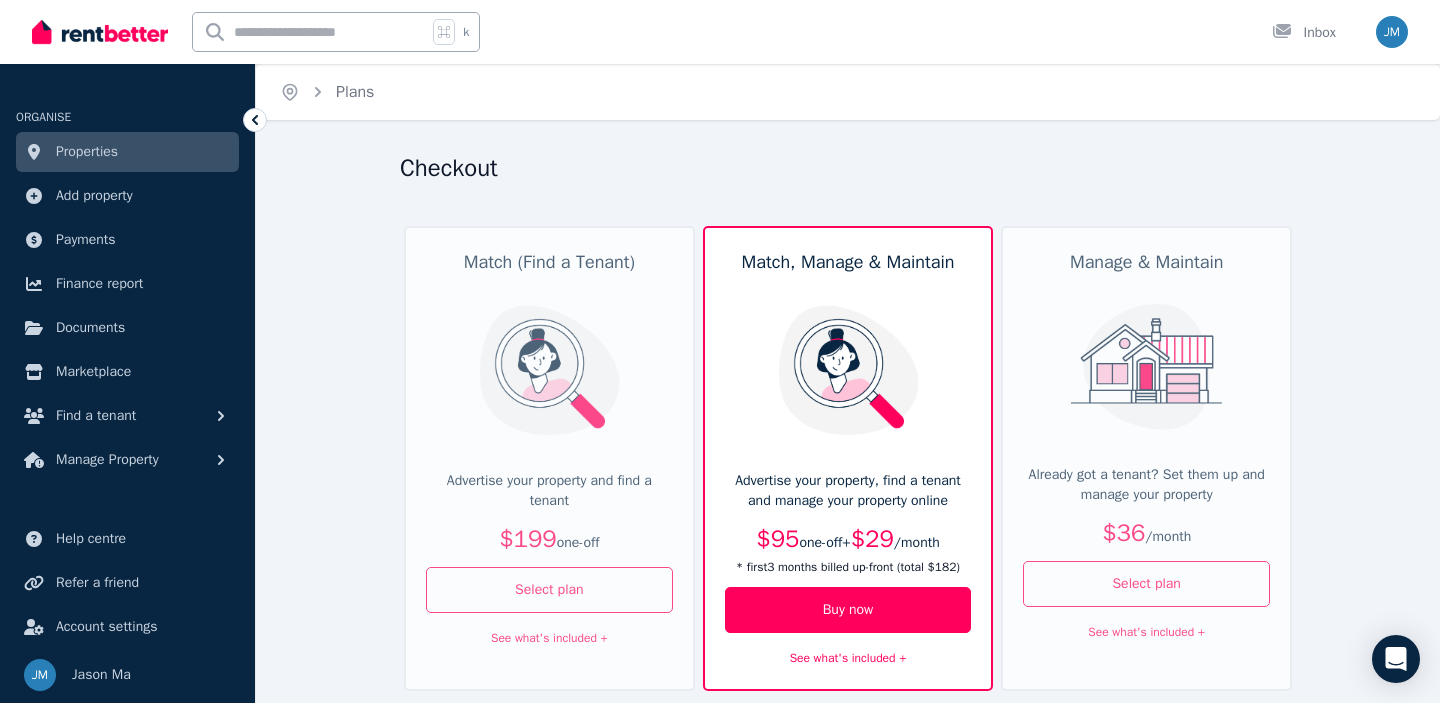 click at bounding box center [1146, 367] 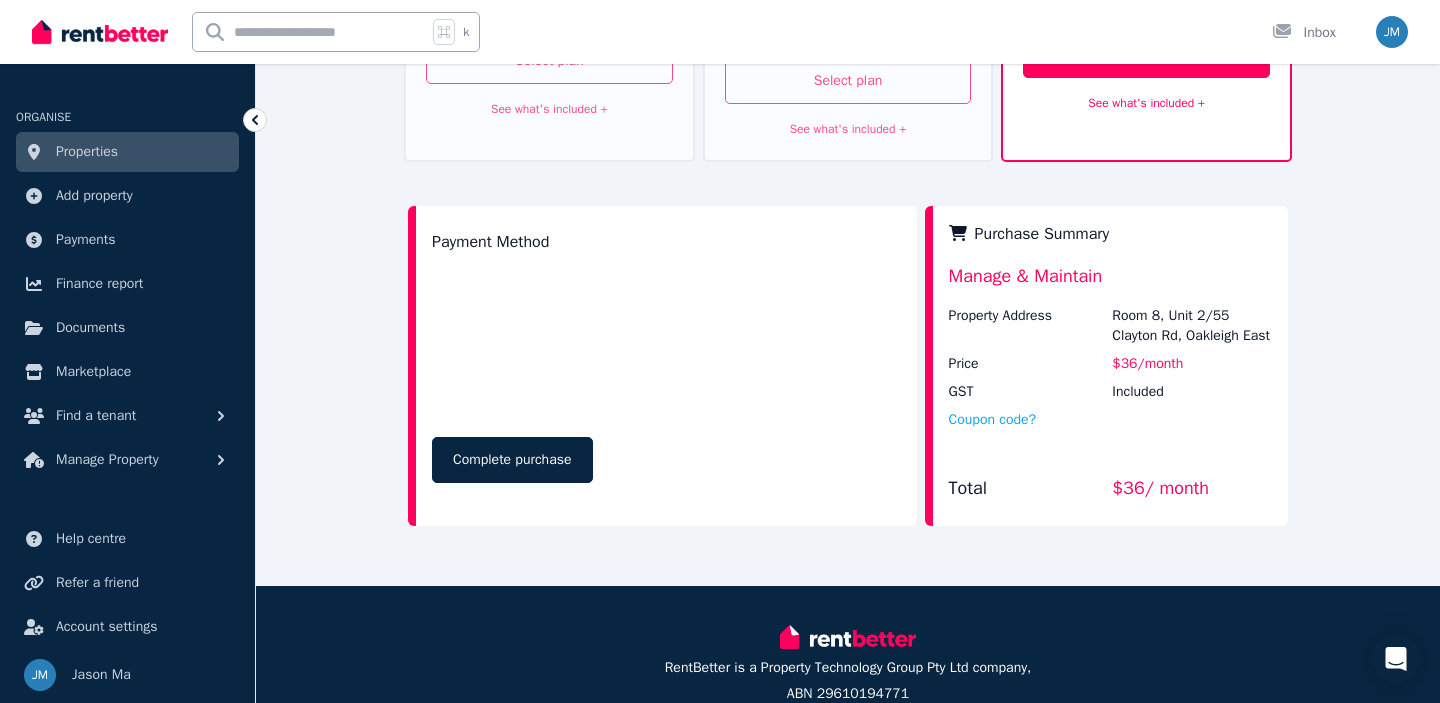 scroll, scrollTop: 531, scrollLeft: 0, axis: vertical 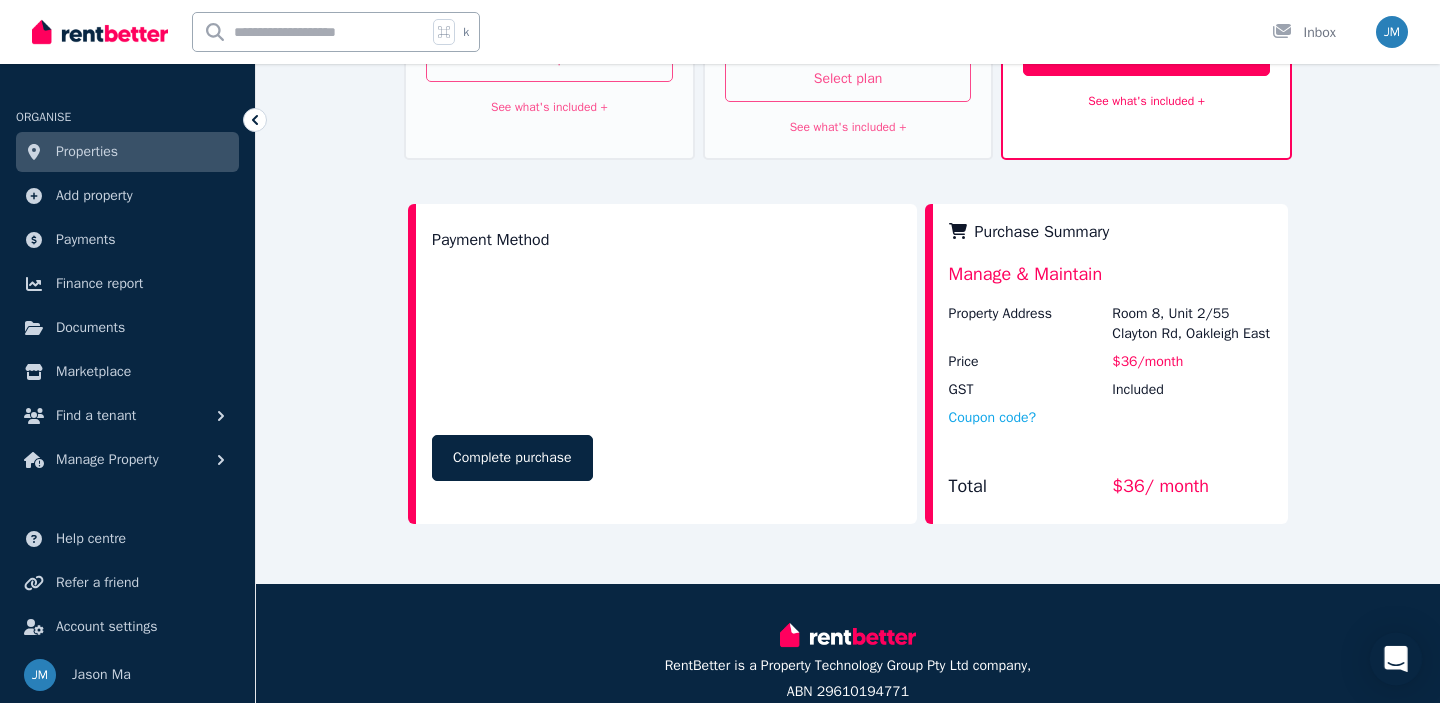 click 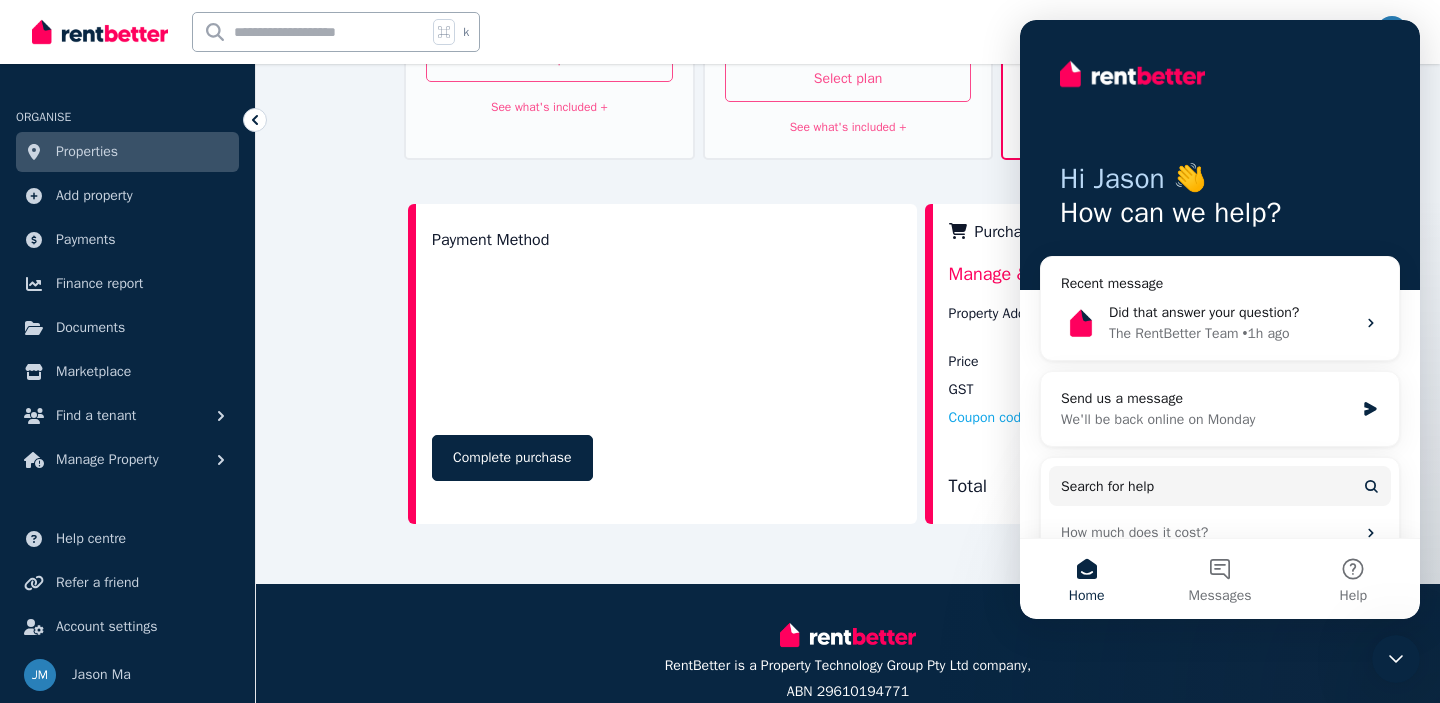 scroll, scrollTop: 0, scrollLeft: 0, axis: both 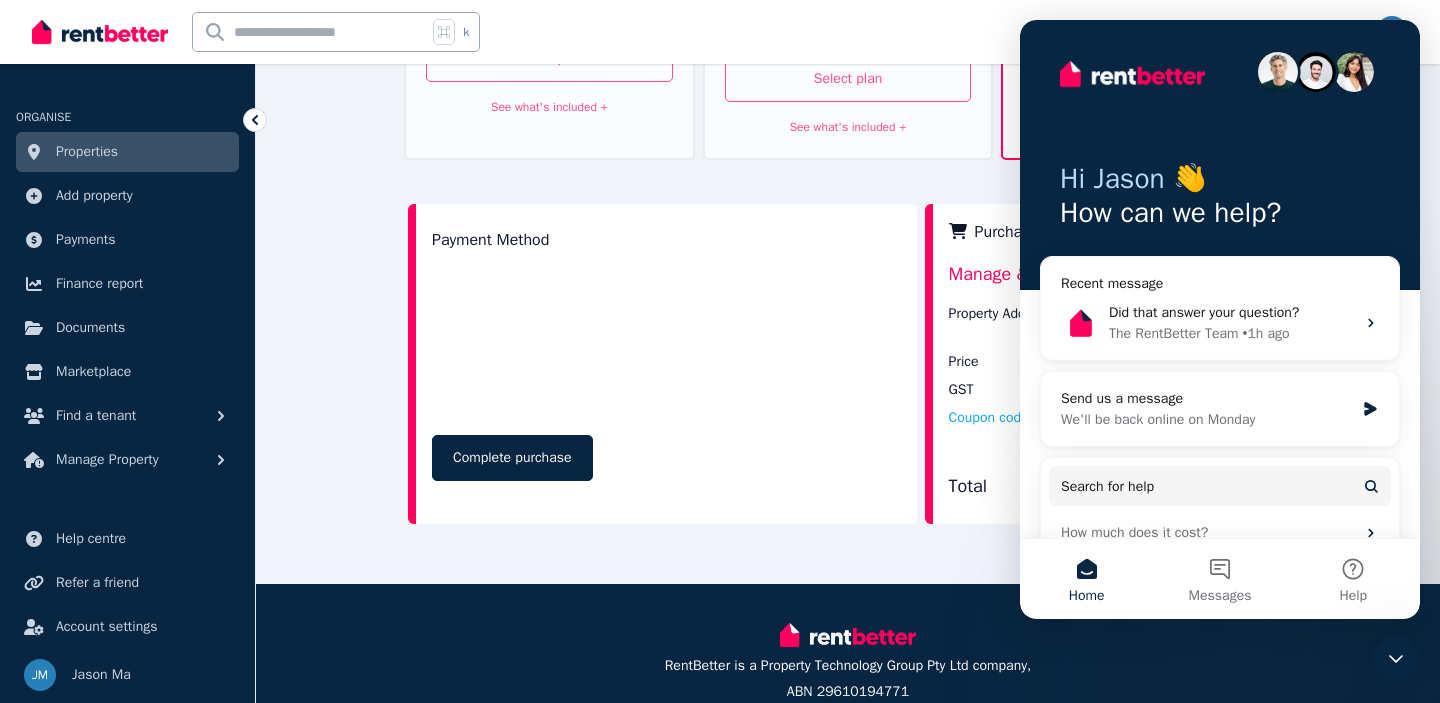 click at bounding box center (1316, 72) 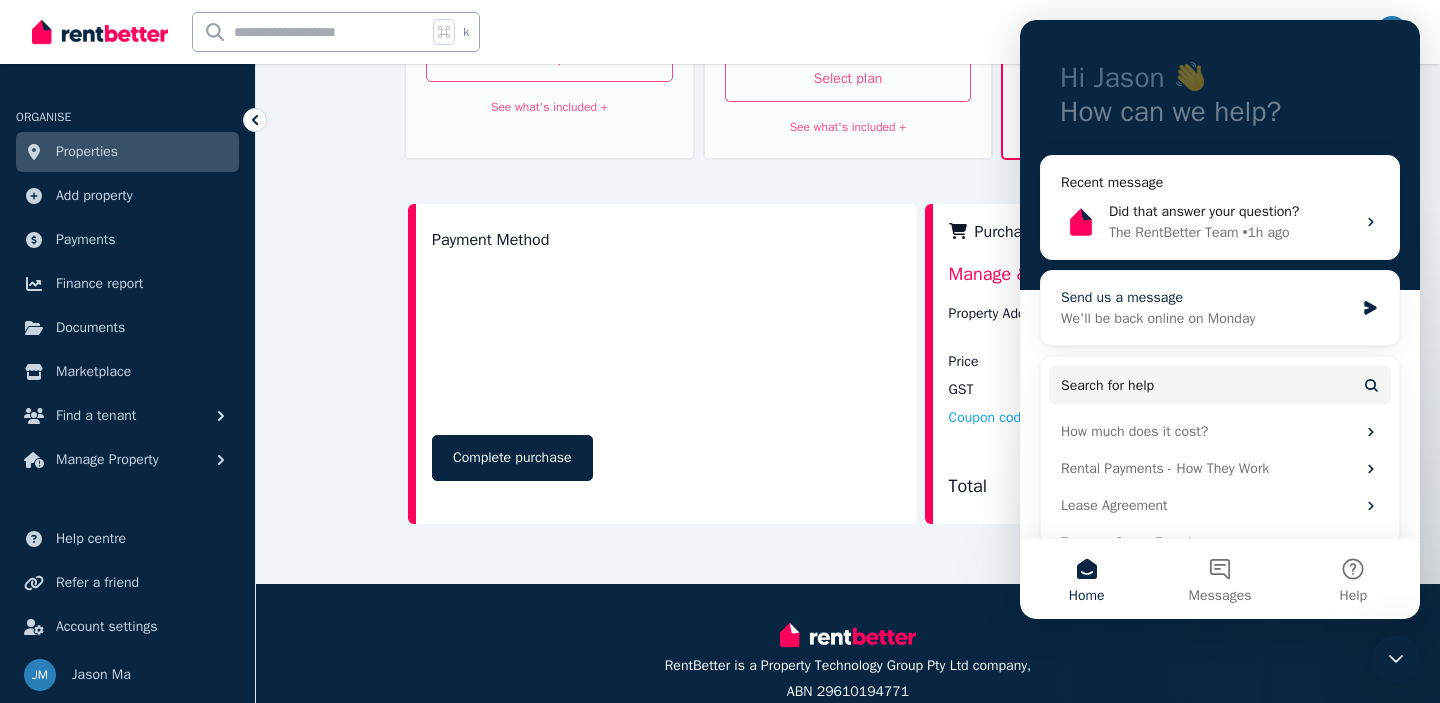 click on "We'll be back online on Monday" at bounding box center [1207, 318] 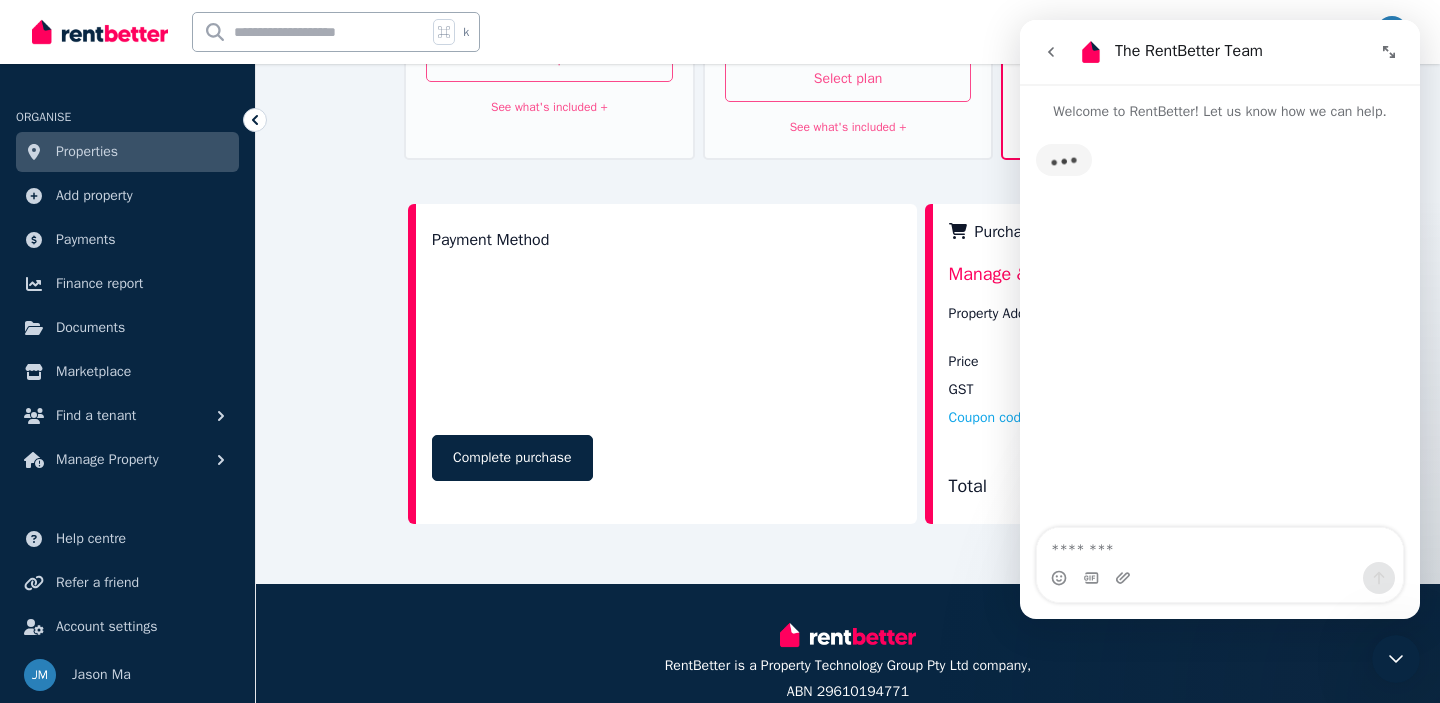 click 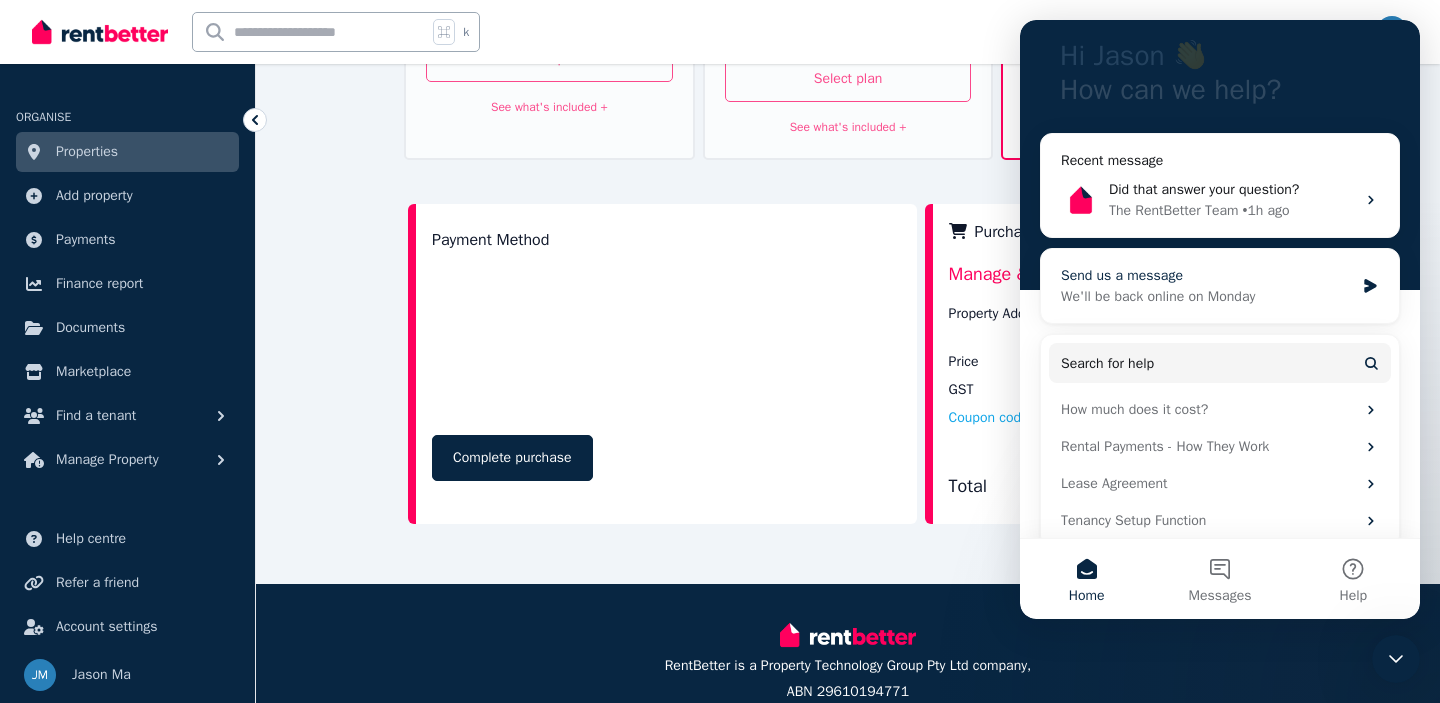 scroll, scrollTop: 143, scrollLeft: 0, axis: vertical 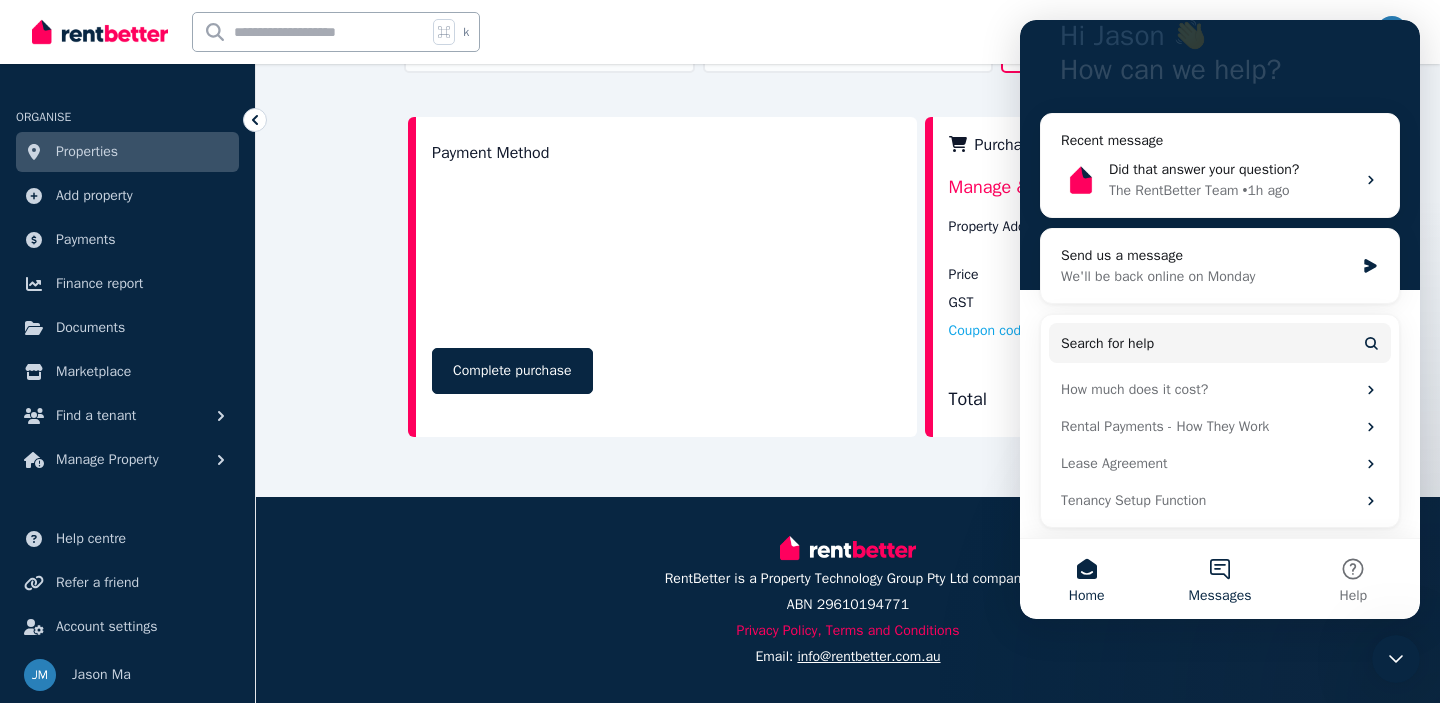 click on "Messages" at bounding box center [1220, 596] 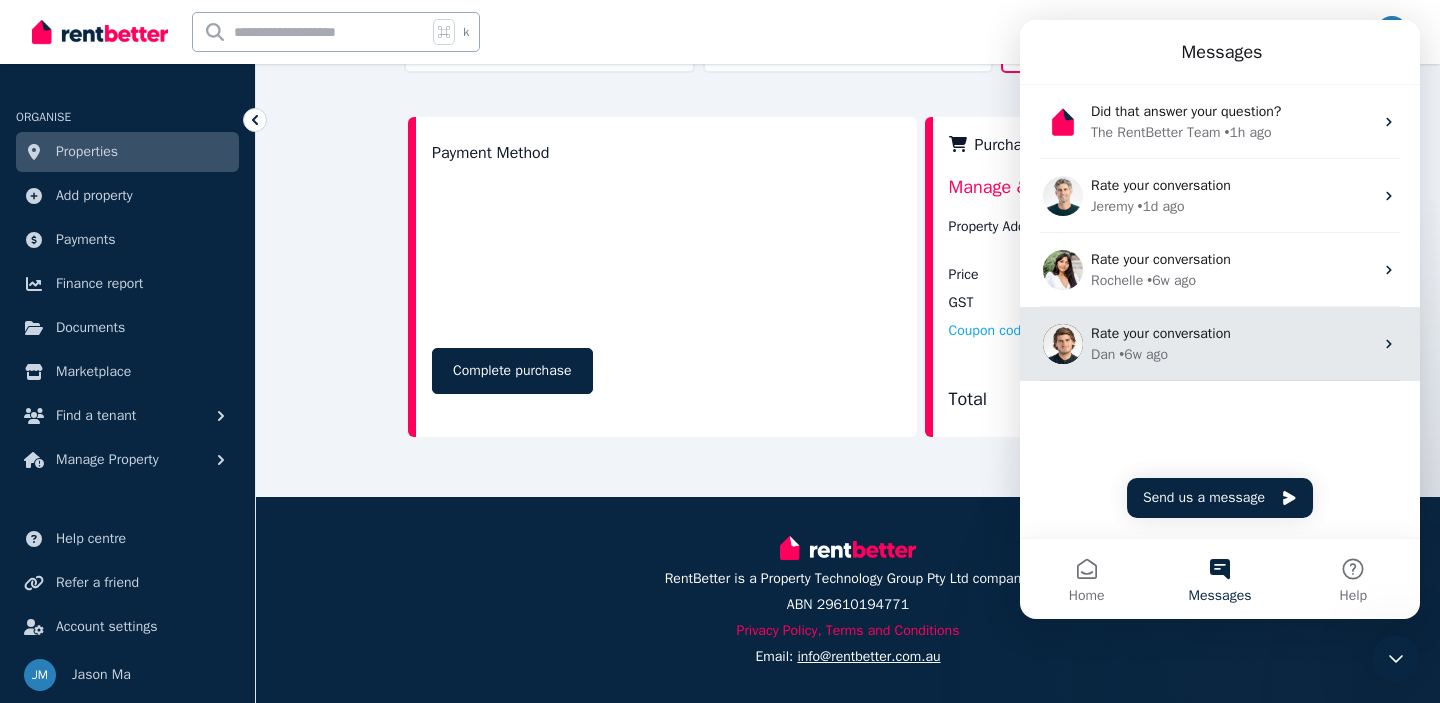 click on "[FIRST] •  6w ago" at bounding box center (1232, 354) 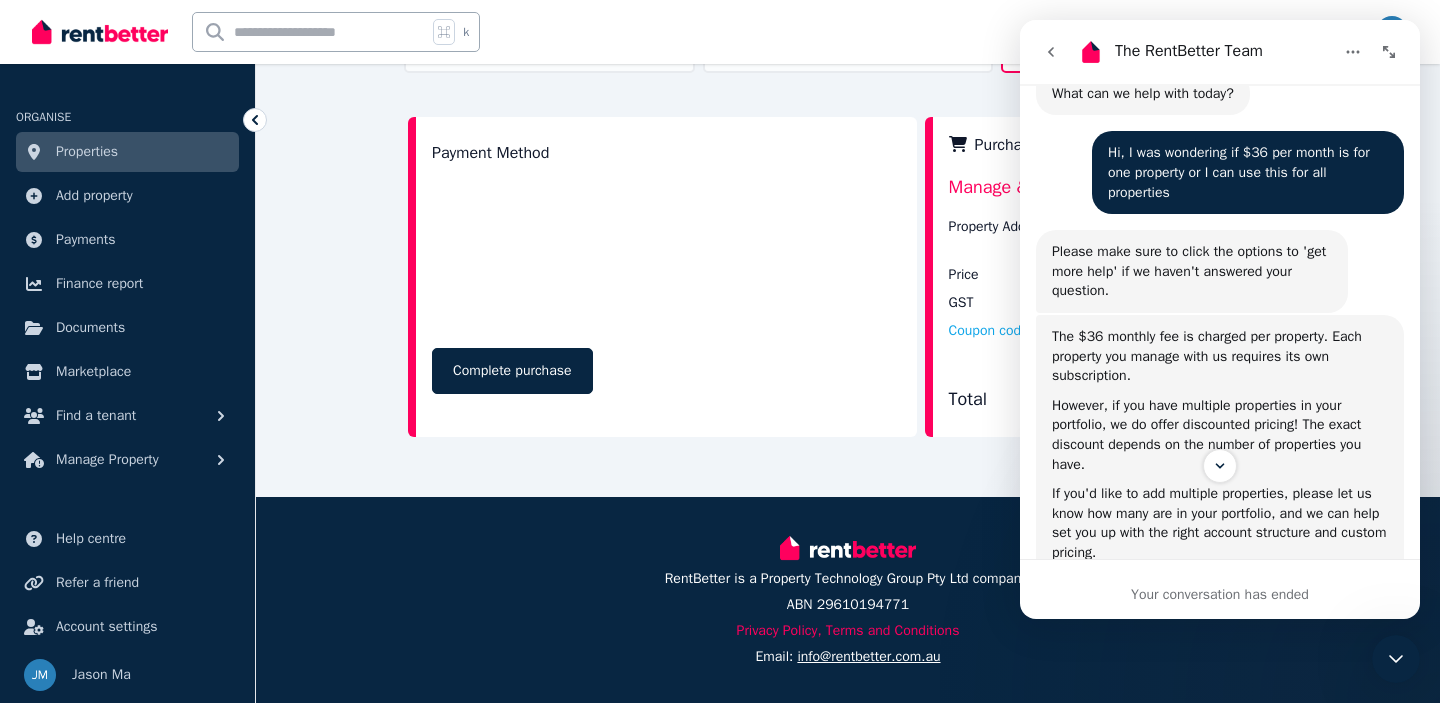 scroll, scrollTop: 0, scrollLeft: 0, axis: both 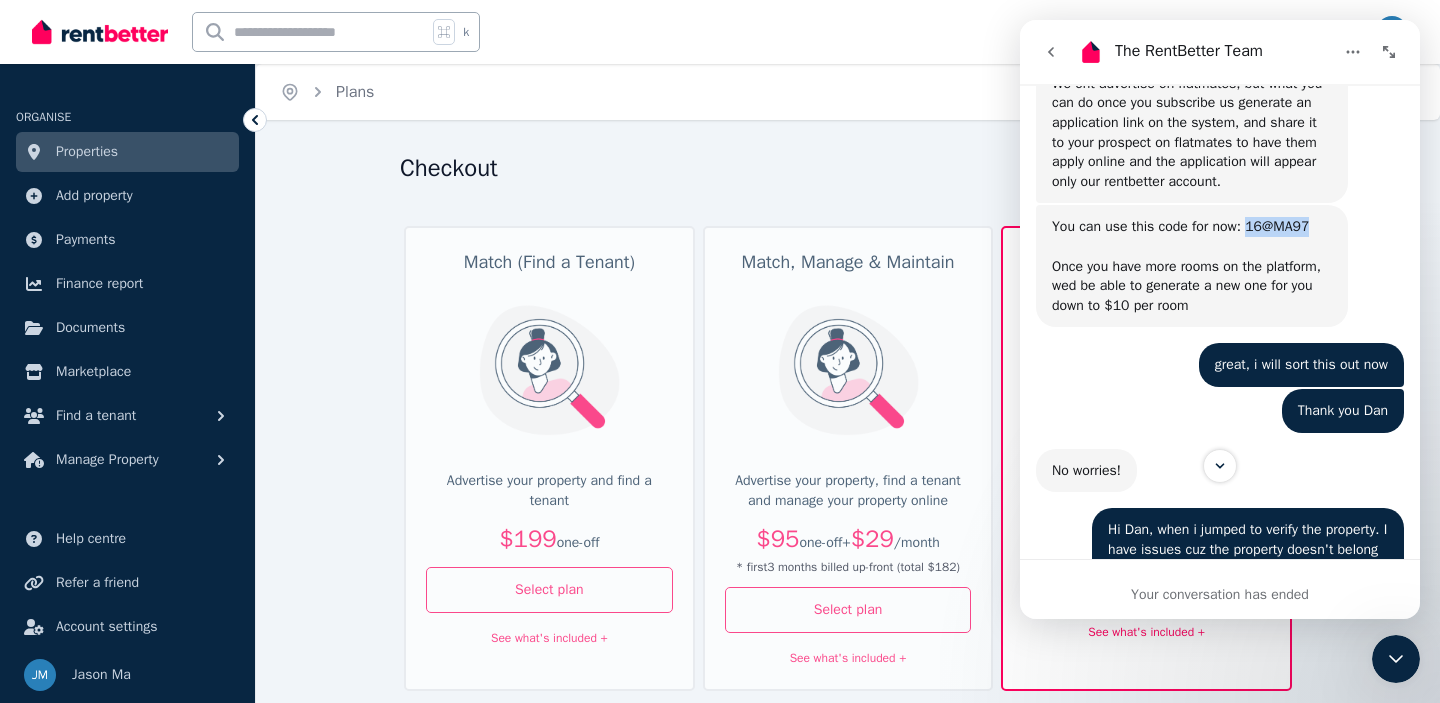 drag, startPoint x: 1255, startPoint y: 325, endPoint x: 1328, endPoint y: 324, distance: 73.00685 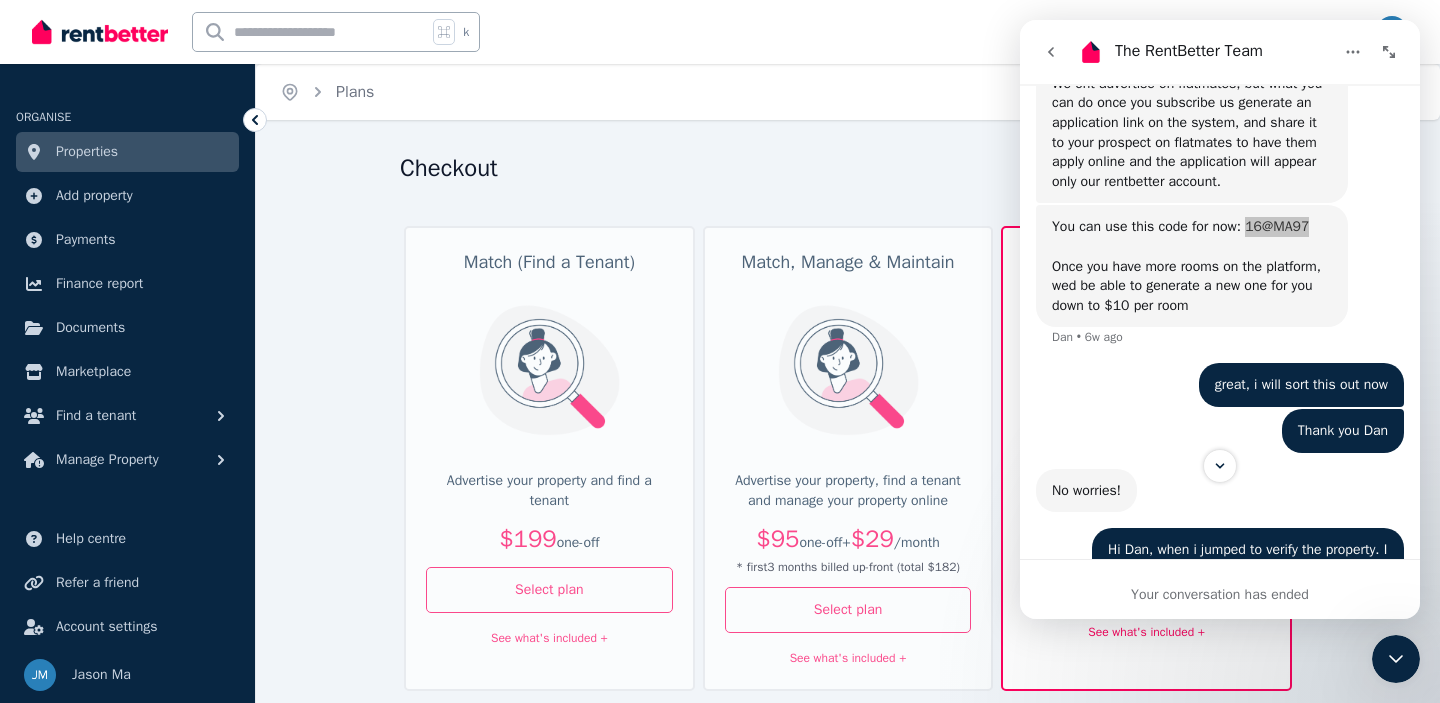 click on "Checkout" at bounding box center [842, 171] 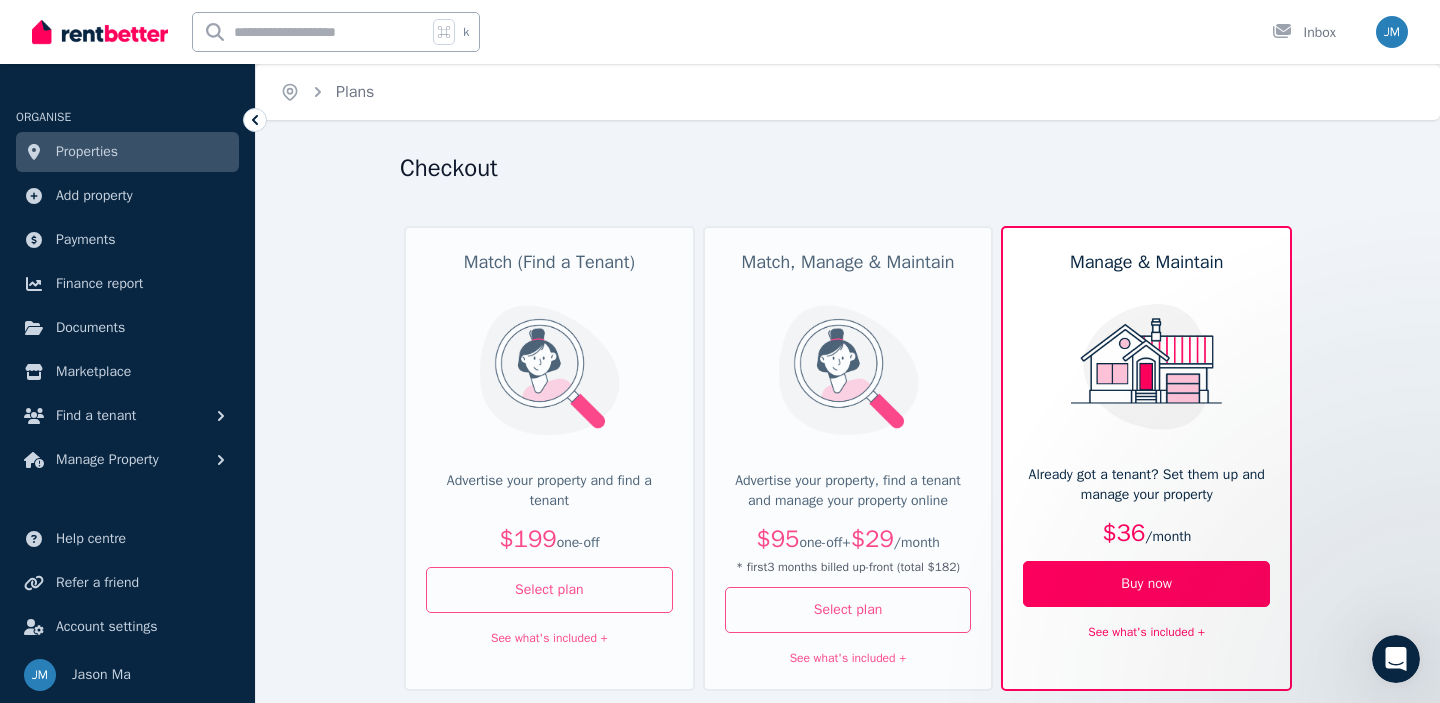 scroll, scrollTop: 0, scrollLeft: 0, axis: both 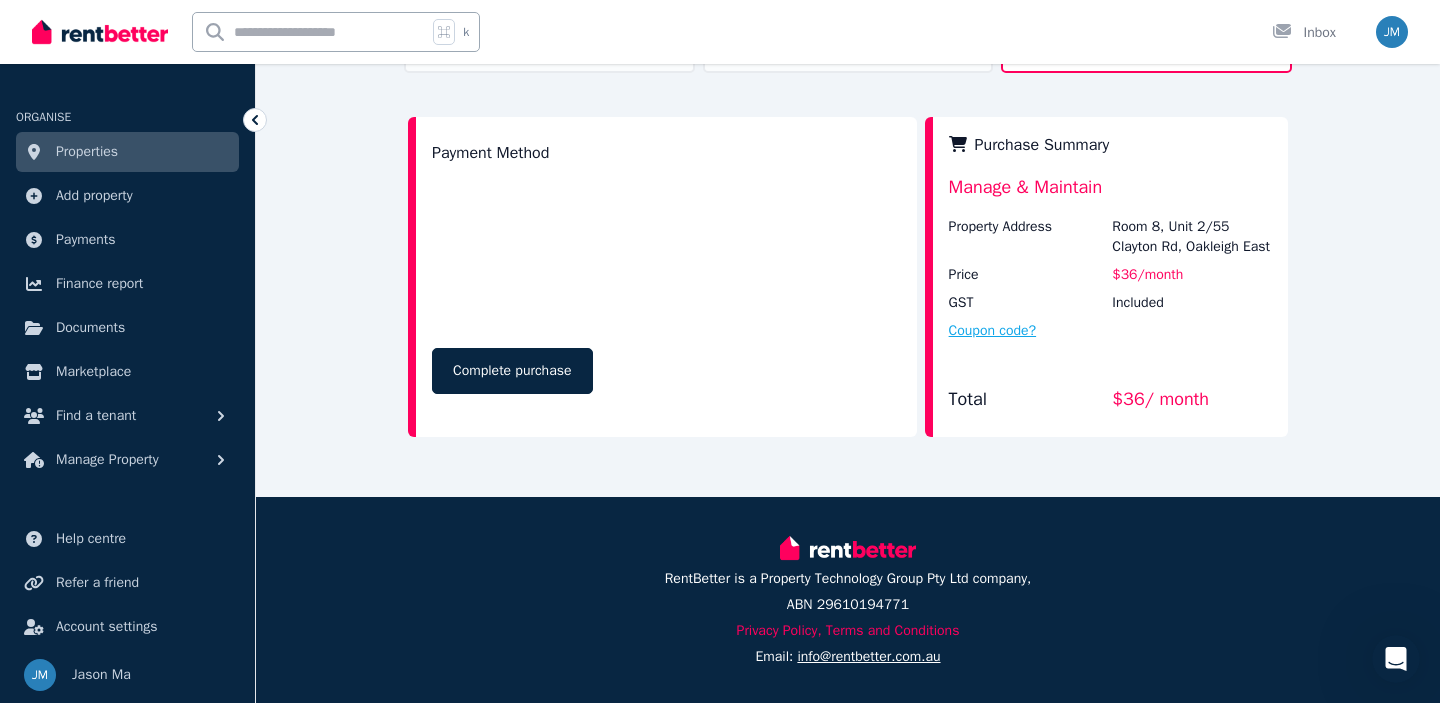 click on "Coupon code?" at bounding box center [993, 331] 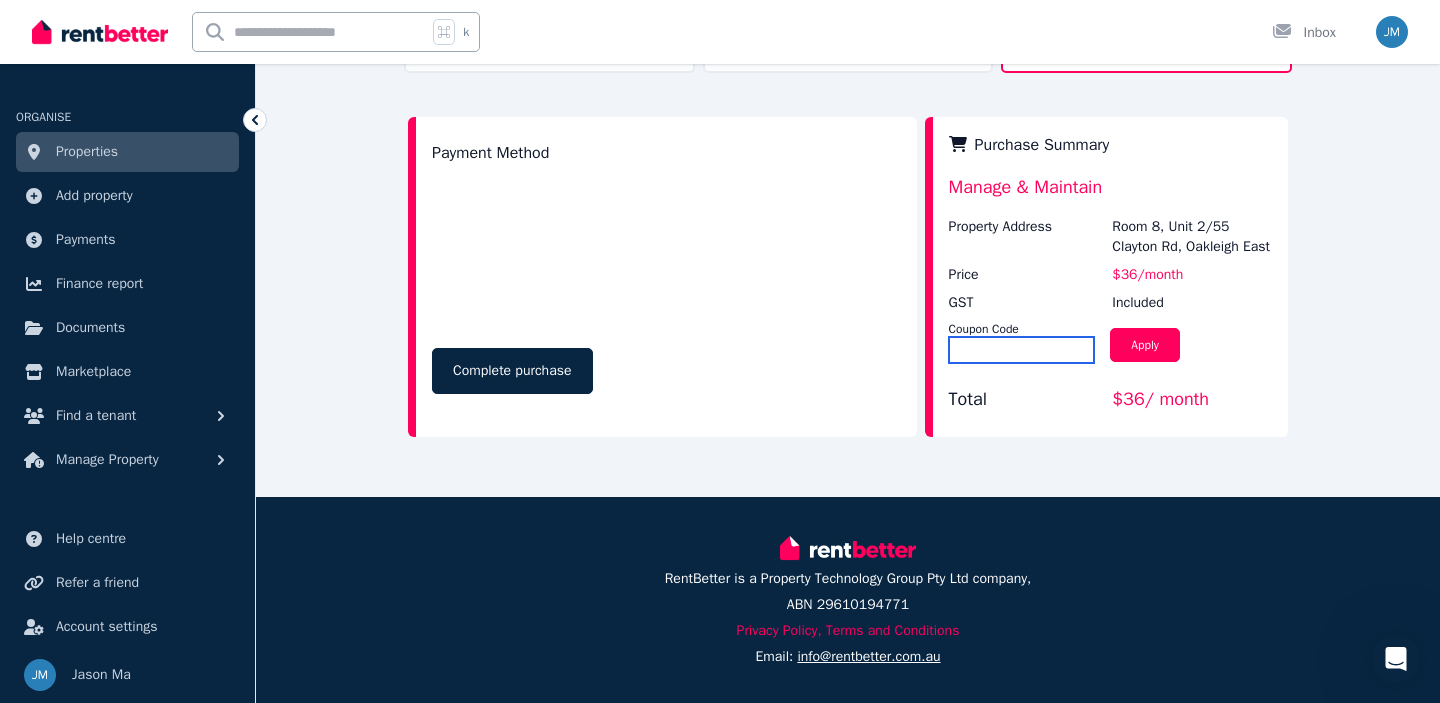 click at bounding box center [1022, 350] 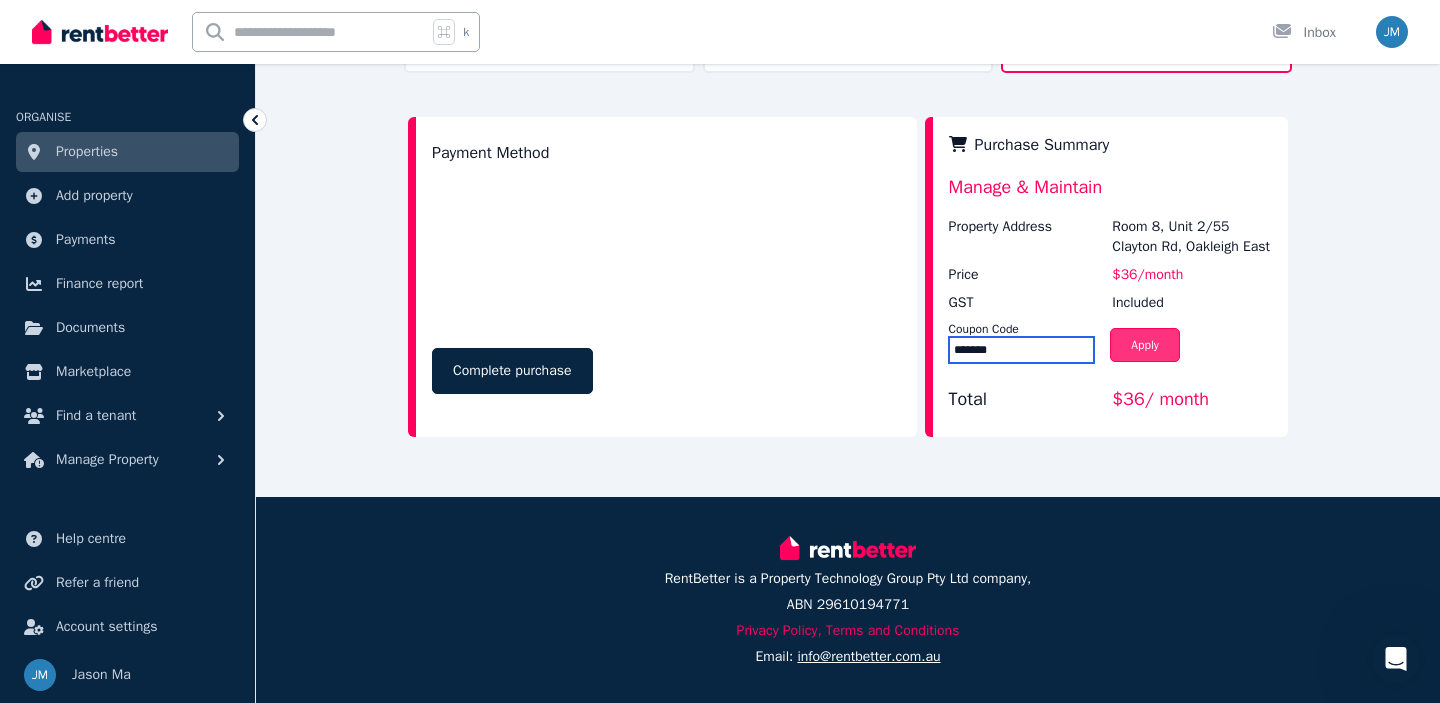 type on "*******" 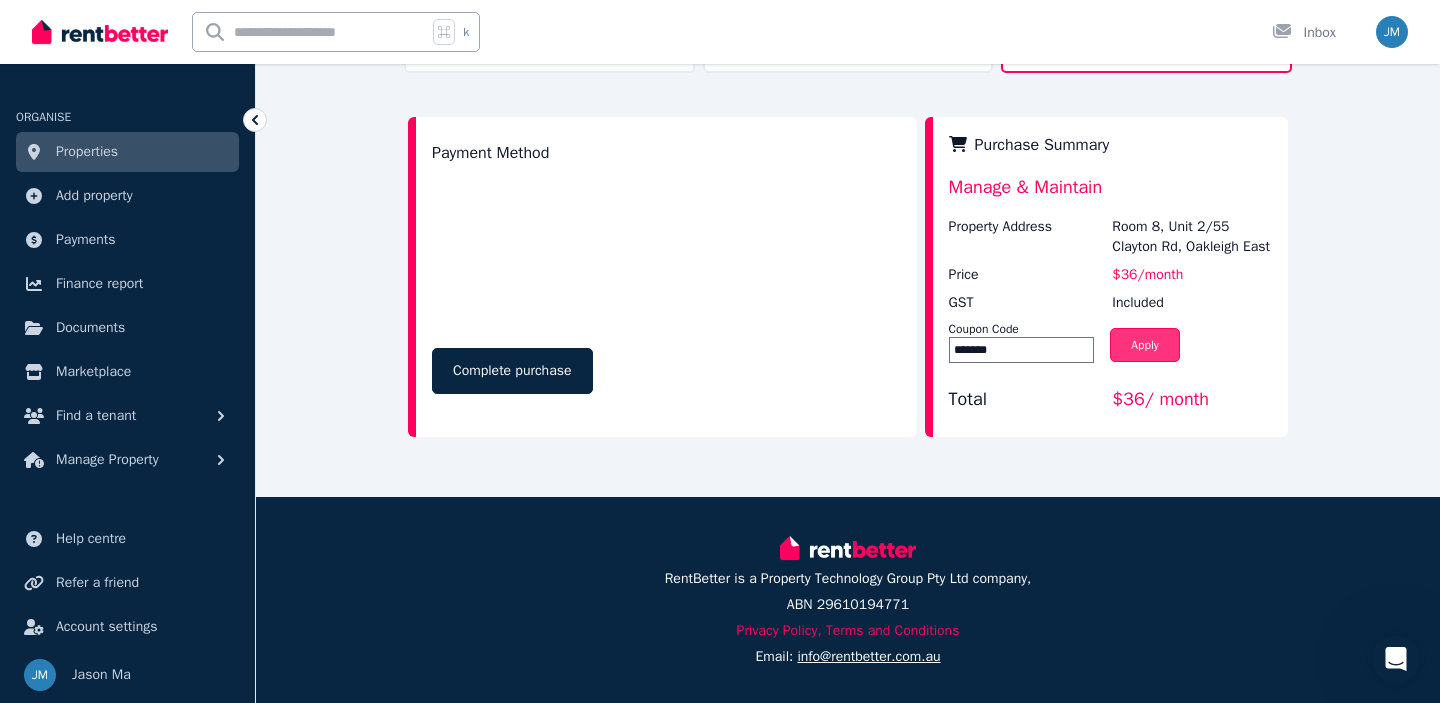 click on "Apply" at bounding box center [1145, 345] 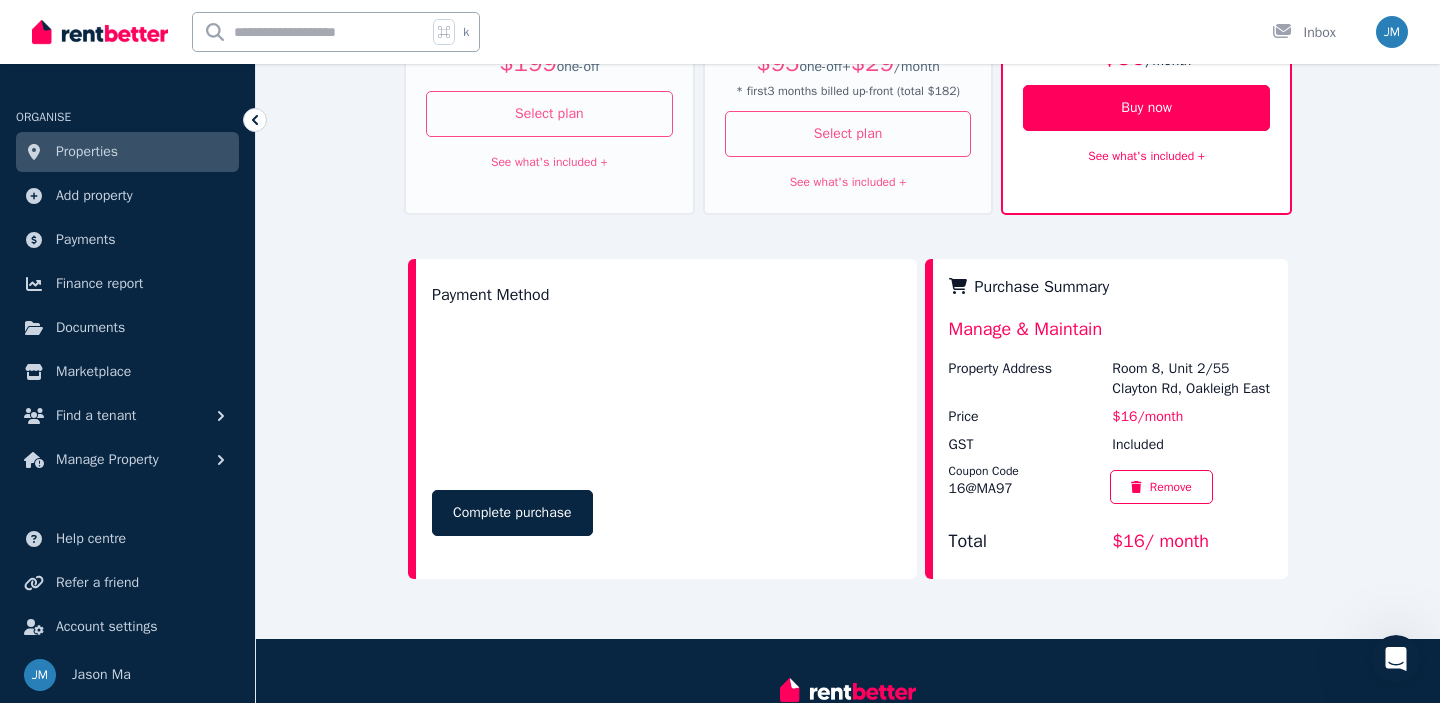 scroll, scrollTop: 508, scrollLeft: 0, axis: vertical 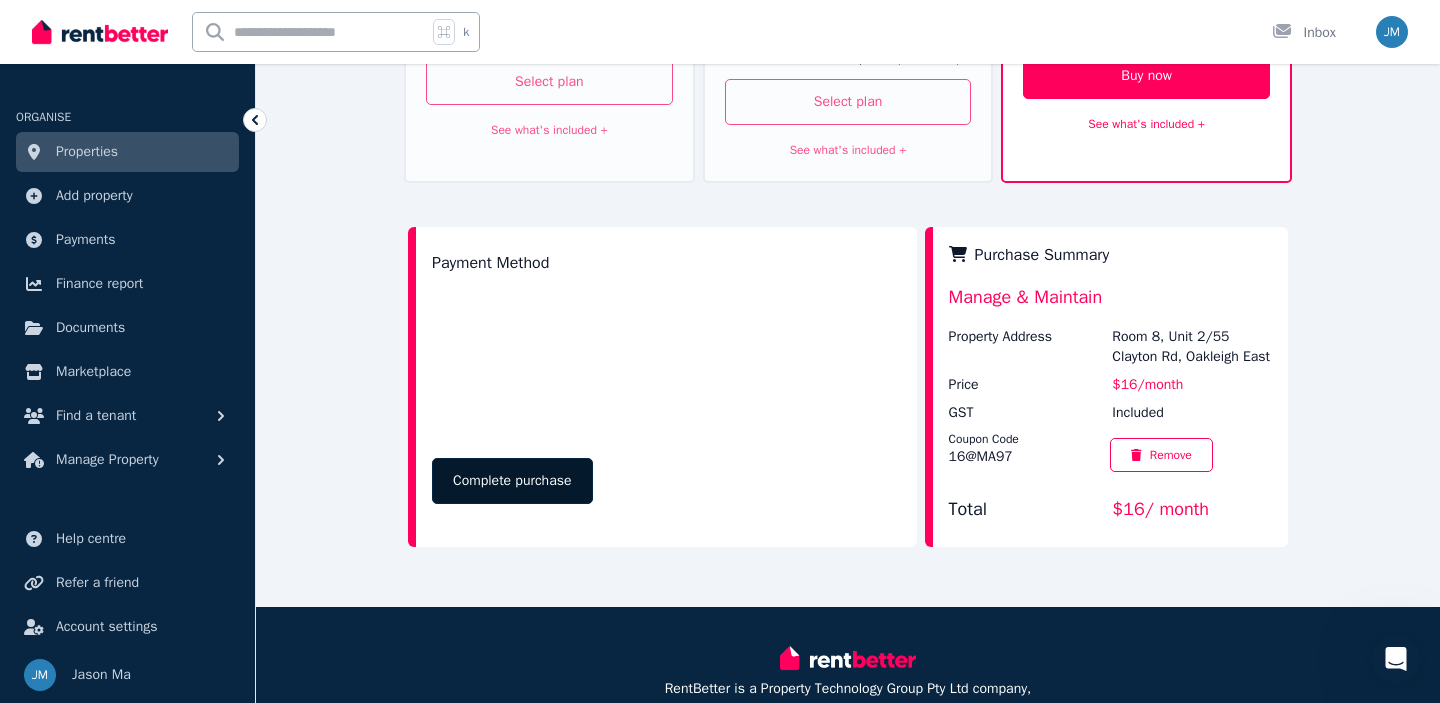 click on "Complete purchase" at bounding box center [512, 481] 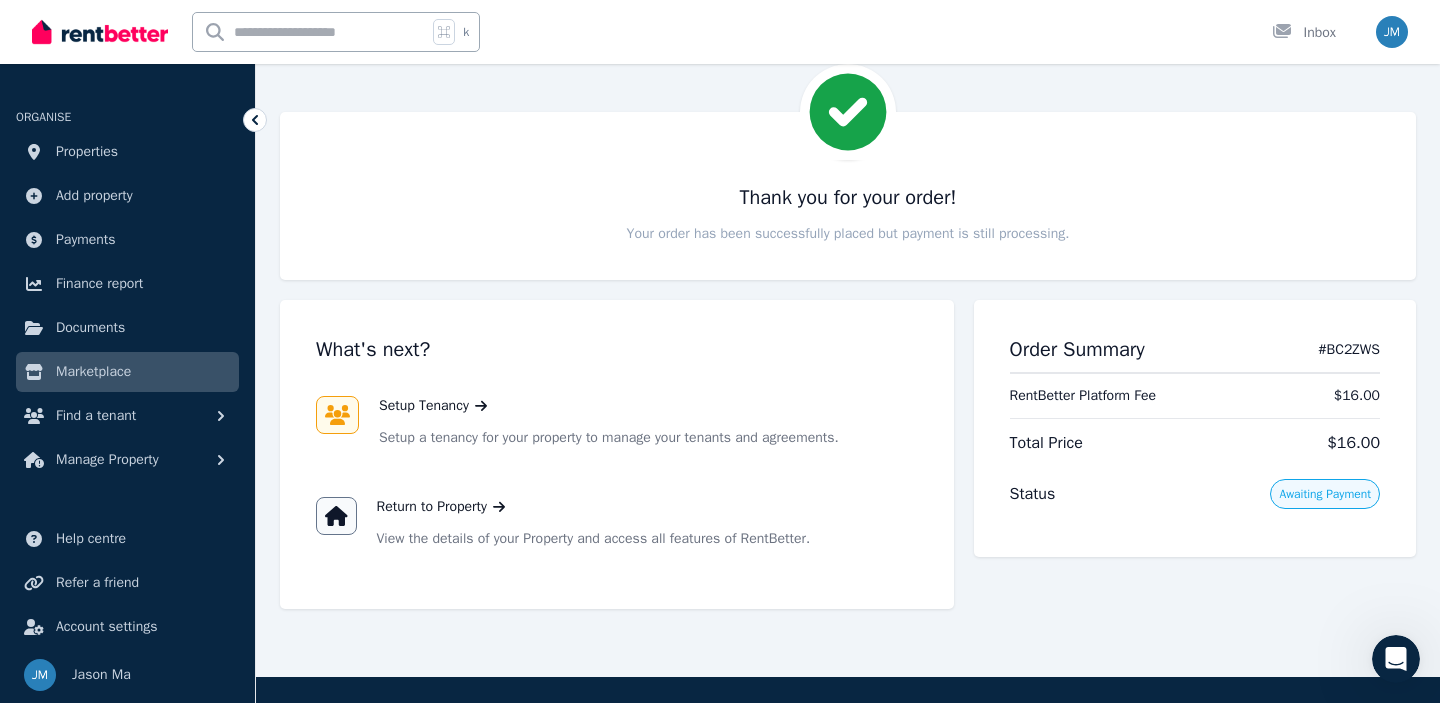 scroll, scrollTop: 50, scrollLeft: 0, axis: vertical 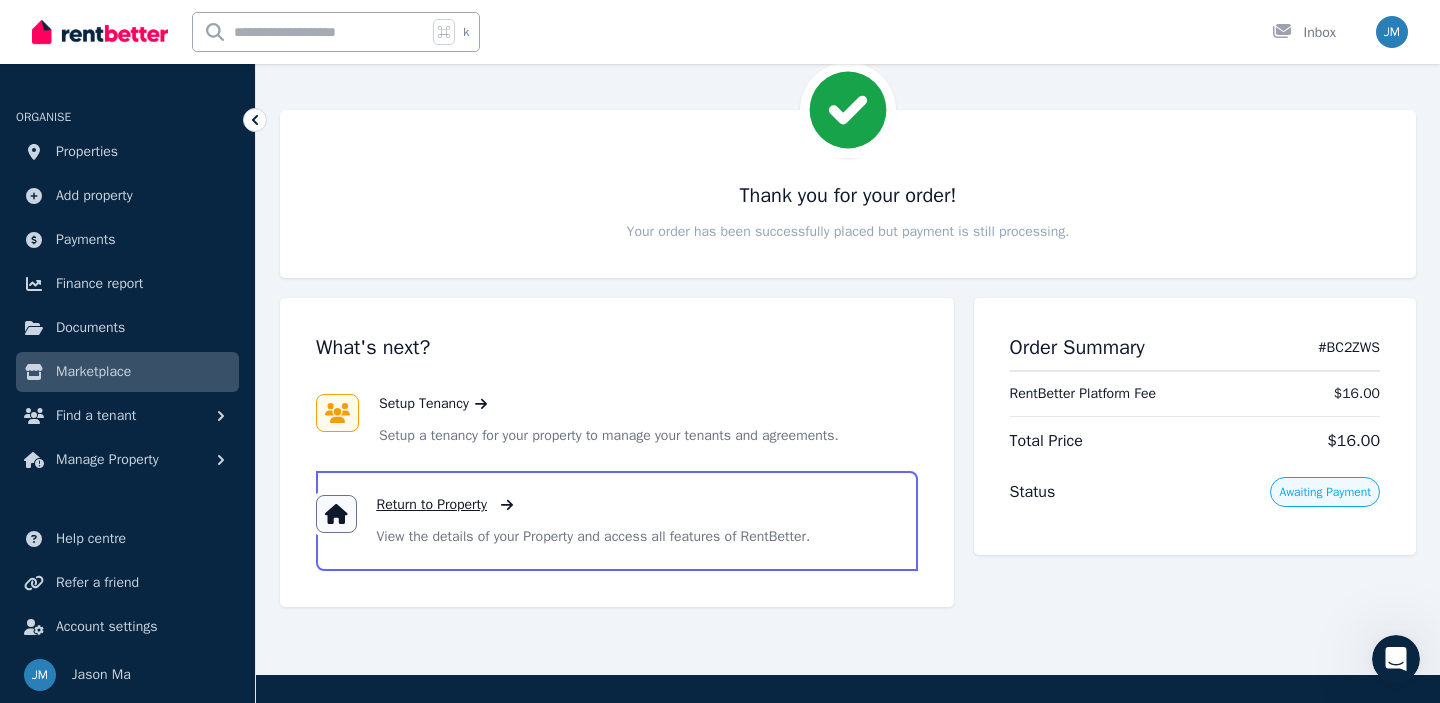 click on "Return to Property" at bounding box center (432, 505) 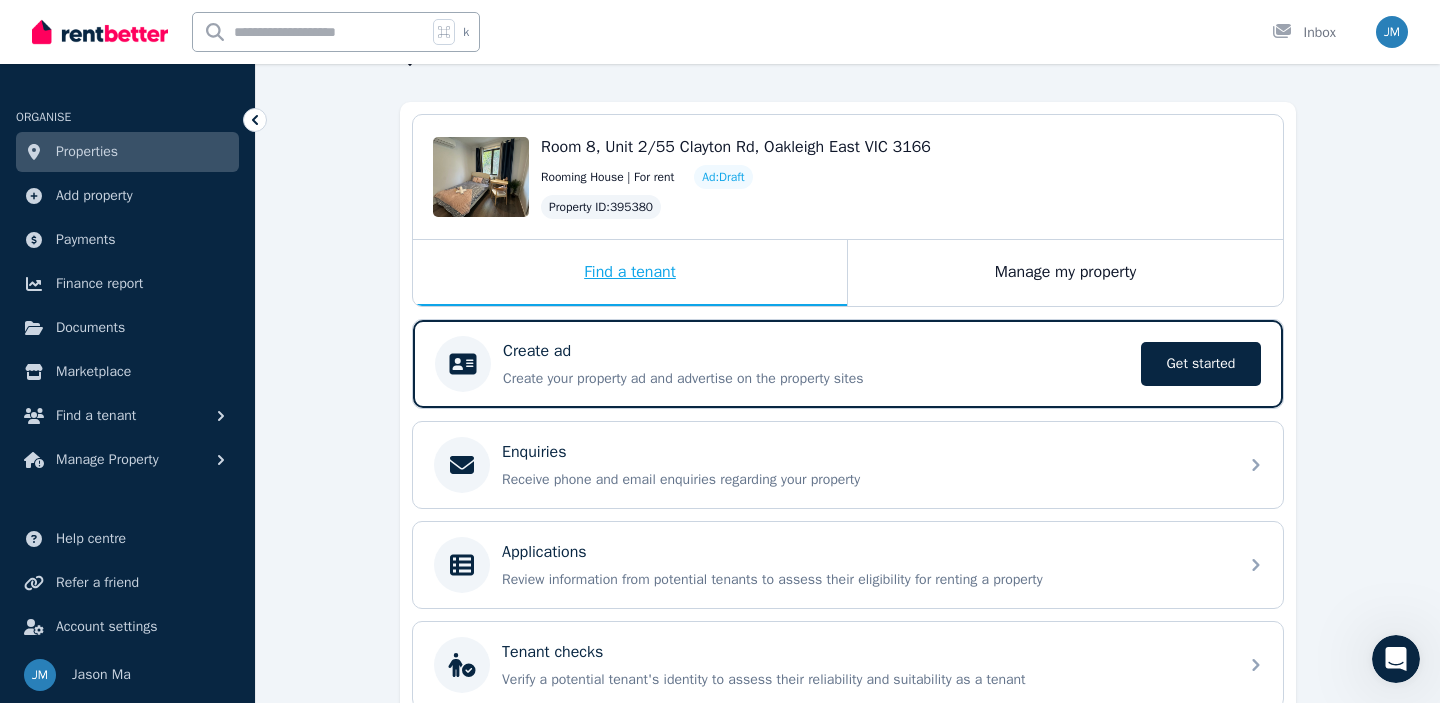 scroll, scrollTop: 201, scrollLeft: 0, axis: vertical 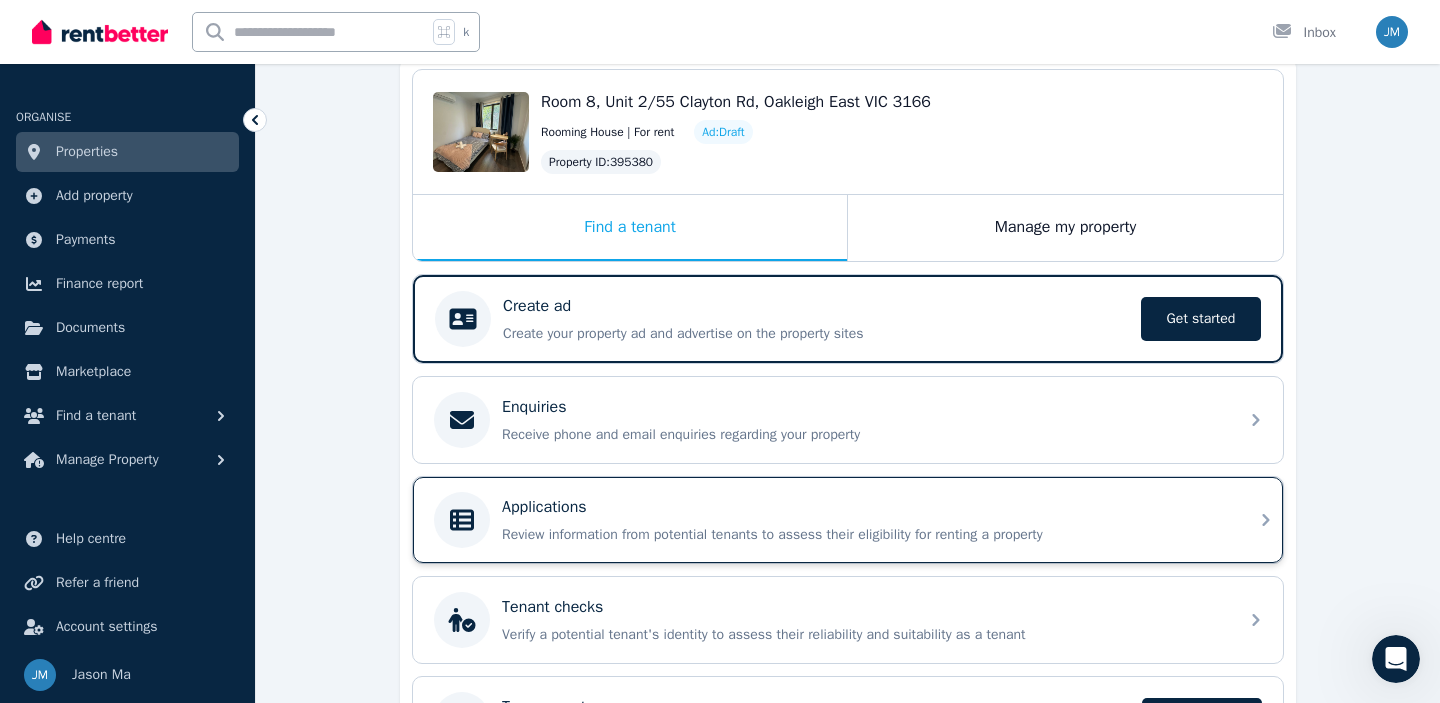 click on "Applications Review information from potential tenants to assess their eligibility for renting a property" at bounding box center (864, 520) 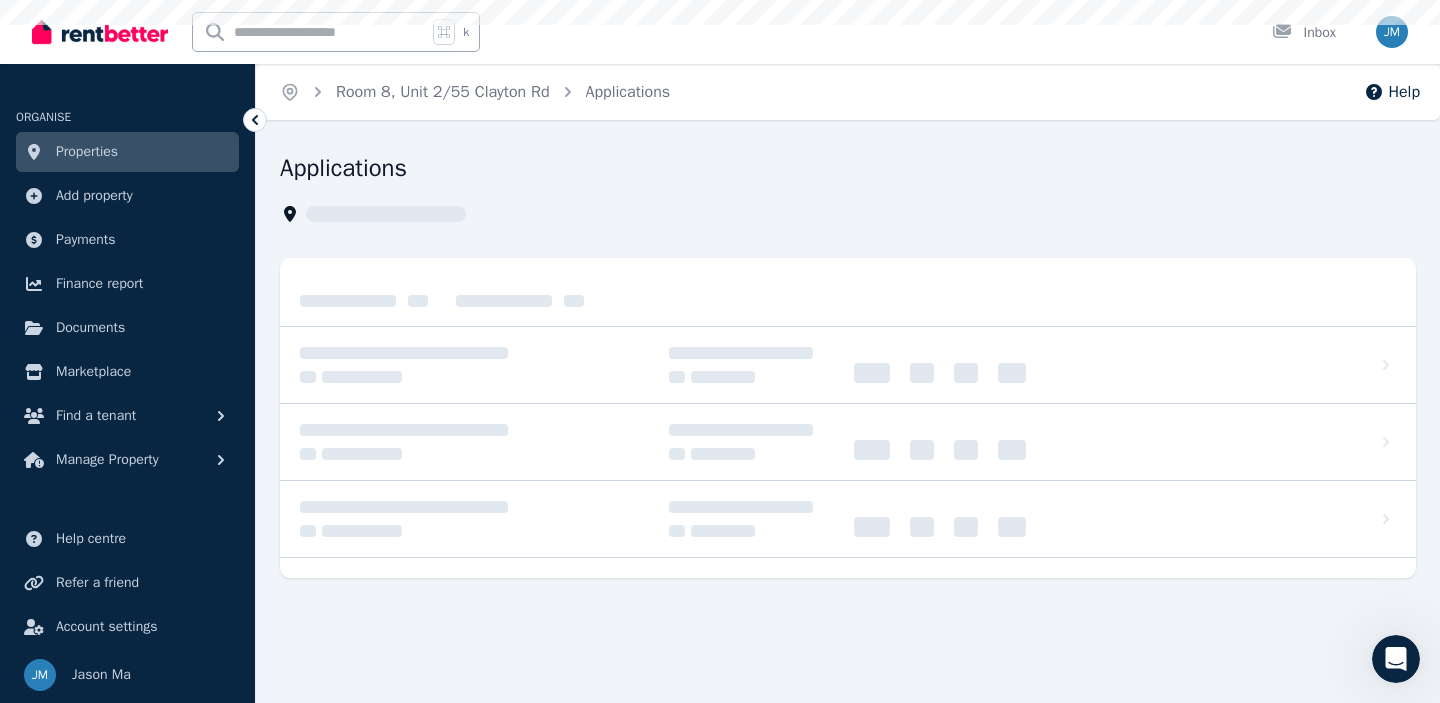 scroll, scrollTop: 0, scrollLeft: 0, axis: both 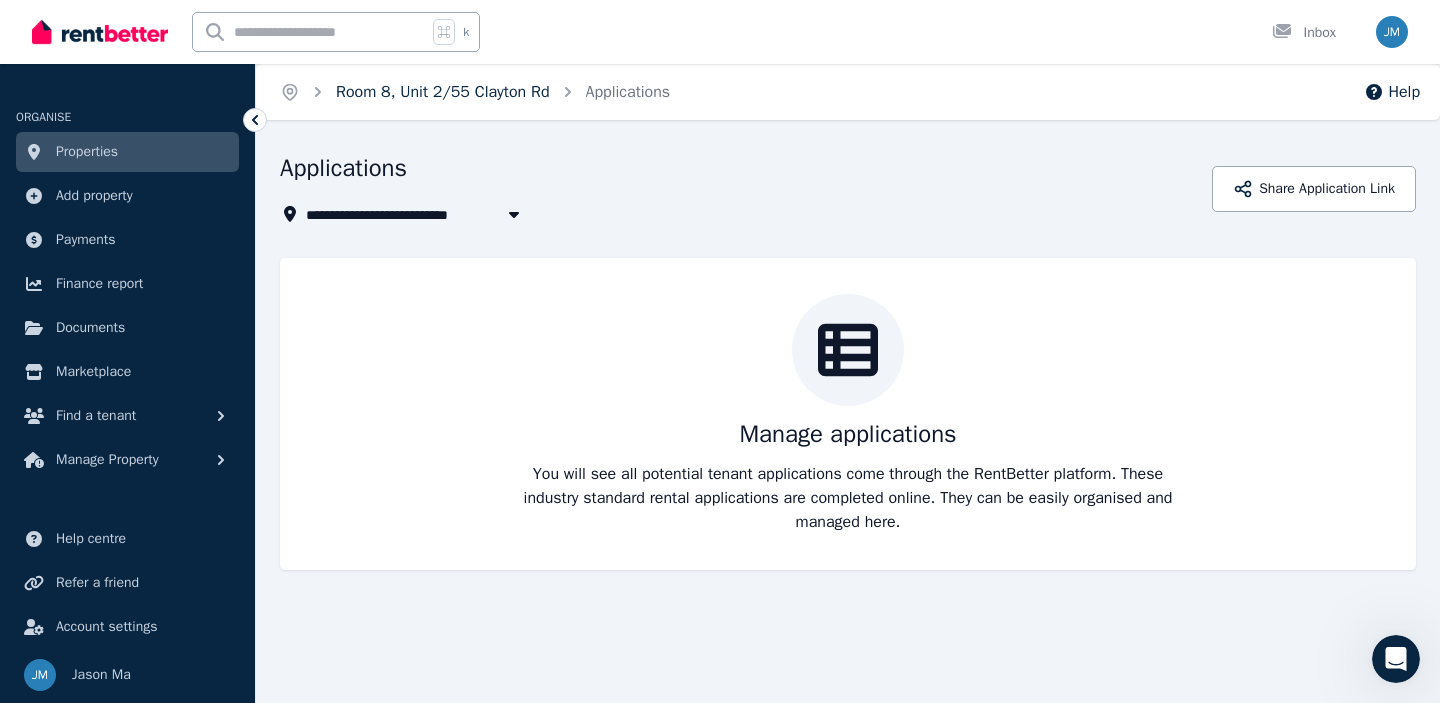 click on "Room 8, Unit 2/55 Clayton Rd" at bounding box center [443, 92] 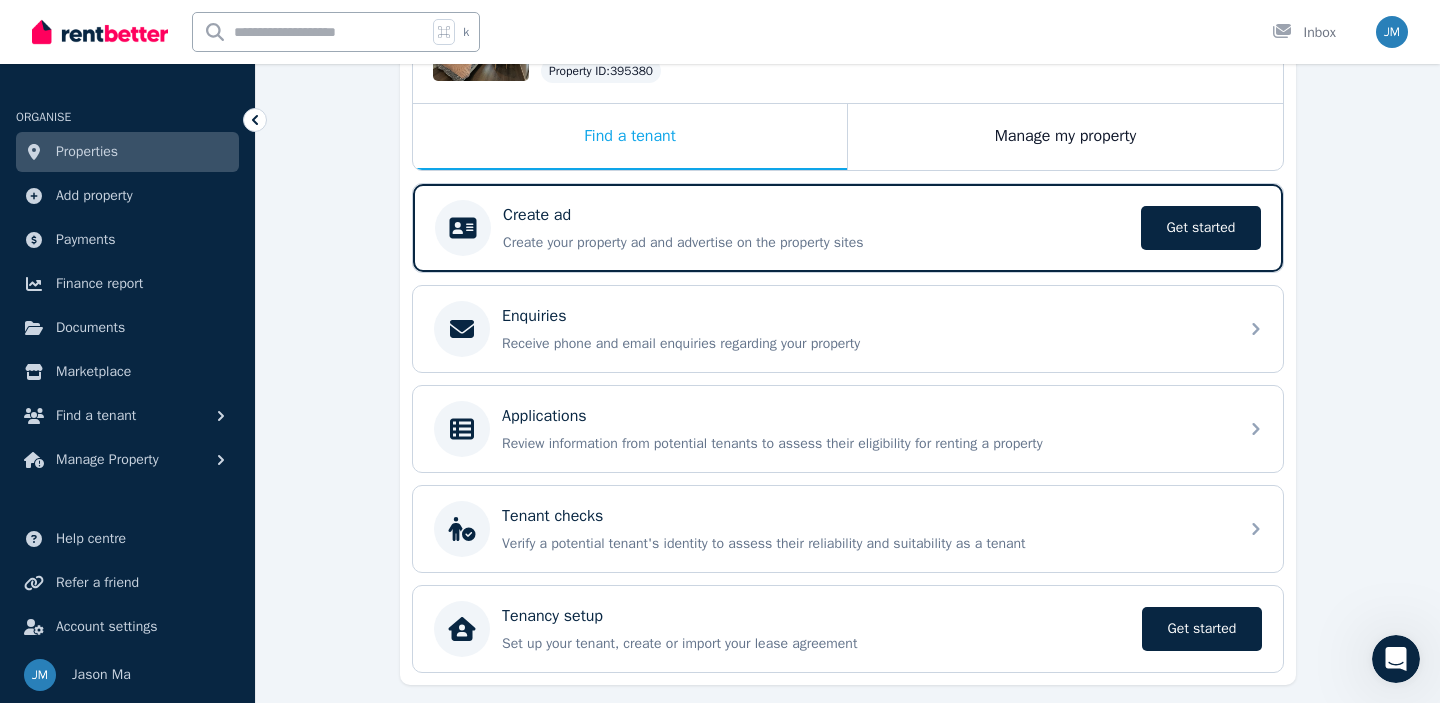 scroll, scrollTop: 300, scrollLeft: 0, axis: vertical 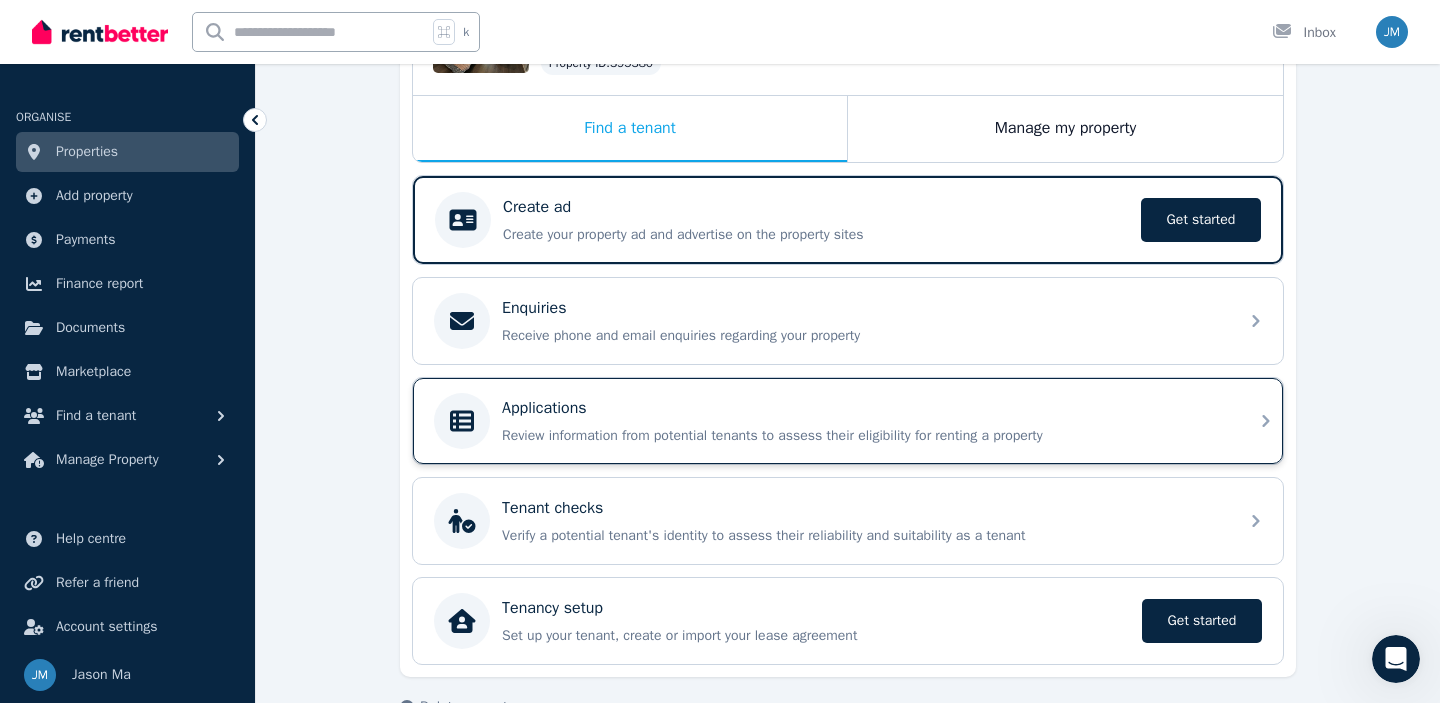 click on "Review information from potential tenants to assess their eligibility for renting a property" at bounding box center [864, 436] 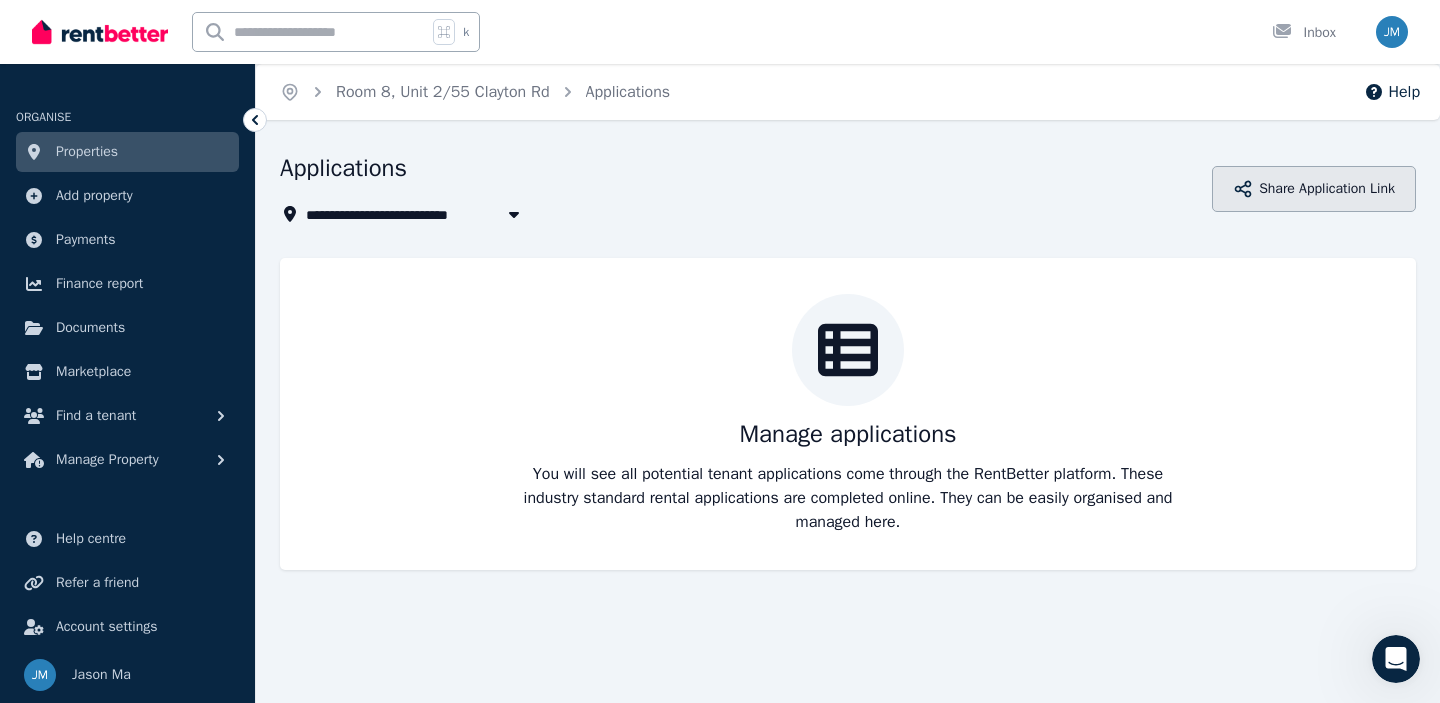 click on "Share Application Link" at bounding box center [1314, 189] 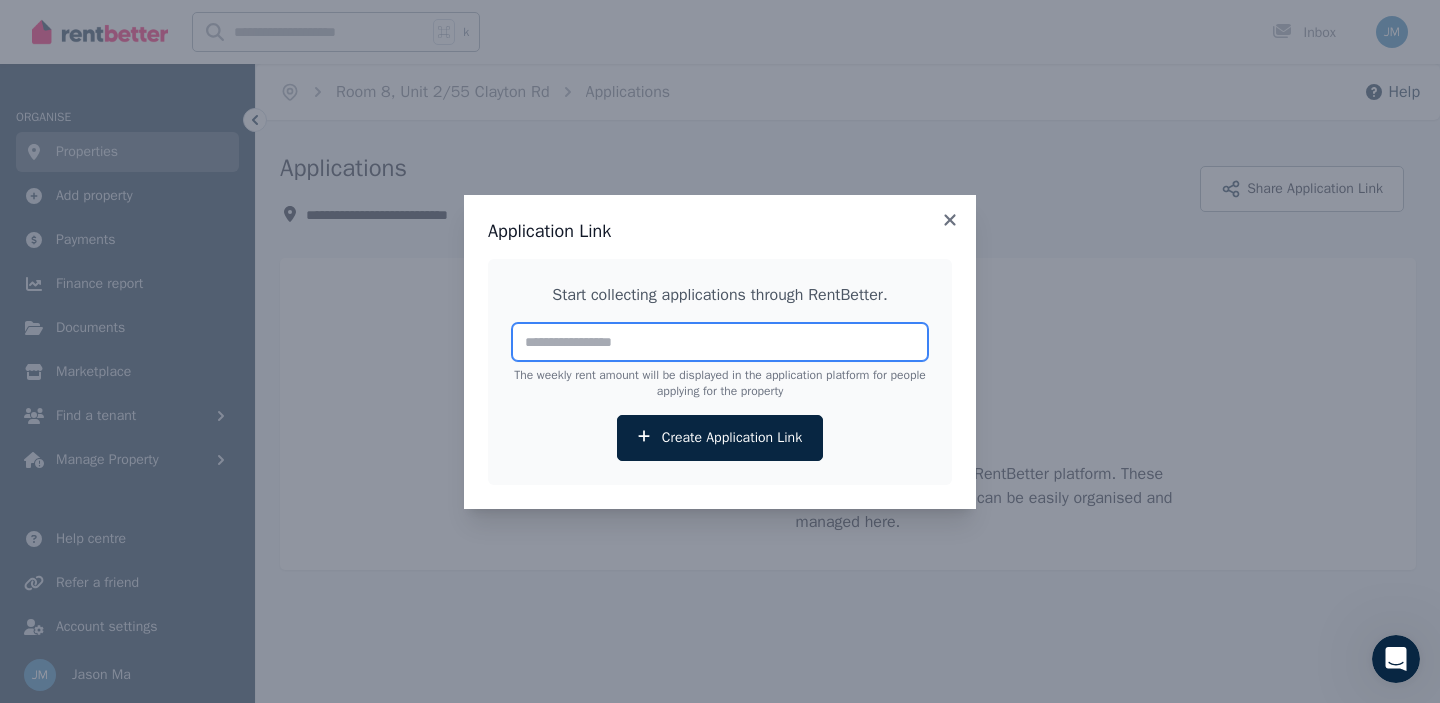 click at bounding box center (720, 342) 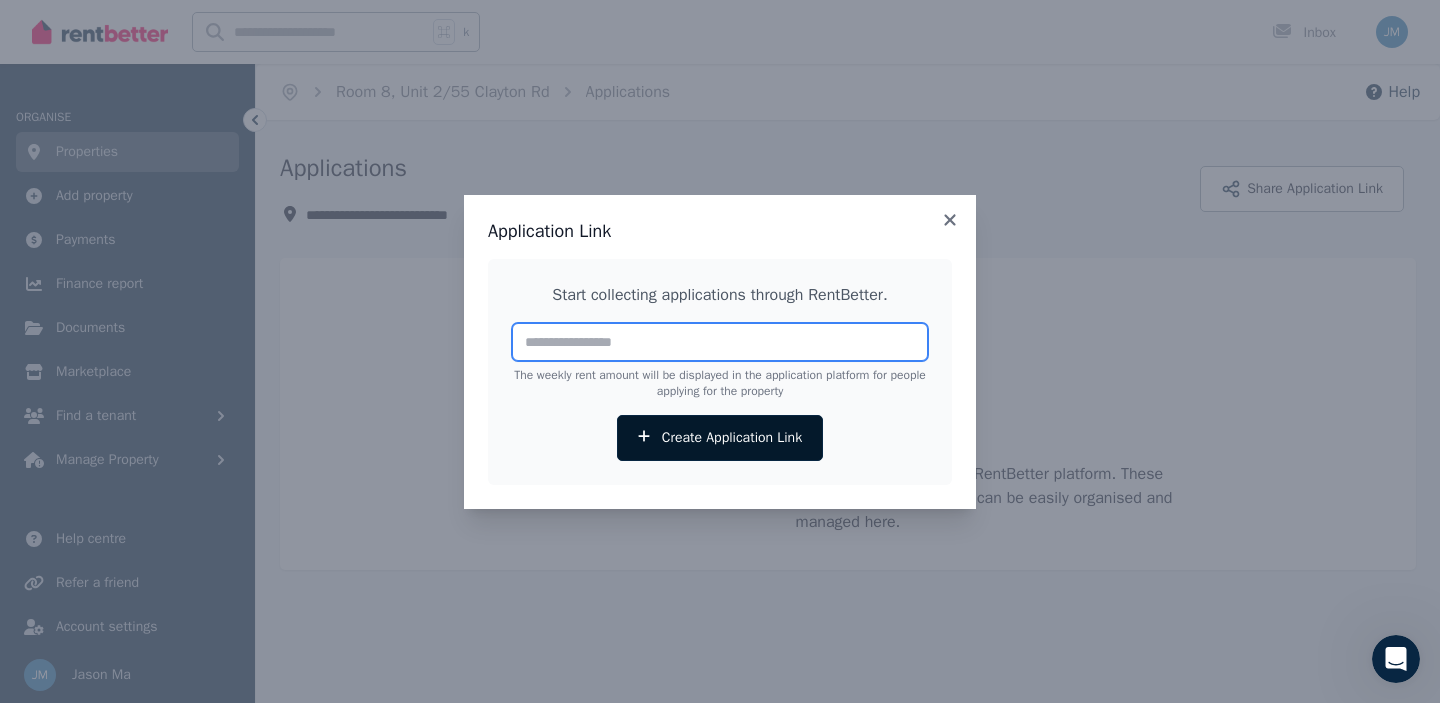 type on "***" 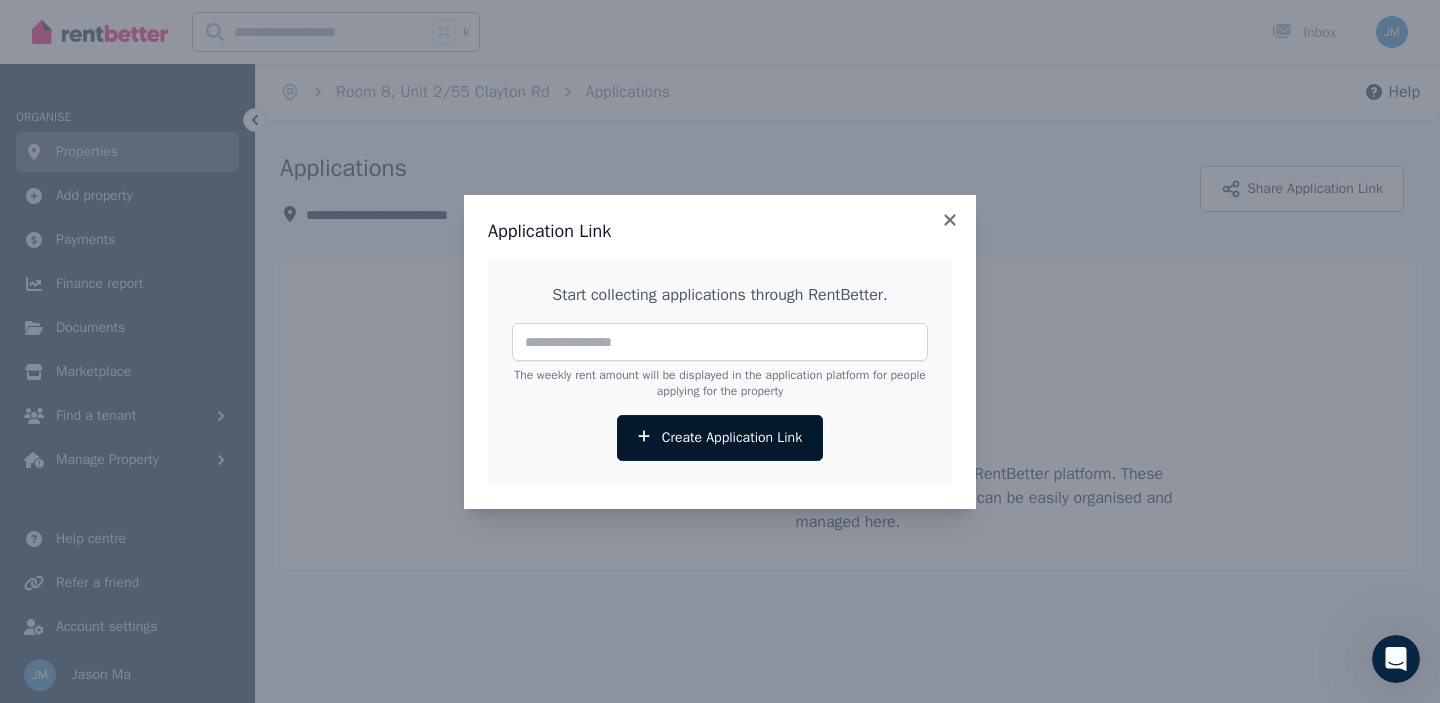 click on "Create Application Link" at bounding box center [720, 438] 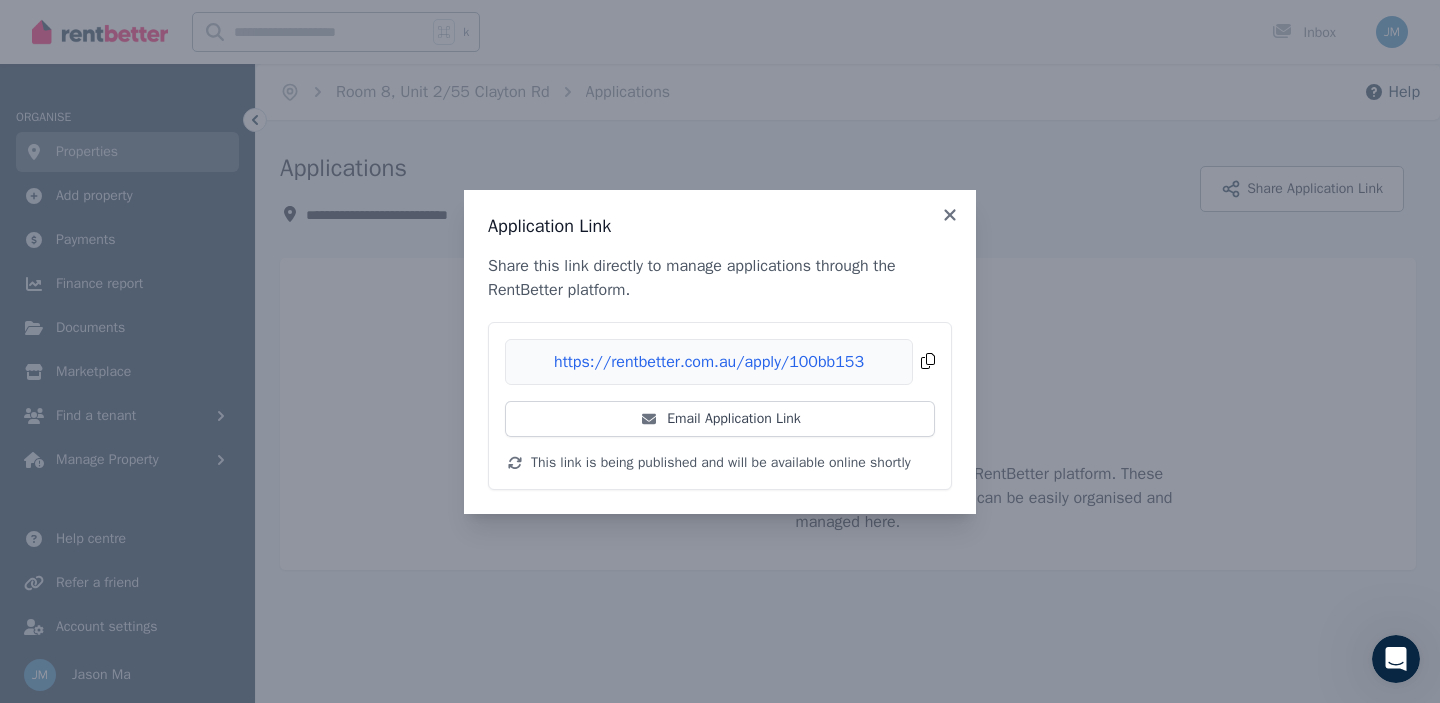 click on "Copied!" at bounding box center [720, 362] 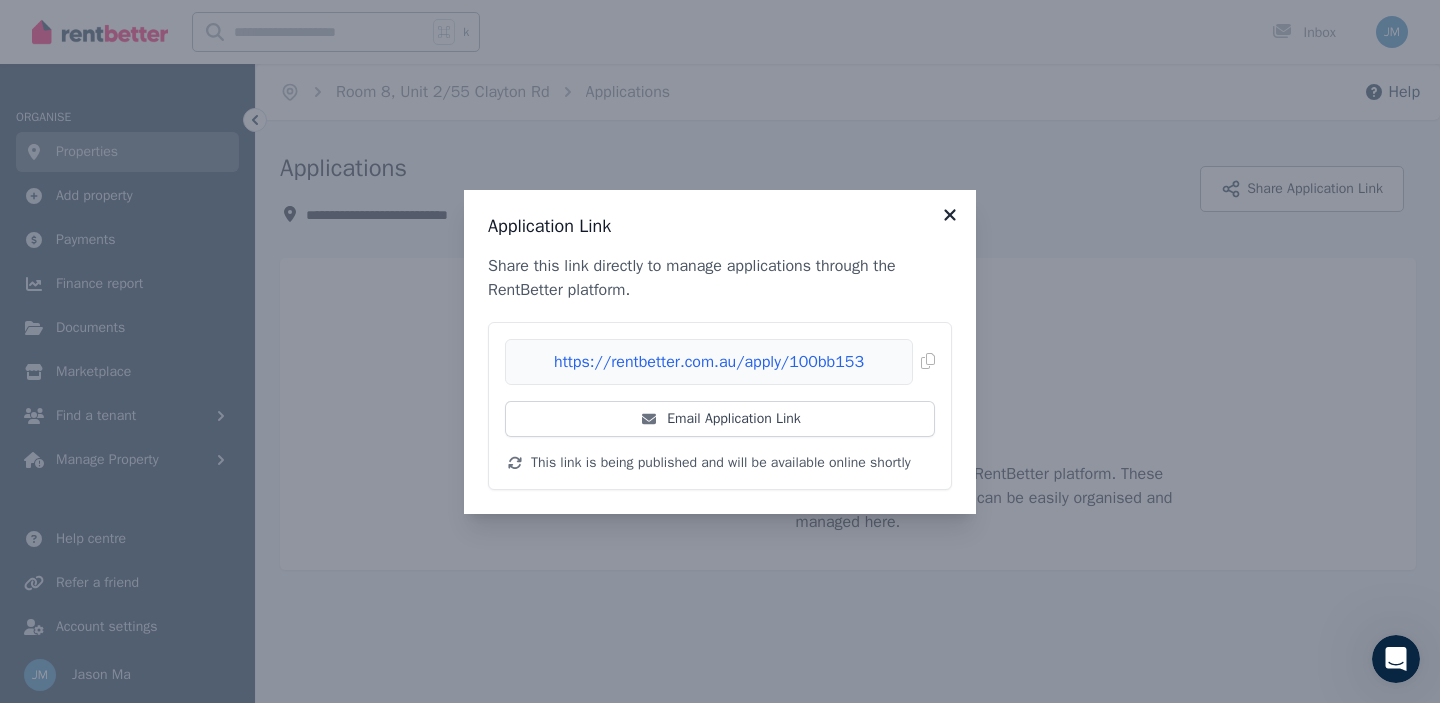 click 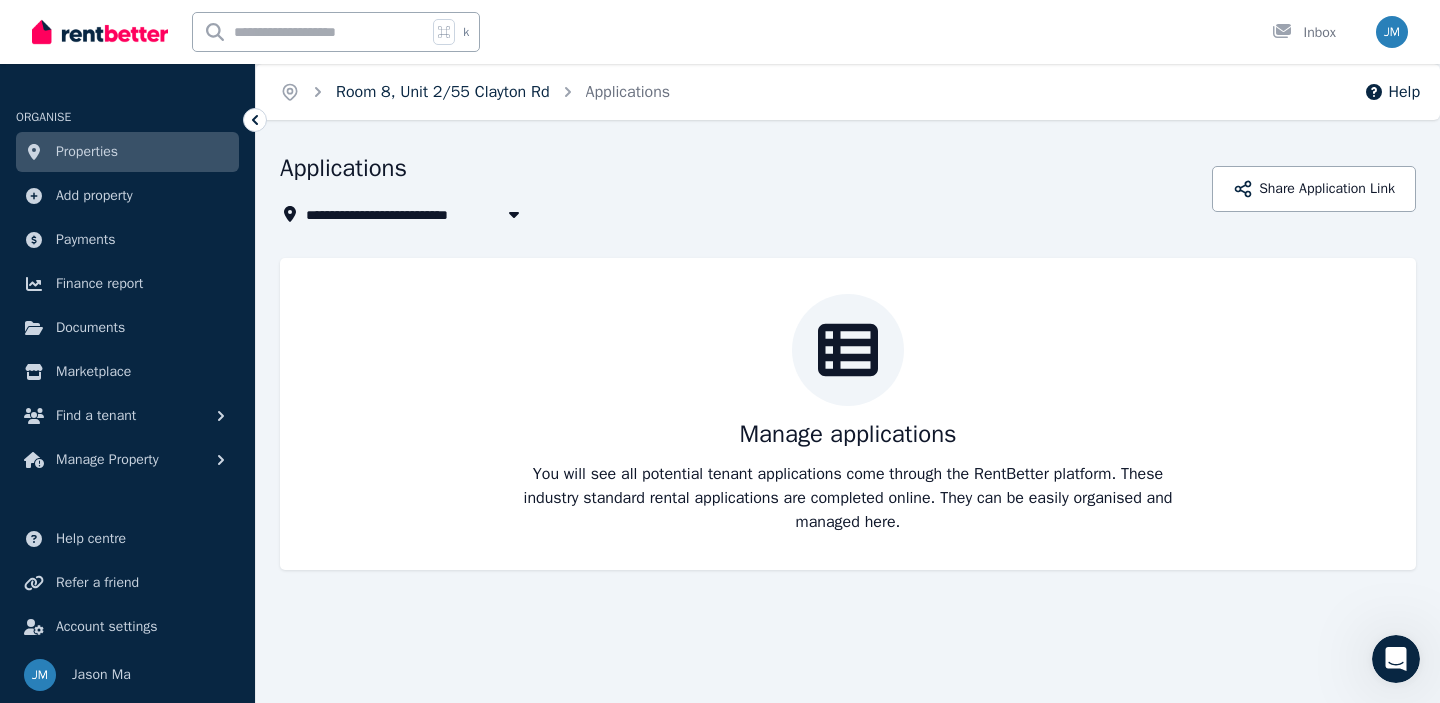 click on "Room 8, Unit 2/55 Clayton Rd" at bounding box center (443, 92) 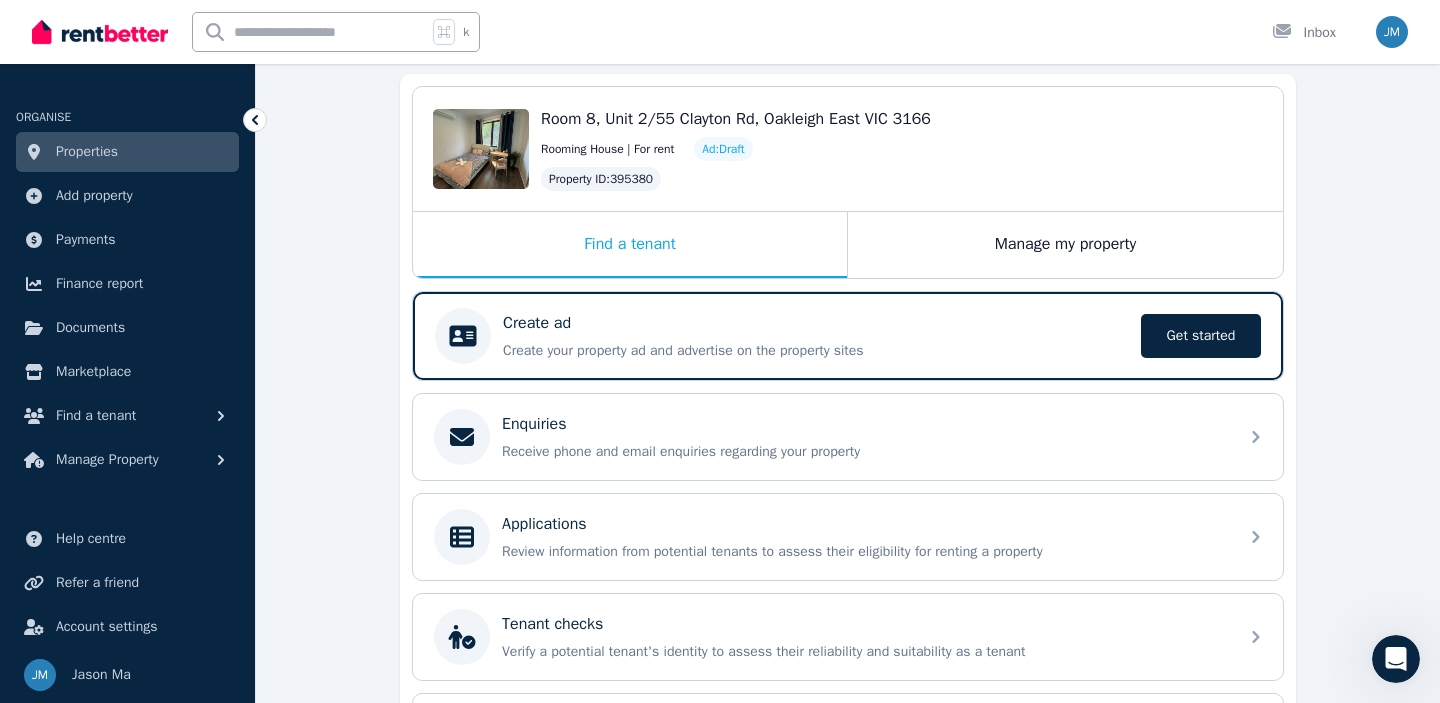 scroll, scrollTop: 186, scrollLeft: 0, axis: vertical 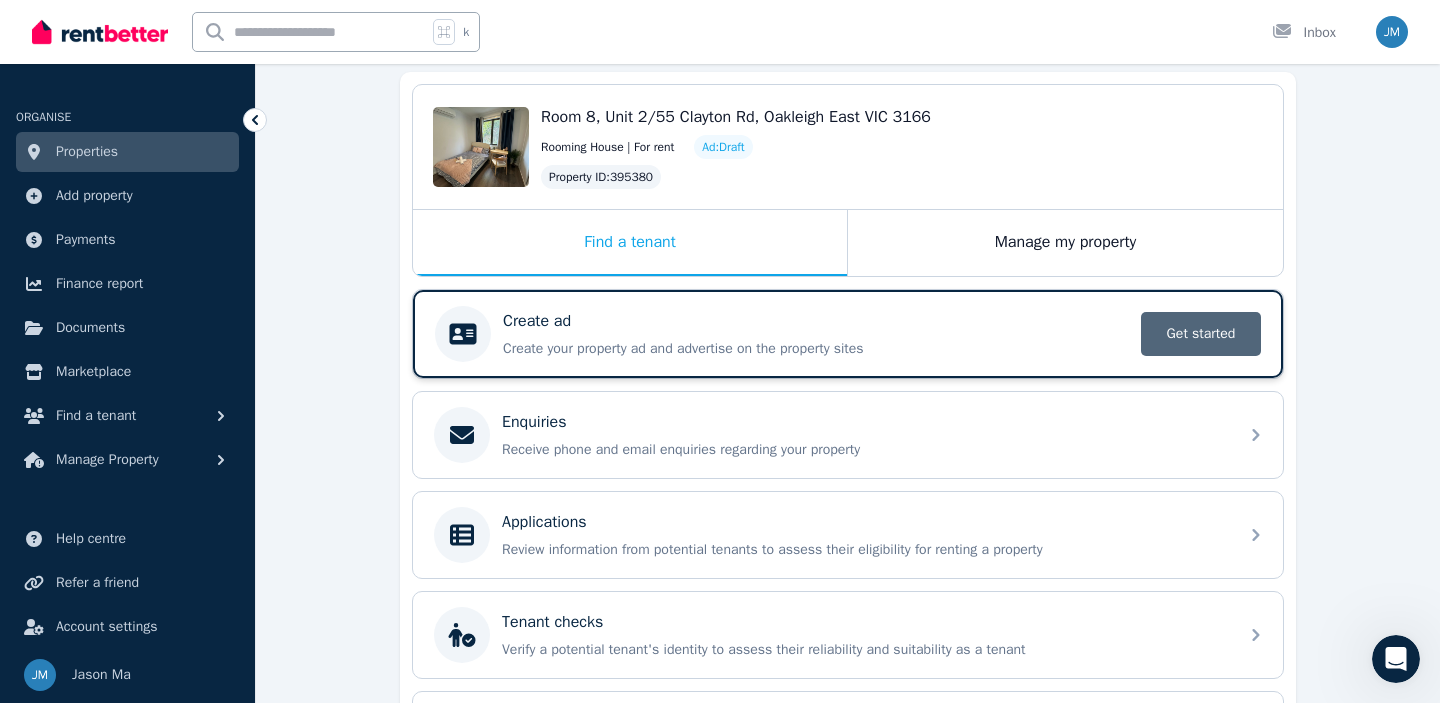 click on "Get started" at bounding box center (1201, 334) 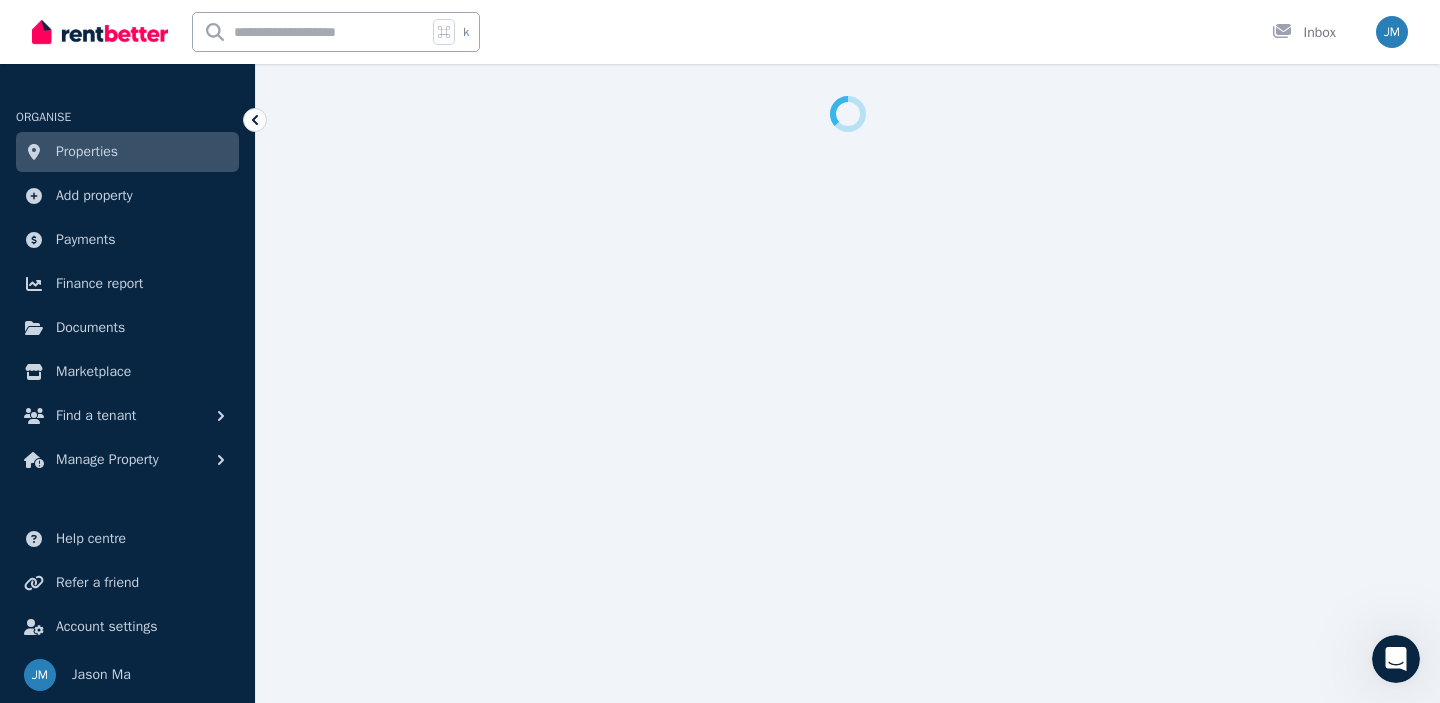 scroll, scrollTop: 0, scrollLeft: 0, axis: both 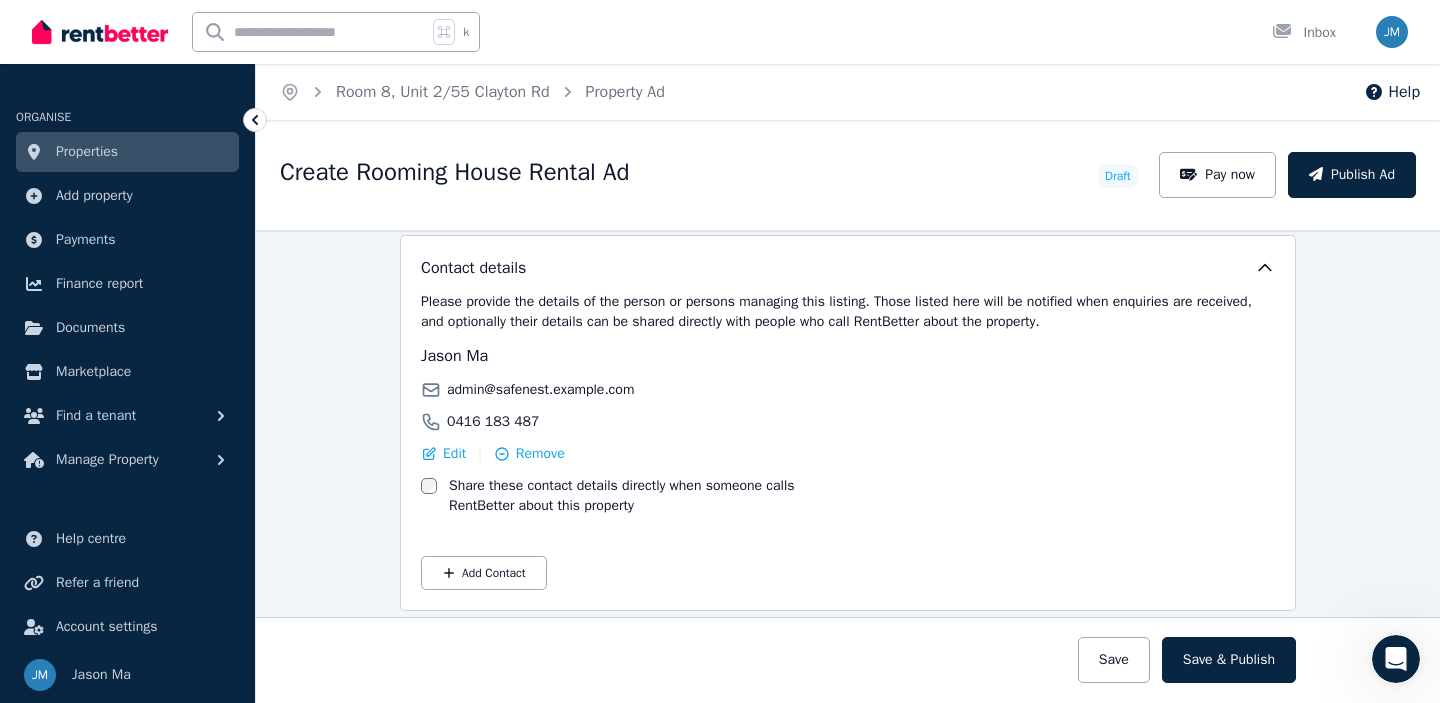 click on "Room 8, Unit 2/55 Clayton Rd" at bounding box center [443, 92] 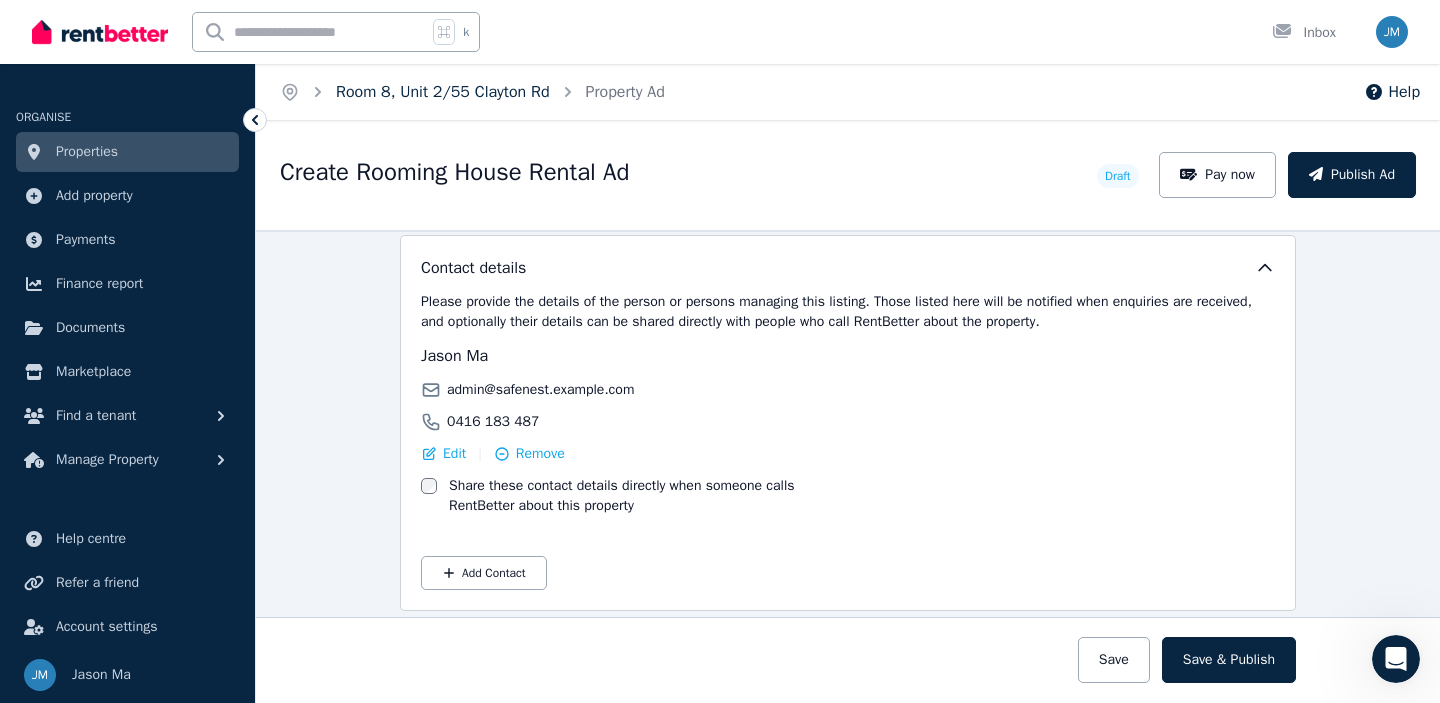 click on "Room 8, Unit 2/55 Clayton Rd" at bounding box center [443, 92] 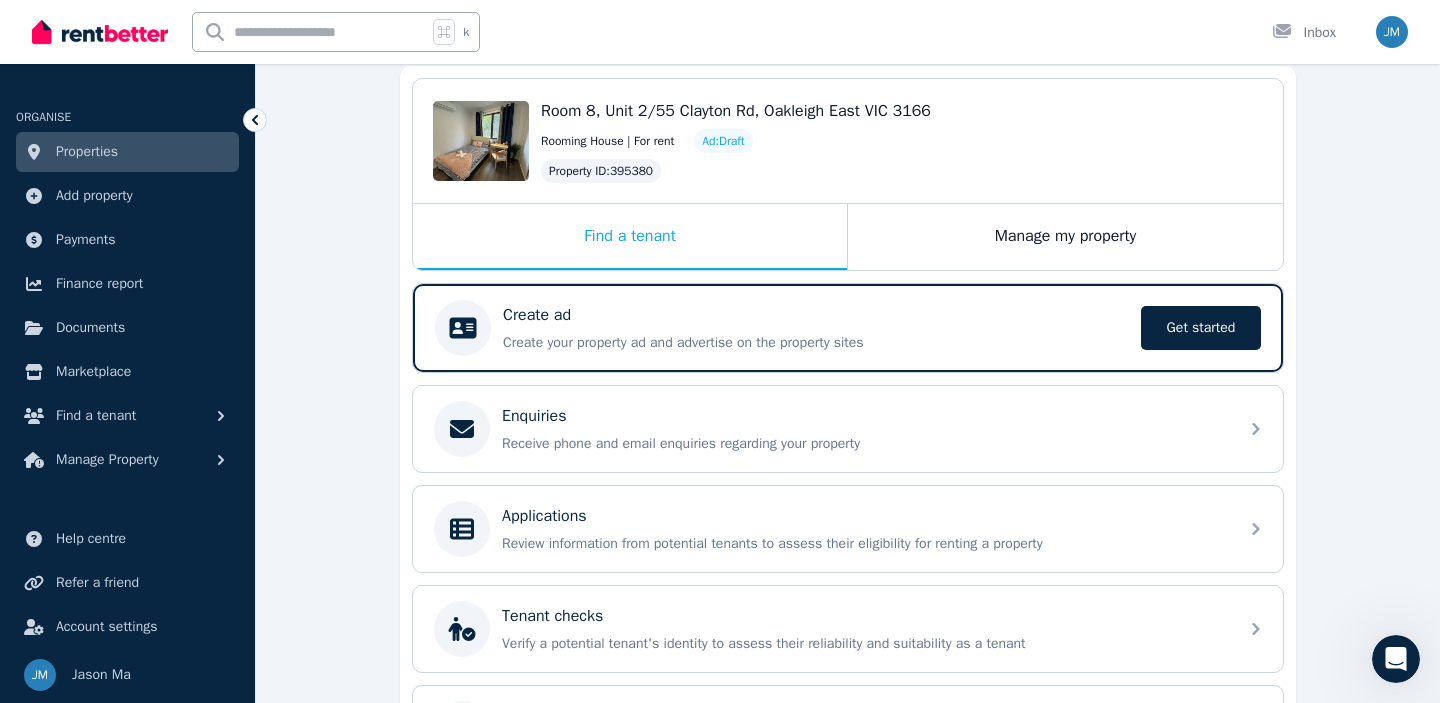 scroll, scrollTop: 206, scrollLeft: 0, axis: vertical 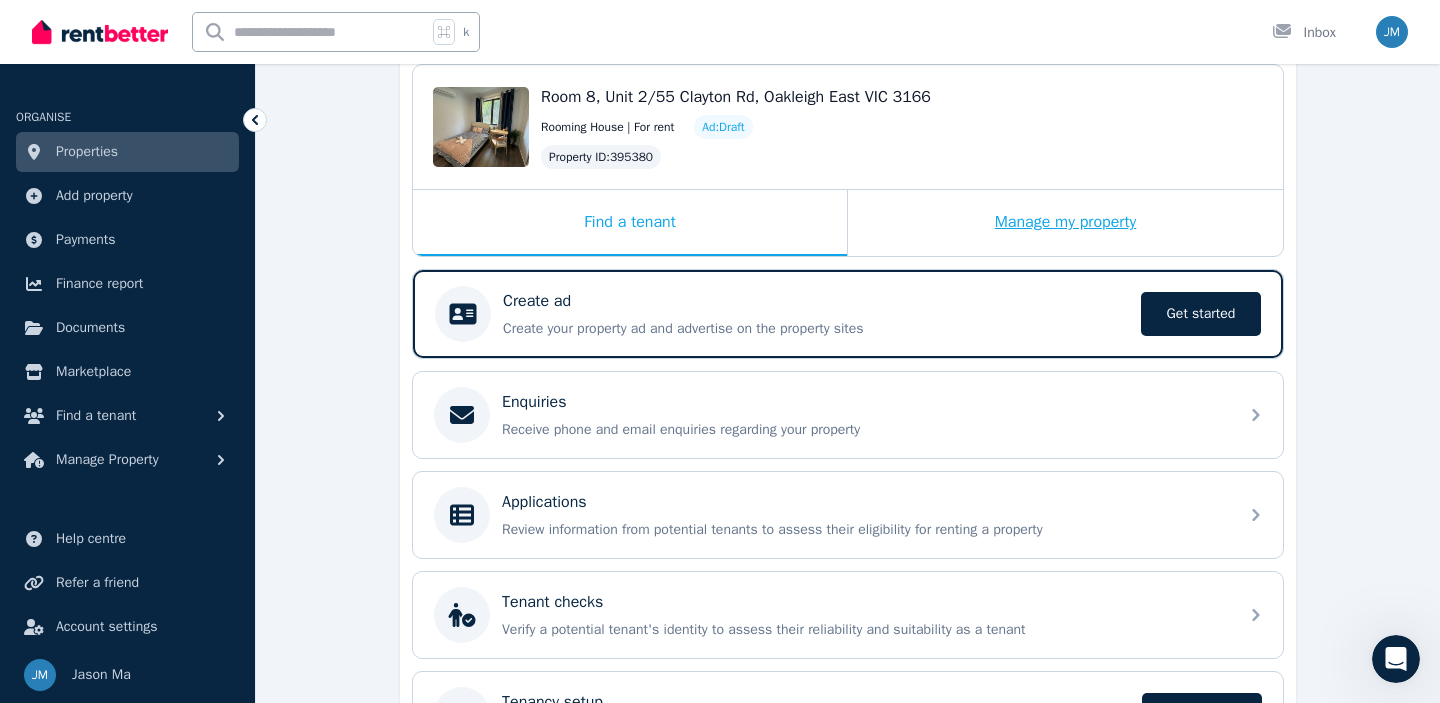 click on "Manage my property" at bounding box center [1065, 223] 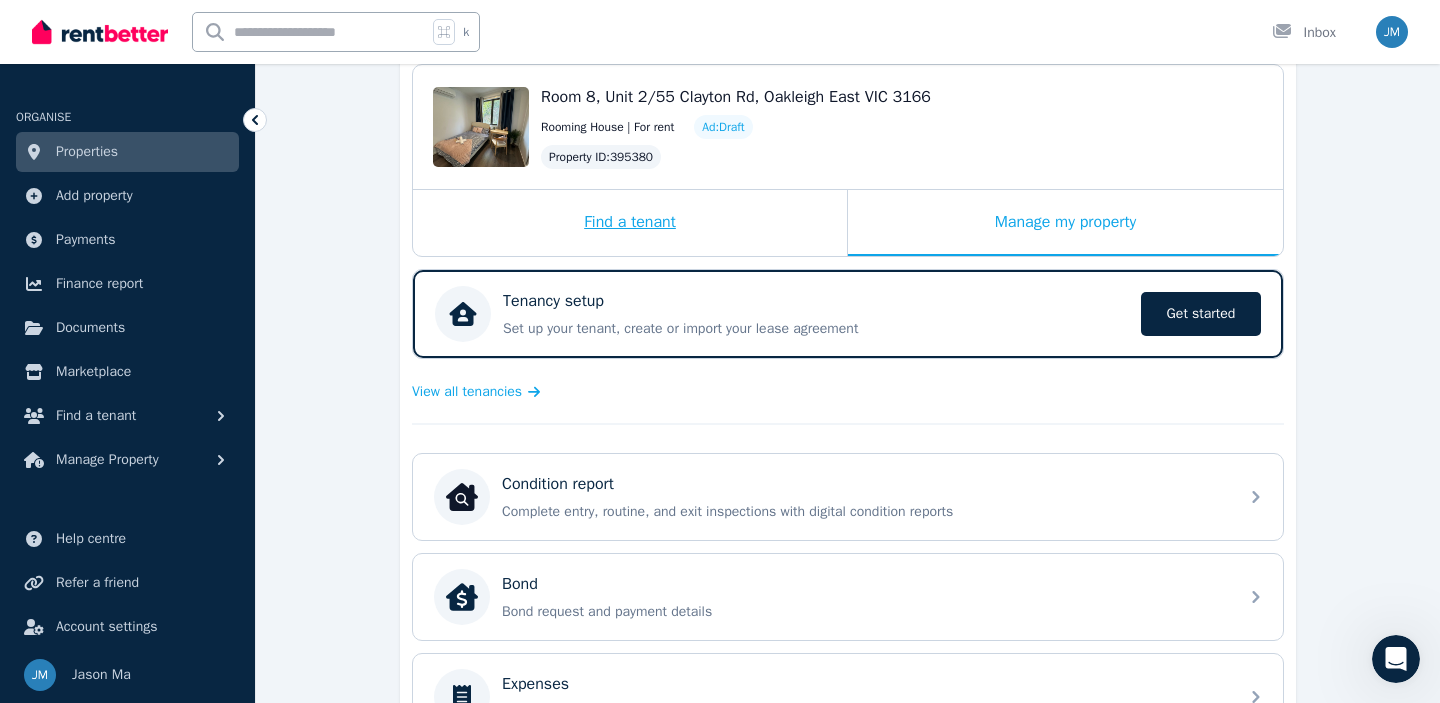 click on "Find a tenant" at bounding box center [630, 223] 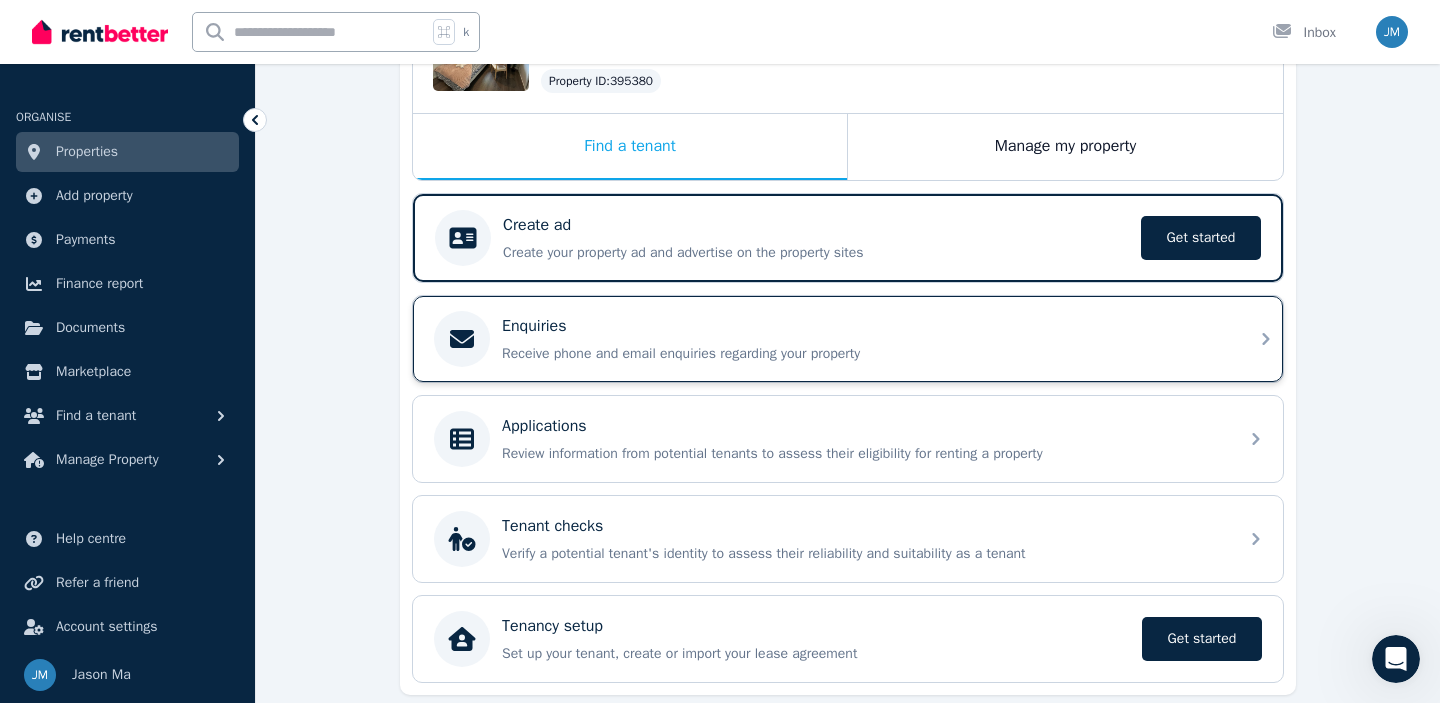 scroll, scrollTop: 283, scrollLeft: 0, axis: vertical 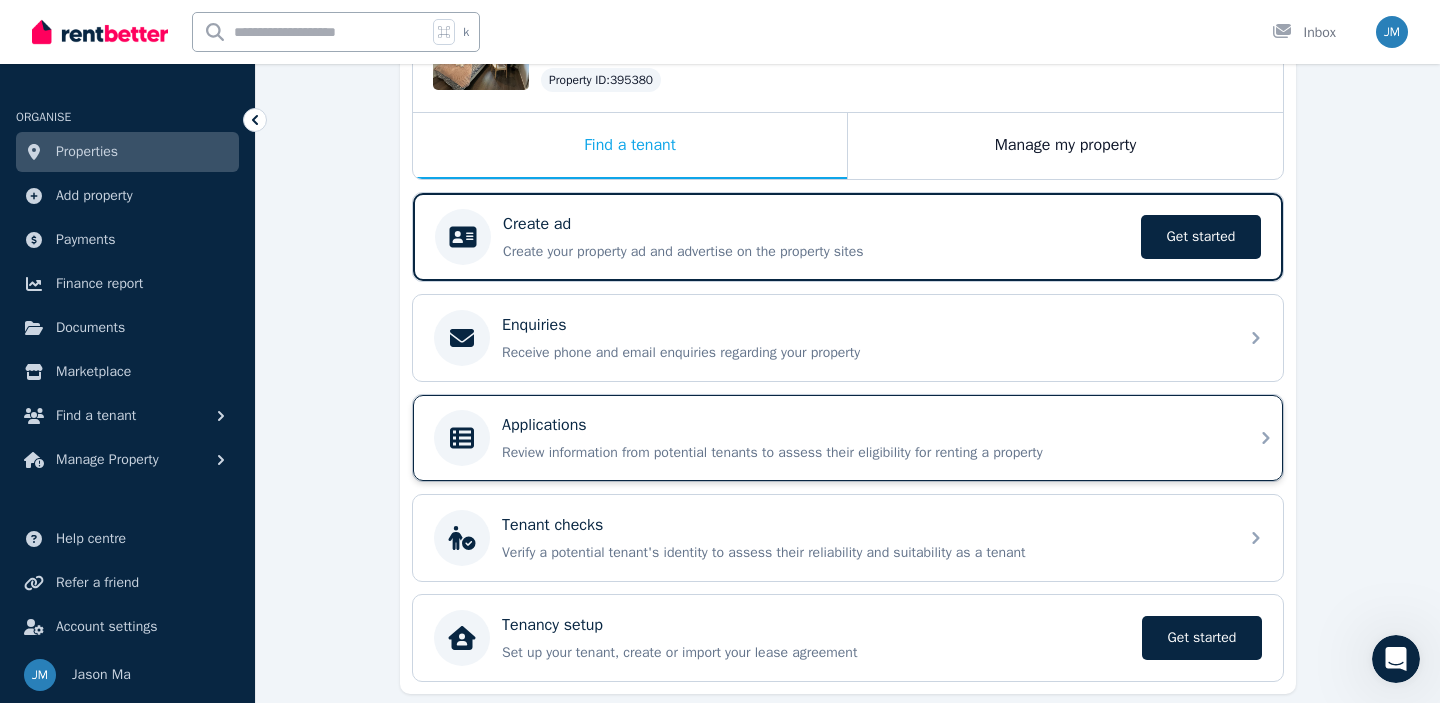 click on "Review information from potential tenants to assess their eligibility for renting a property" at bounding box center [864, 453] 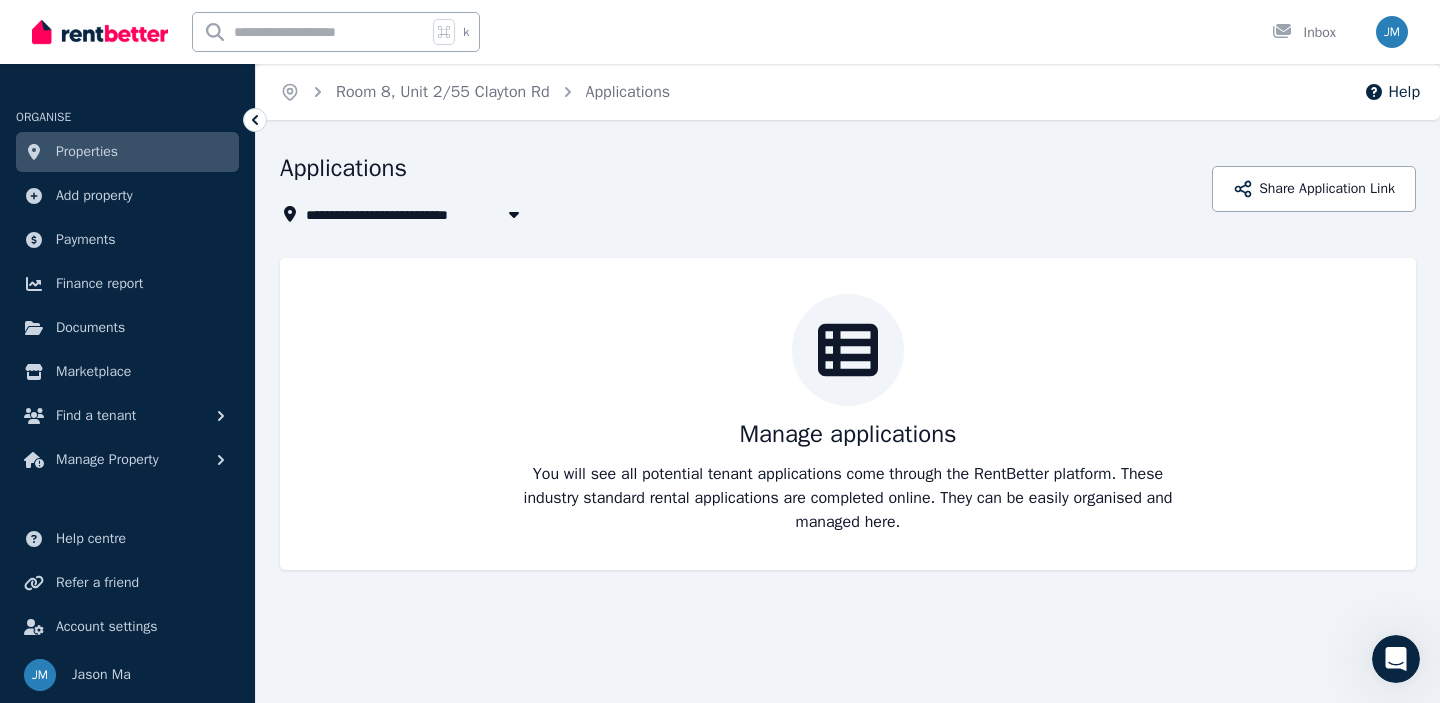 click on "Properties" at bounding box center [127, 152] 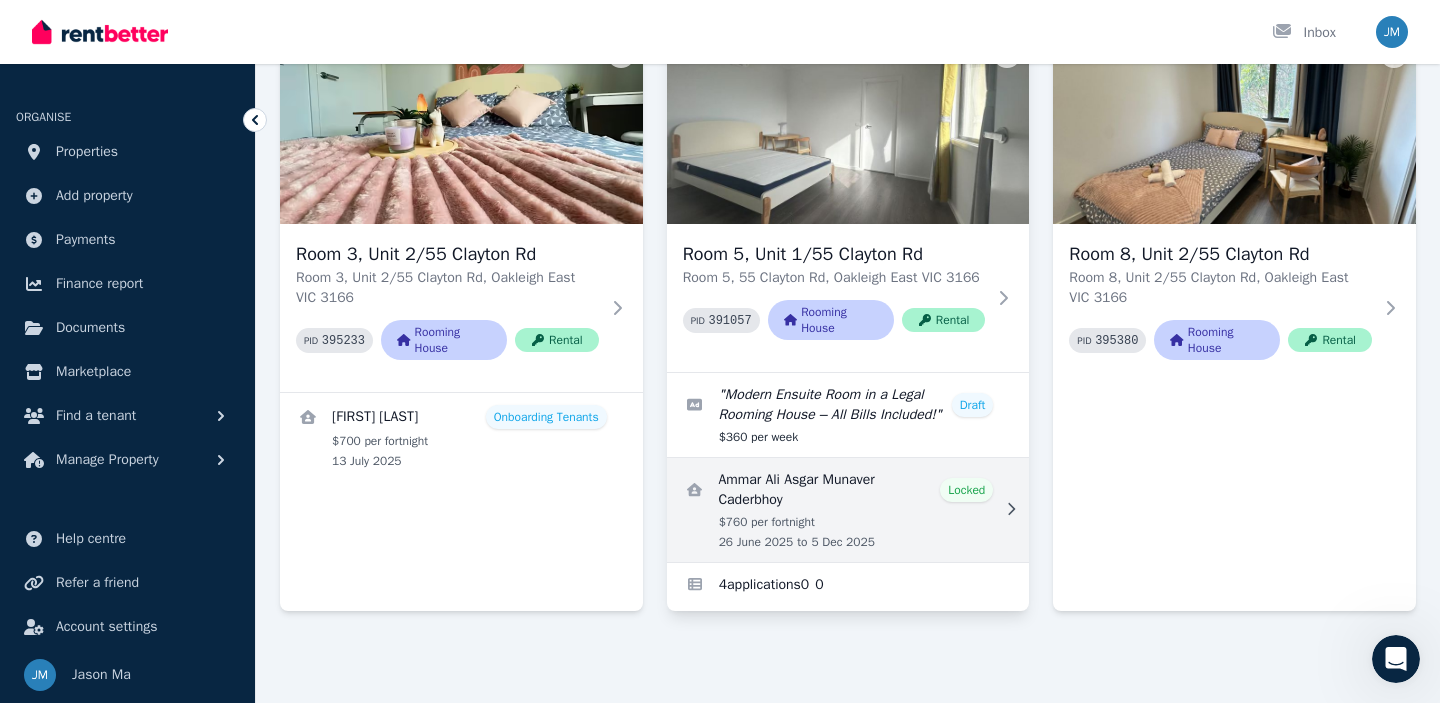 scroll, scrollTop: 224, scrollLeft: 0, axis: vertical 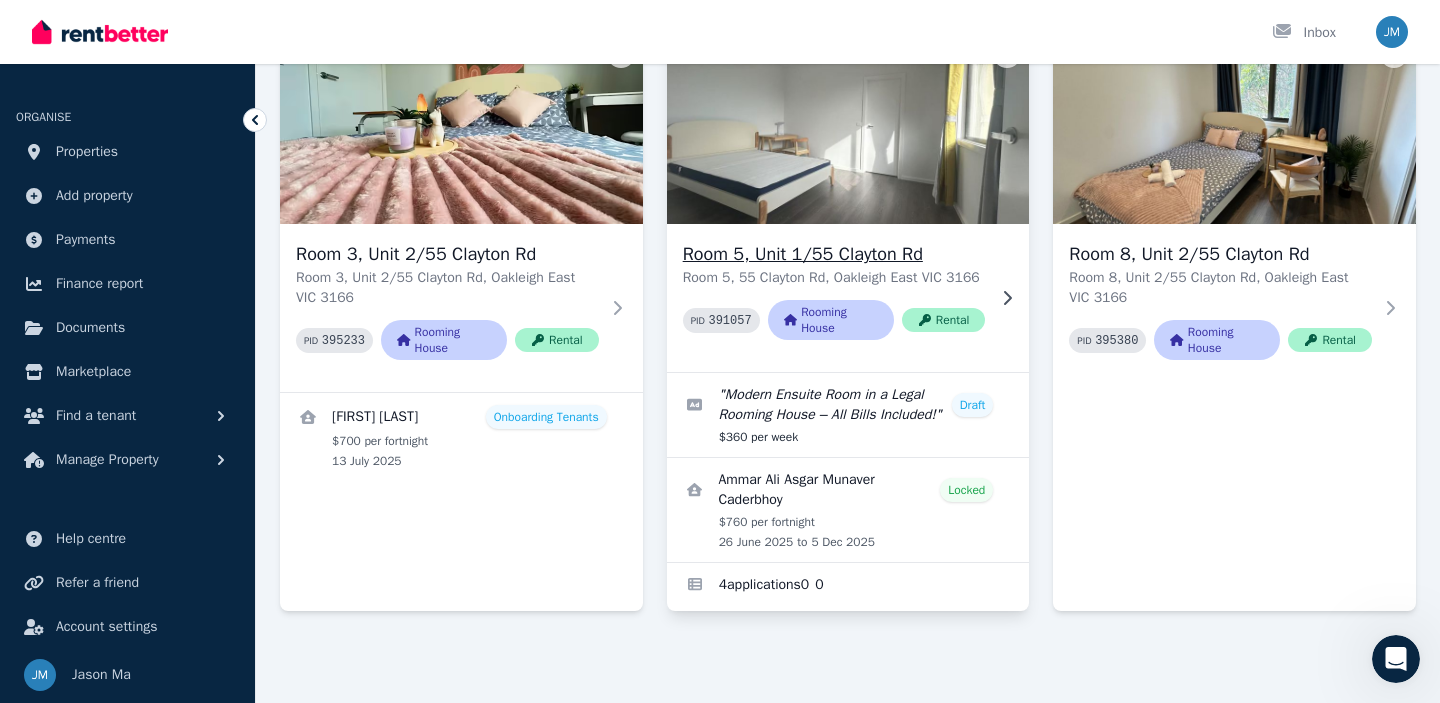 click on "Room 5, Unit 1/55 Clayton Rd Room 5, 55 Clayton Rd, Oakleigh East VIC 3166 PID   391057 Rooming House Rental" at bounding box center (848, 298) 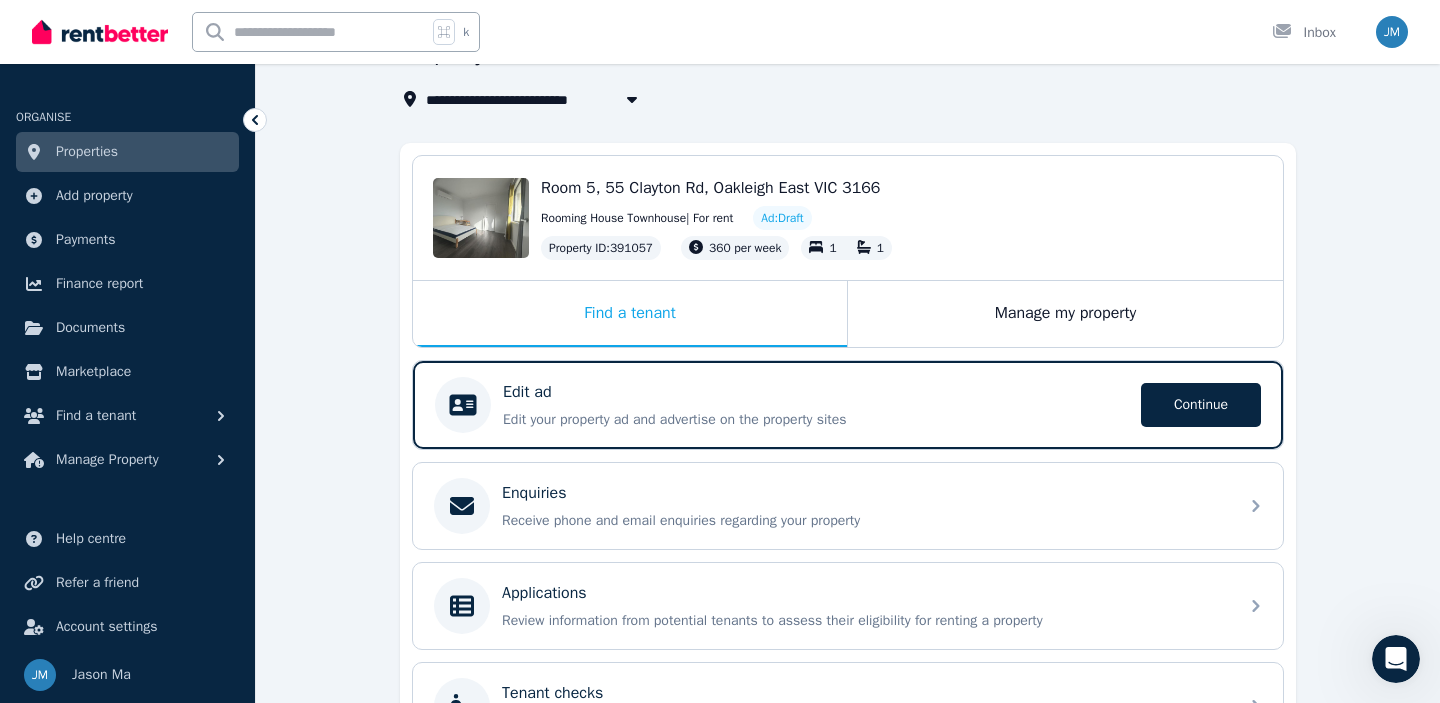 scroll, scrollTop: 171, scrollLeft: 0, axis: vertical 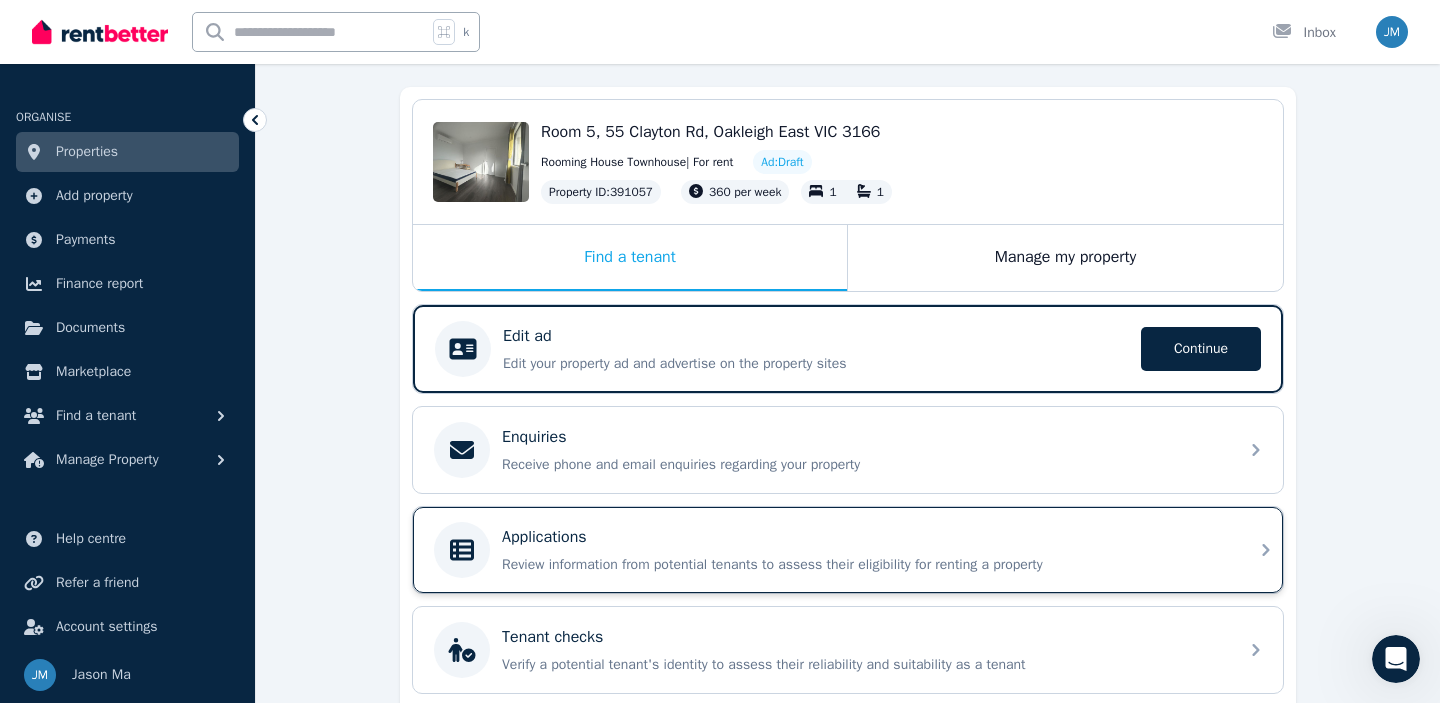 click on "Review information from potential tenants to assess their eligibility for renting a property" at bounding box center [864, 565] 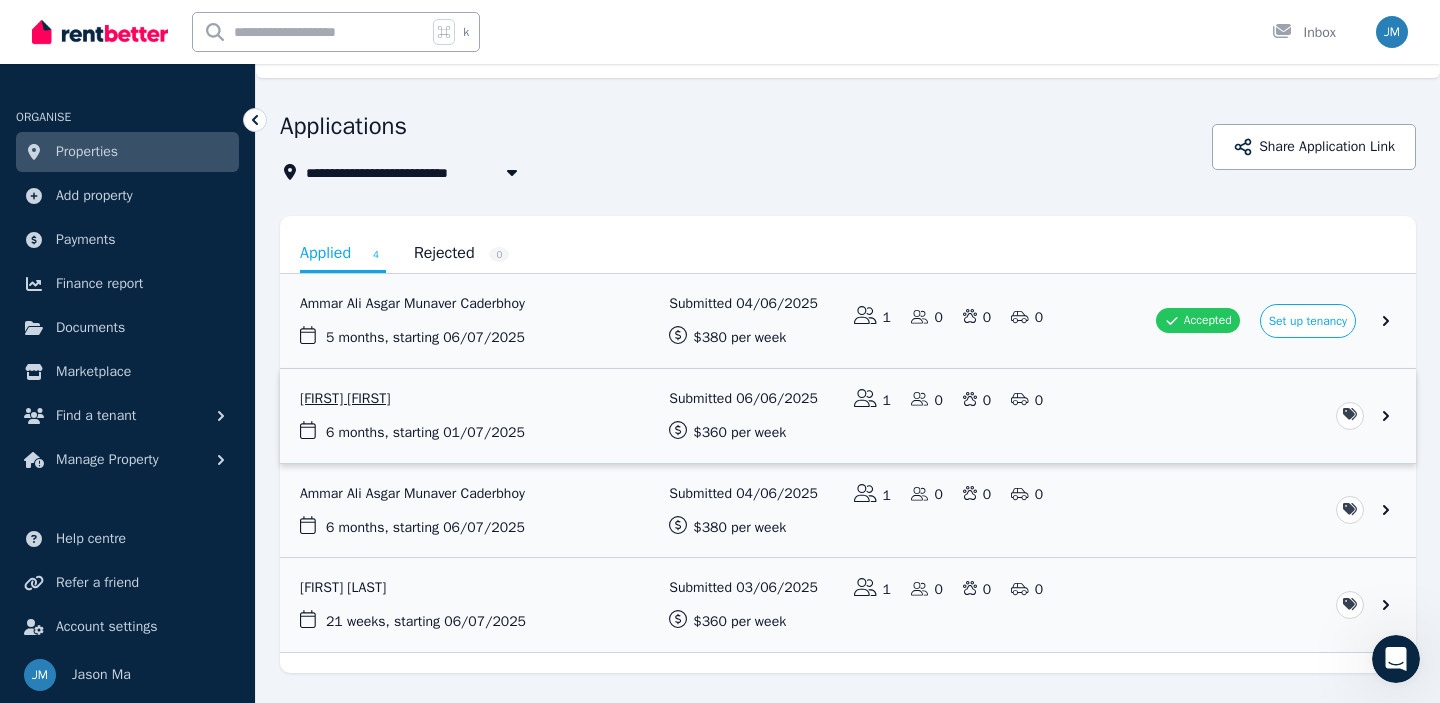 scroll, scrollTop: 0, scrollLeft: 0, axis: both 